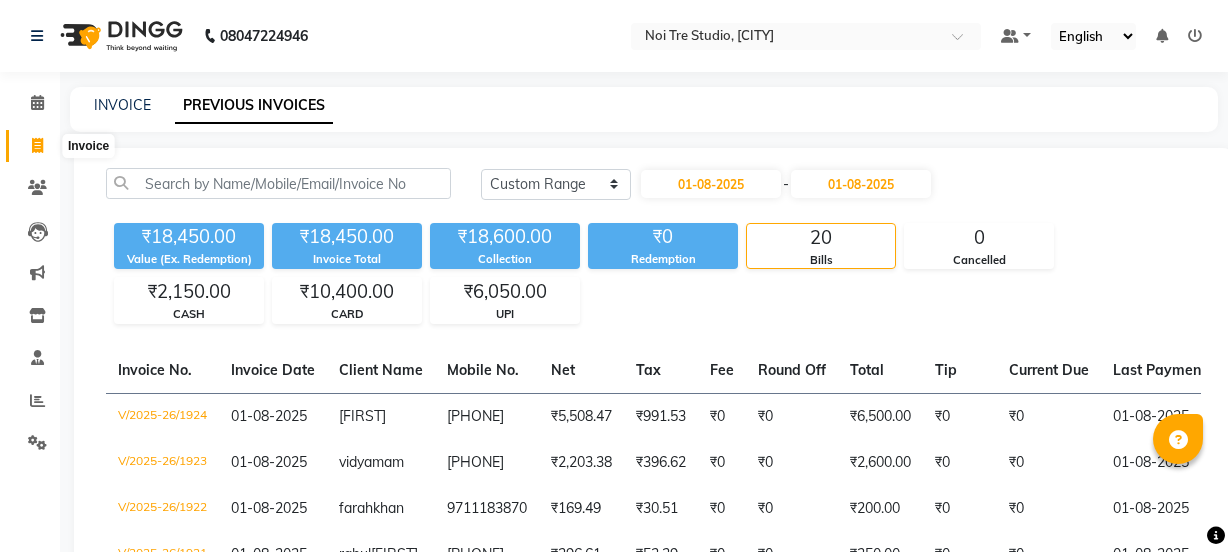 select on "range" 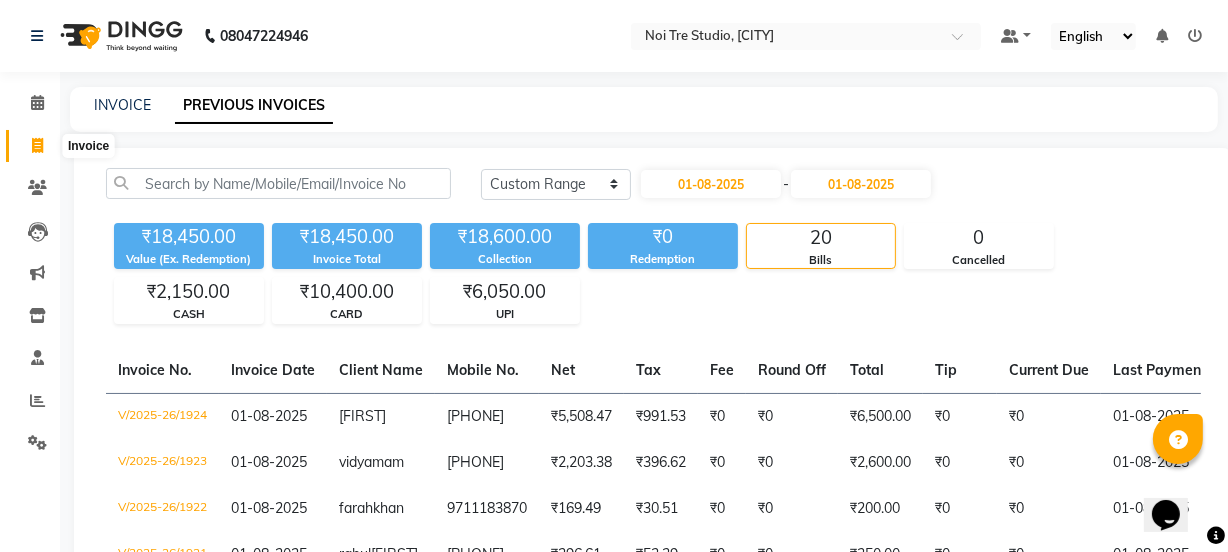 scroll, scrollTop: 0, scrollLeft: 0, axis: both 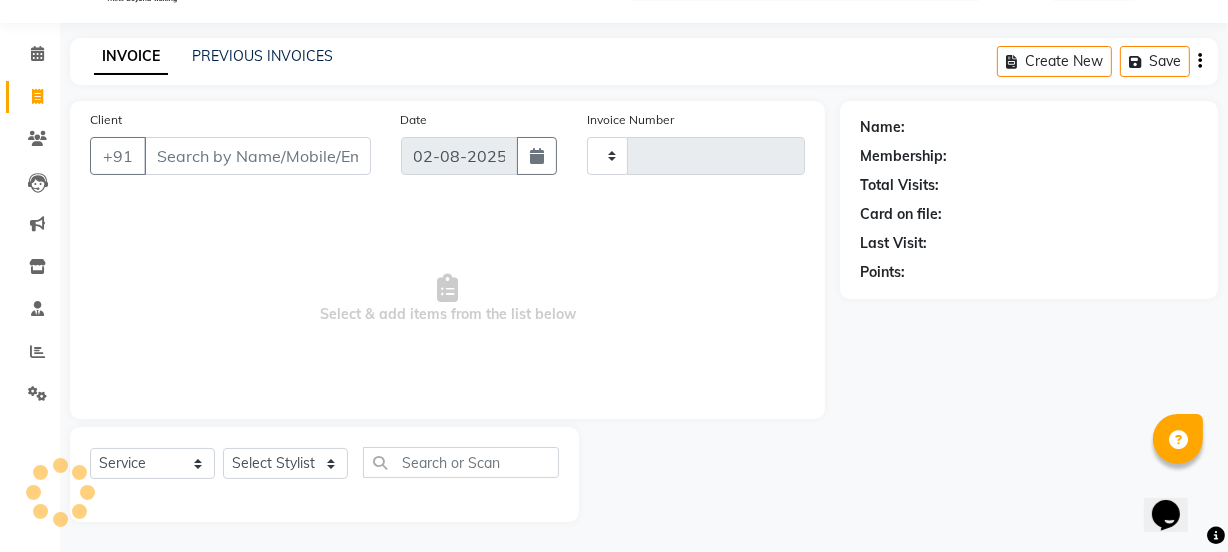 type on "1925" 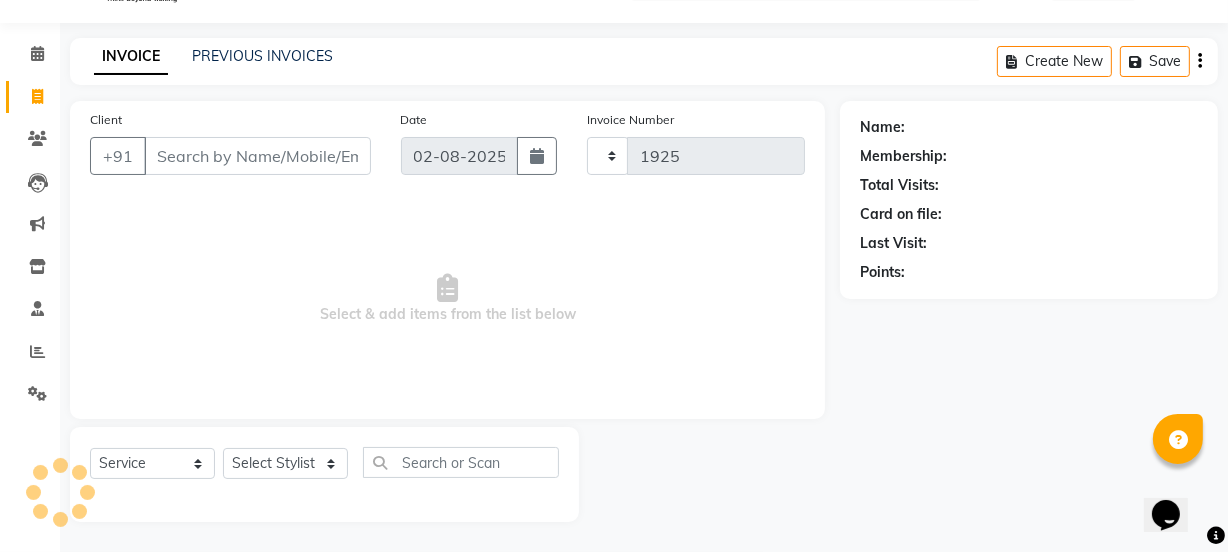 select on "4884" 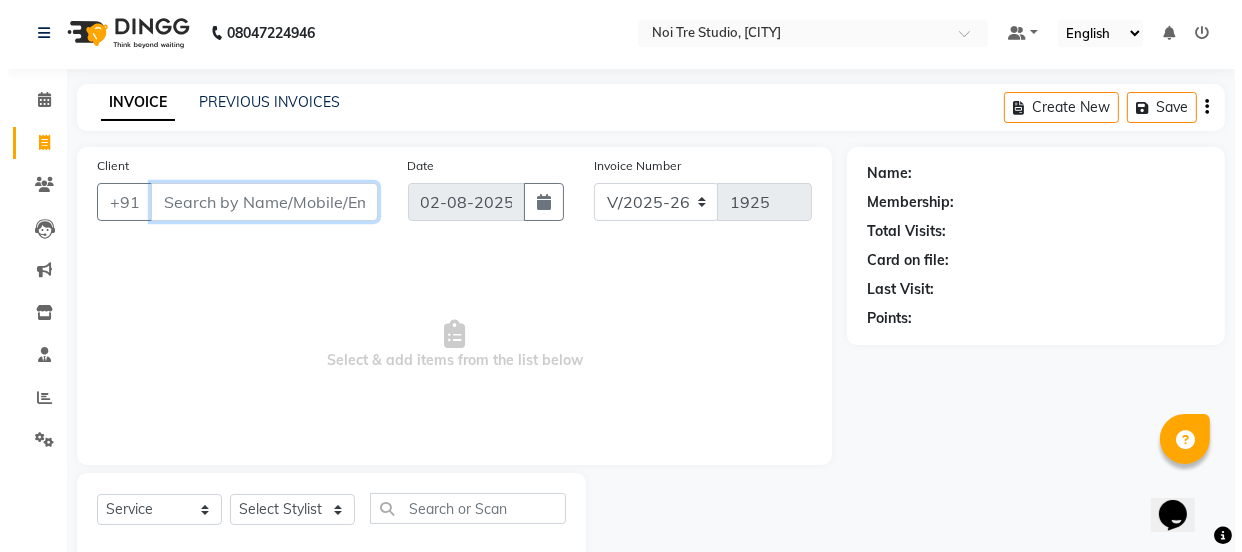 scroll, scrollTop: 0, scrollLeft: 0, axis: both 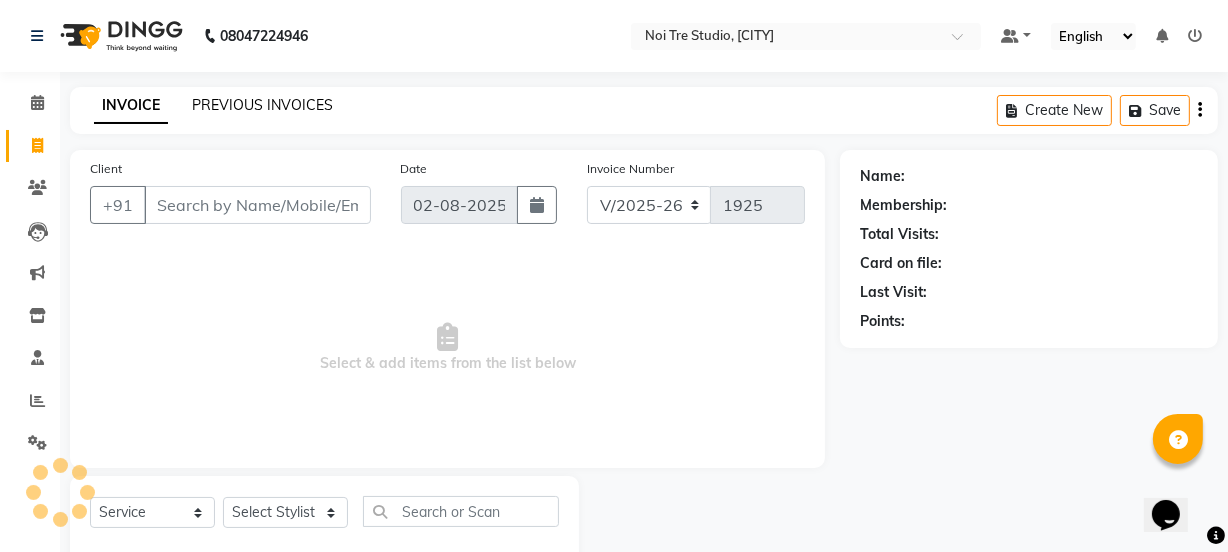 click on "PREVIOUS INVOICES" 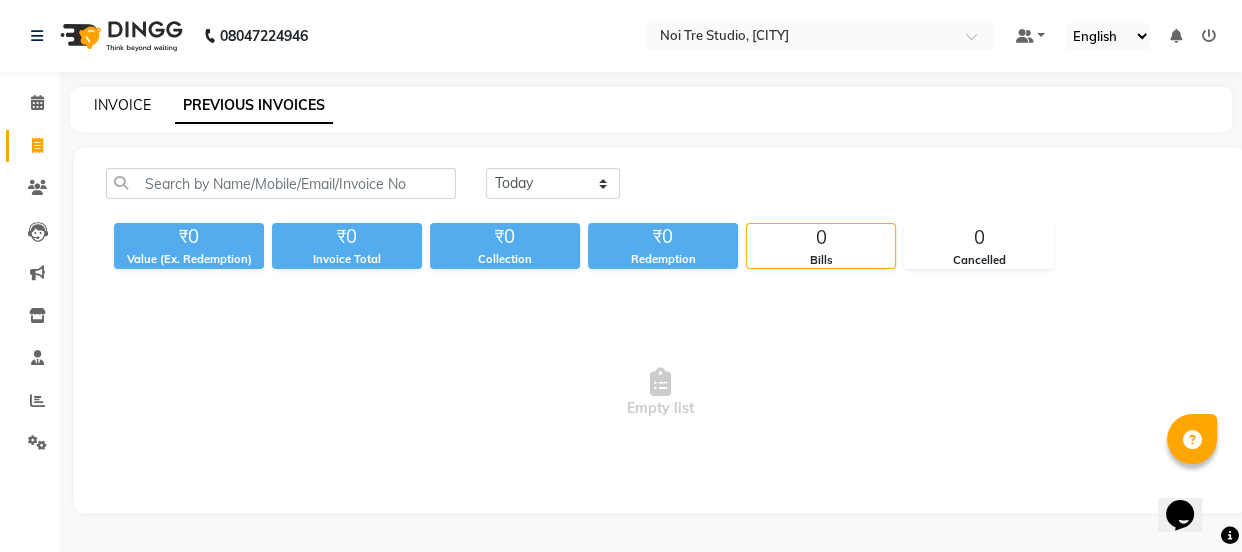 click on "INVOICE" 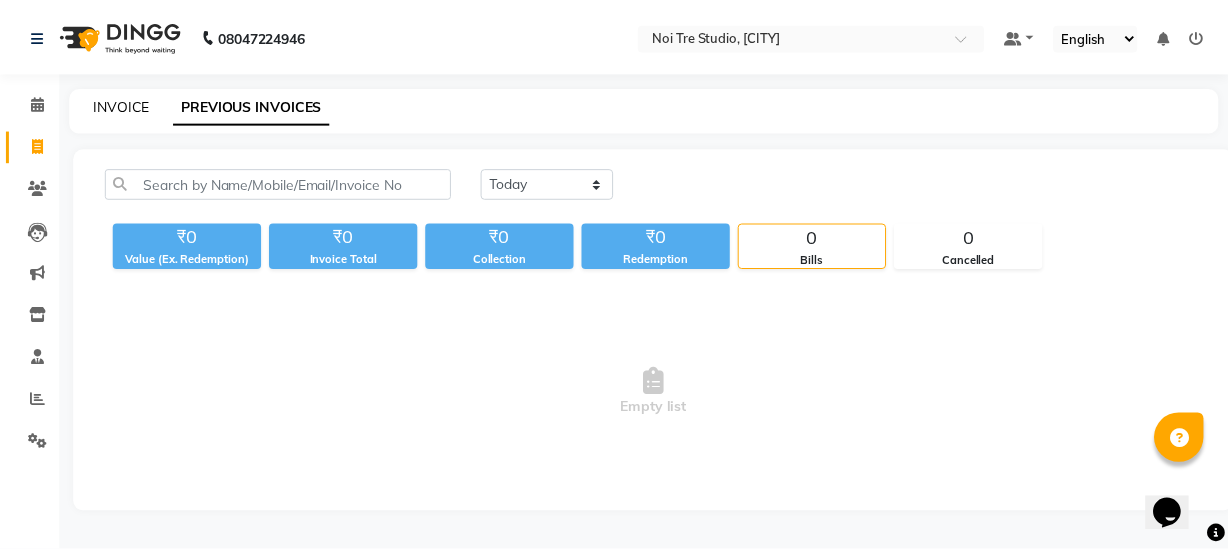 scroll, scrollTop: 50, scrollLeft: 0, axis: vertical 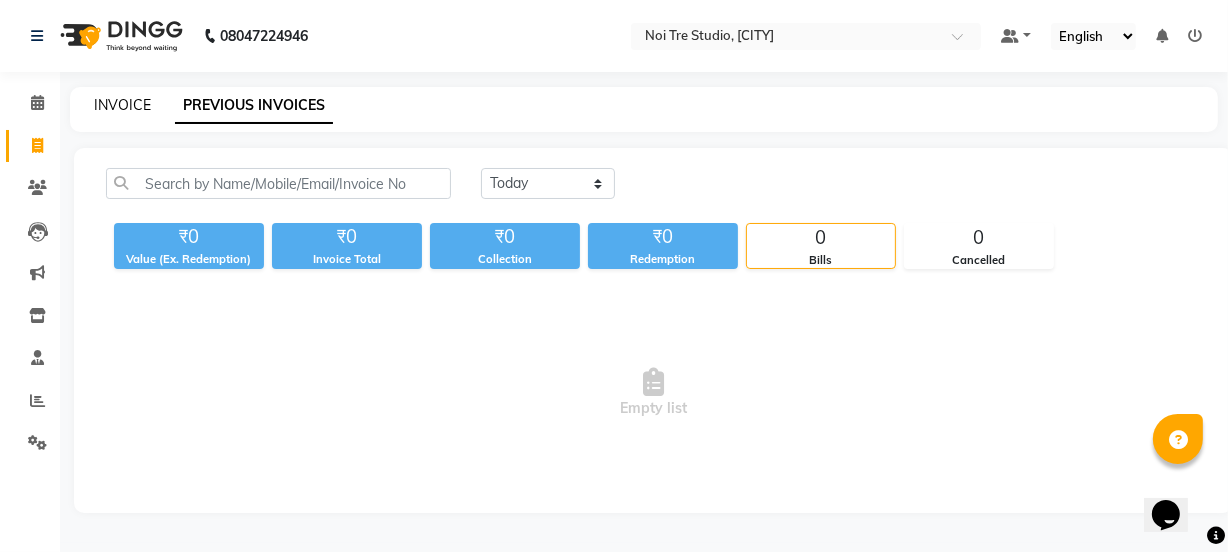 select on "4884" 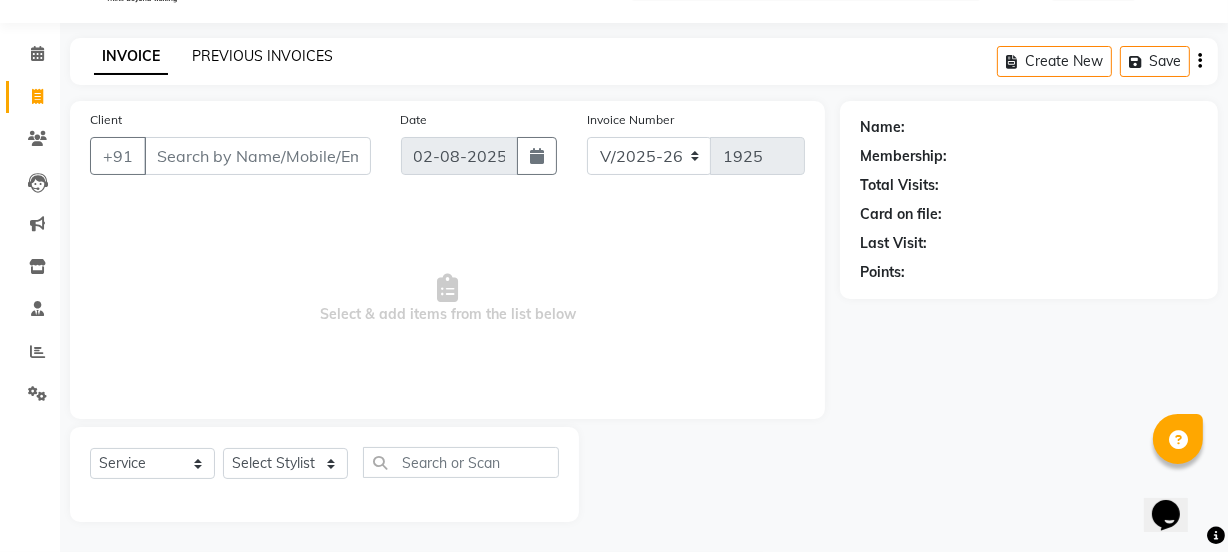 click on "PREVIOUS INVOICES" 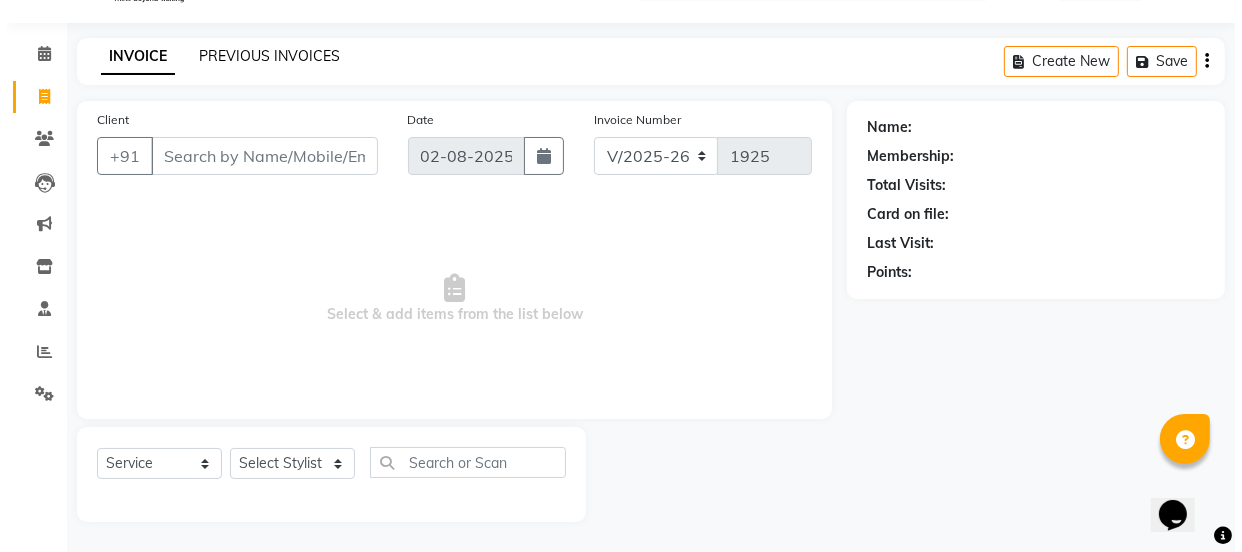 scroll, scrollTop: 0, scrollLeft: 0, axis: both 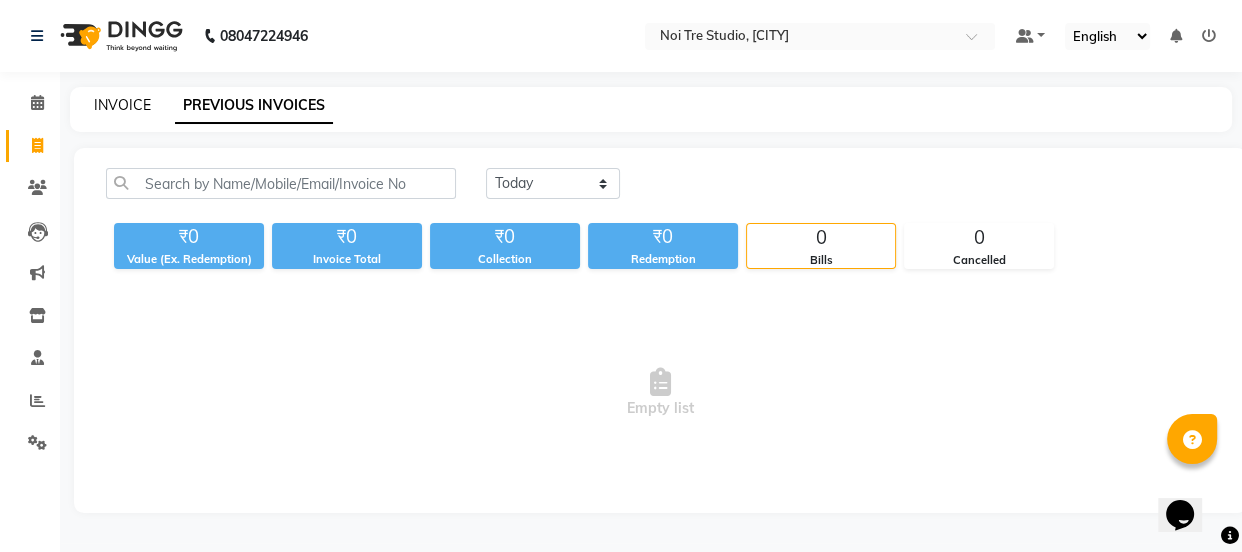 click on "INVOICE" 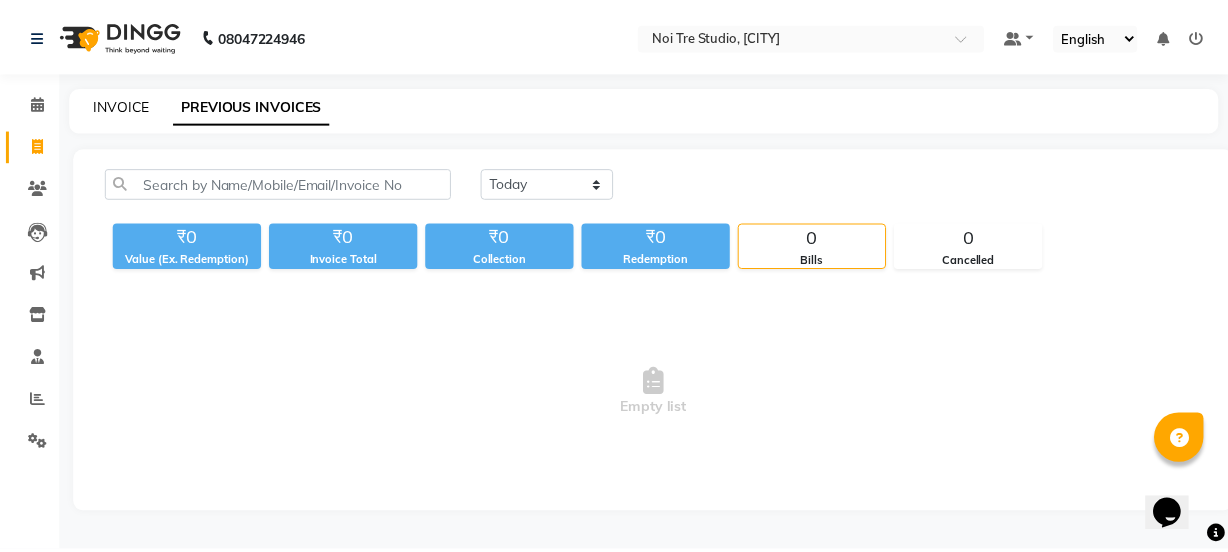 scroll, scrollTop: 50, scrollLeft: 0, axis: vertical 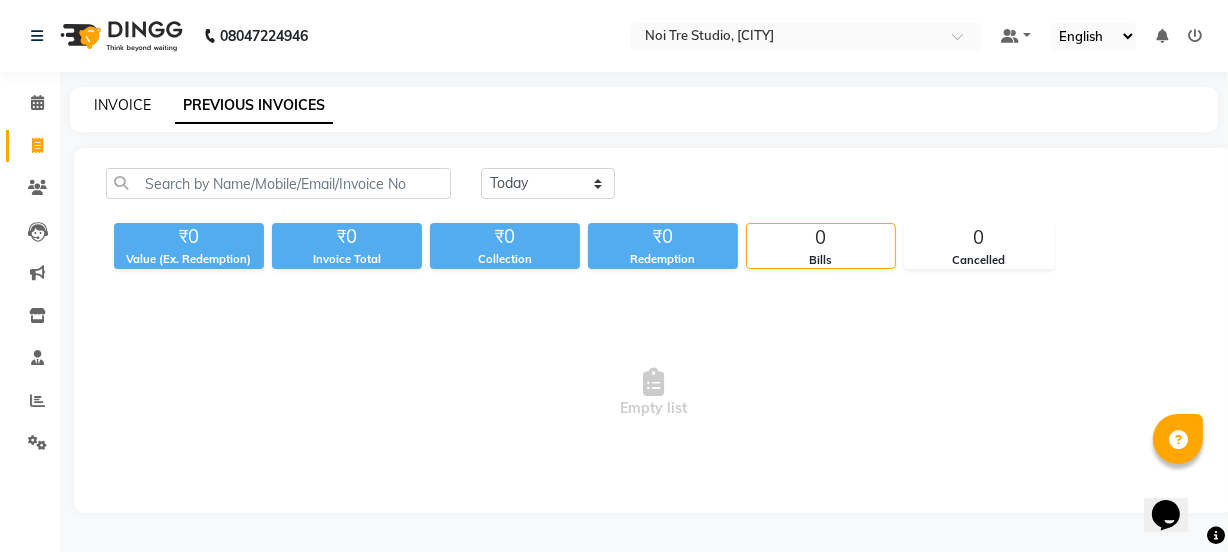 select on "service" 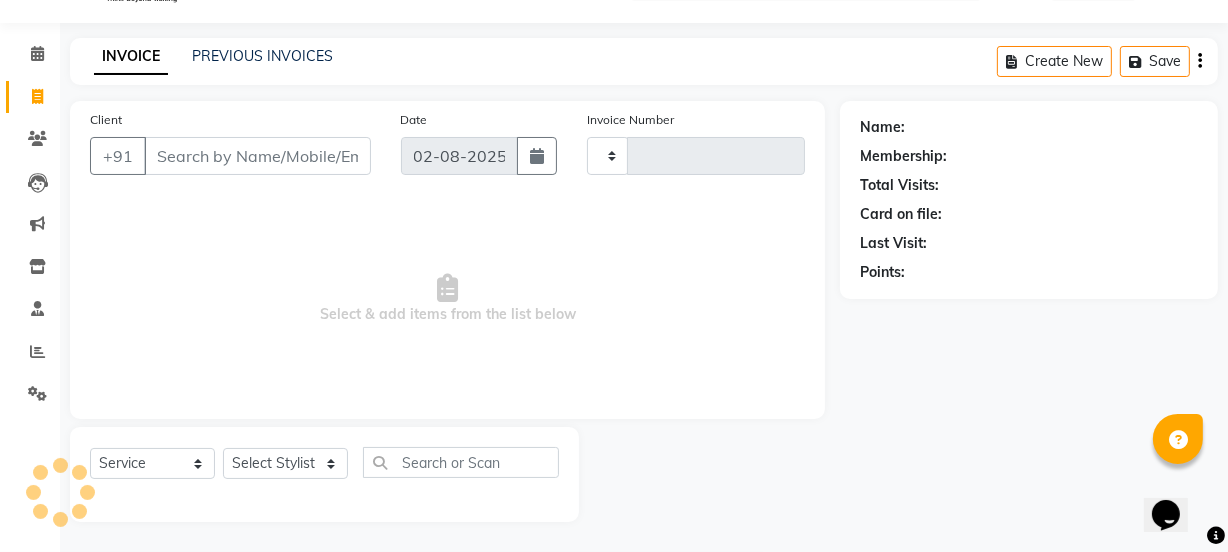 type on "1925" 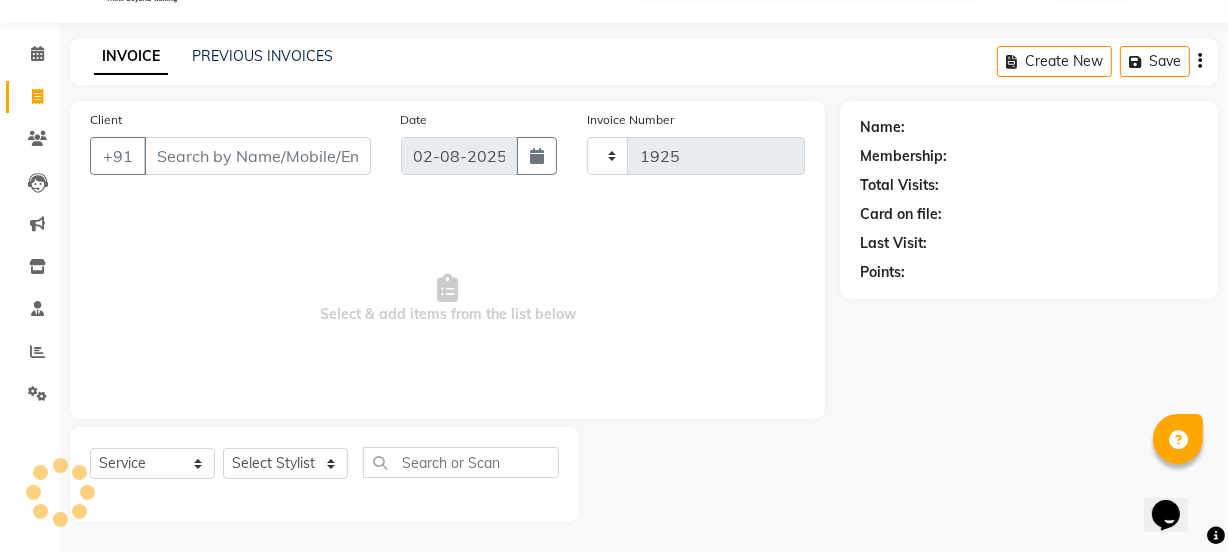 select on "4884" 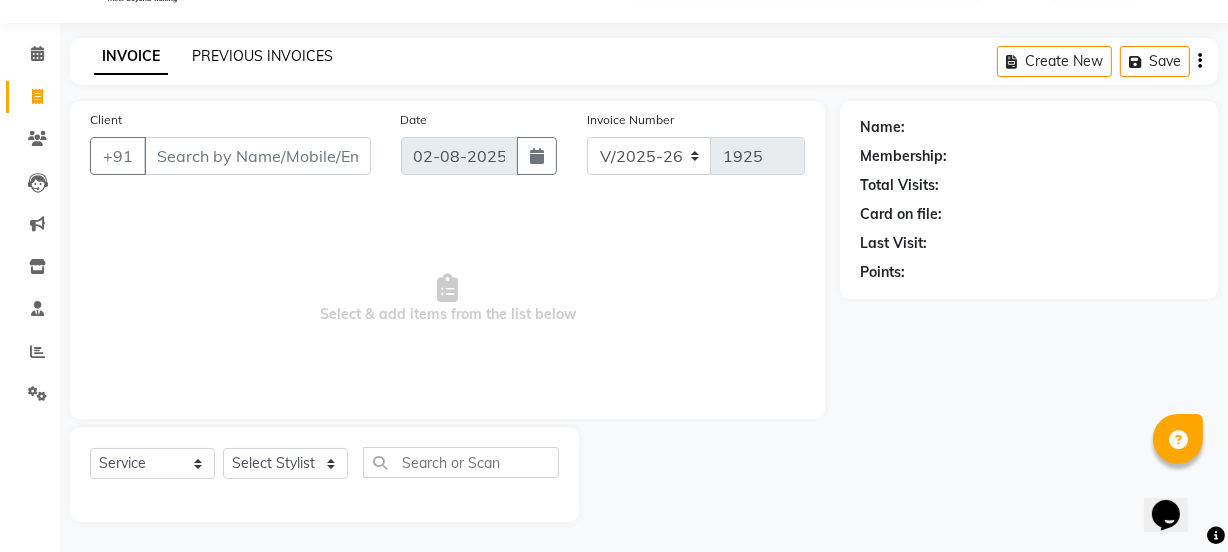 click on "PREVIOUS INVOICES" 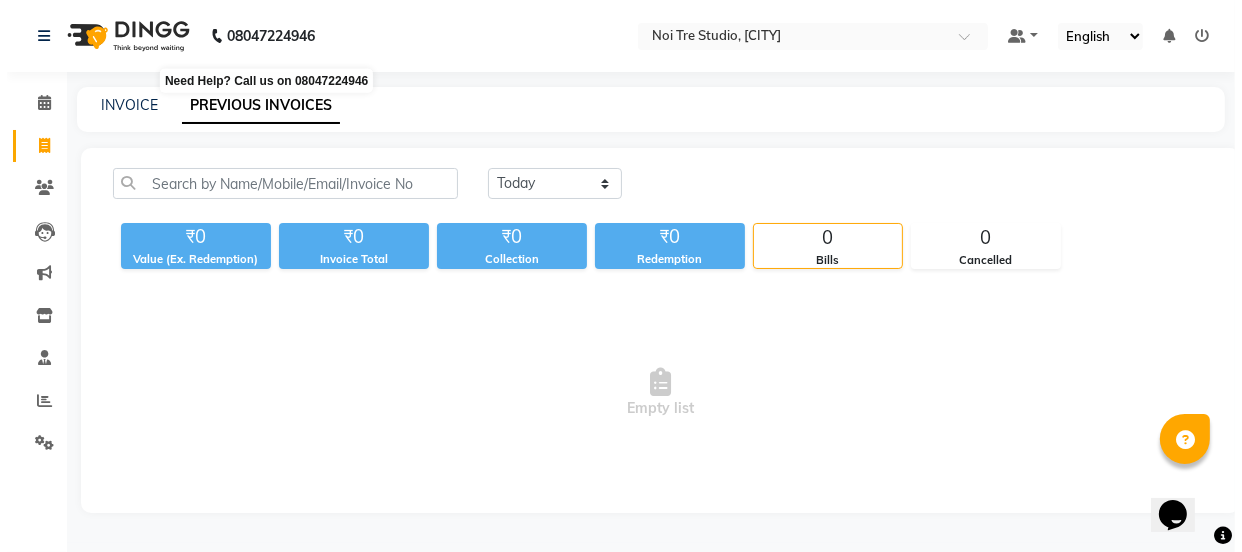scroll, scrollTop: 0, scrollLeft: 0, axis: both 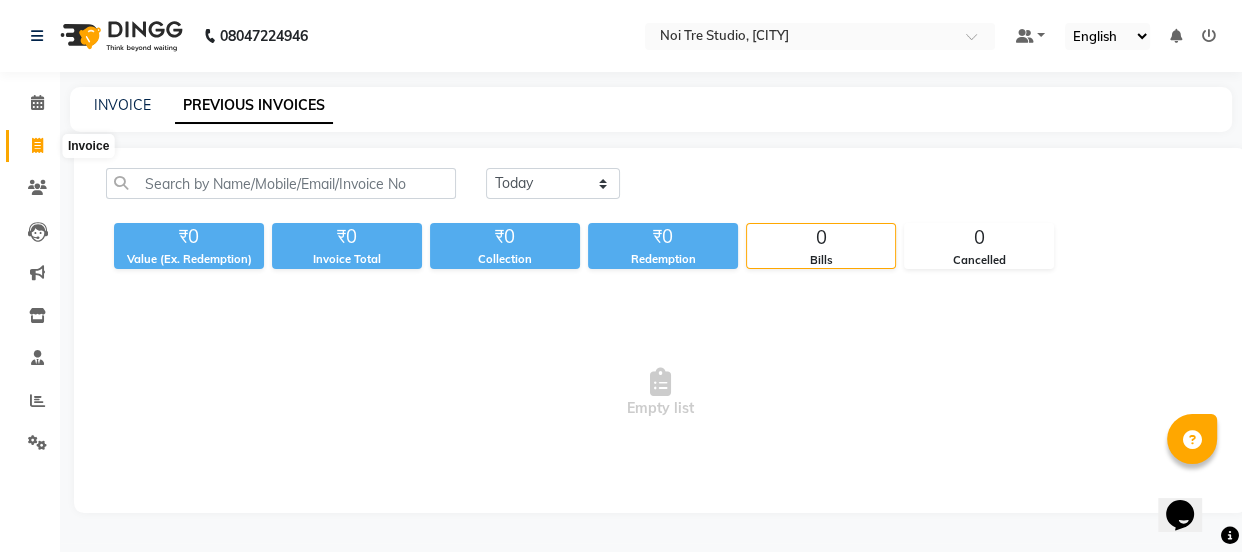 click 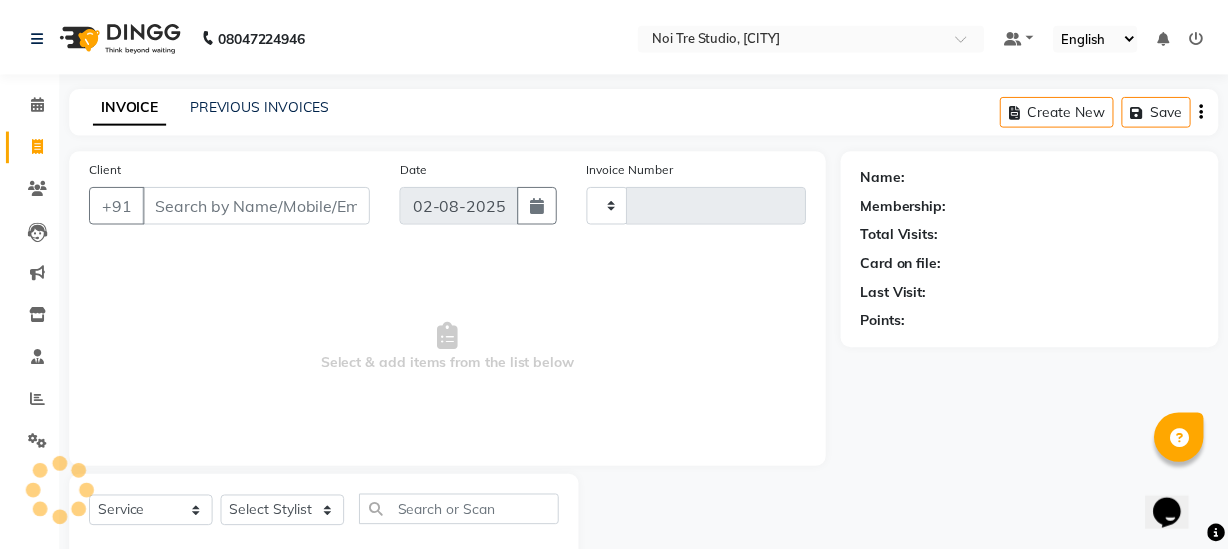 scroll, scrollTop: 50, scrollLeft: 0, axis: vertical 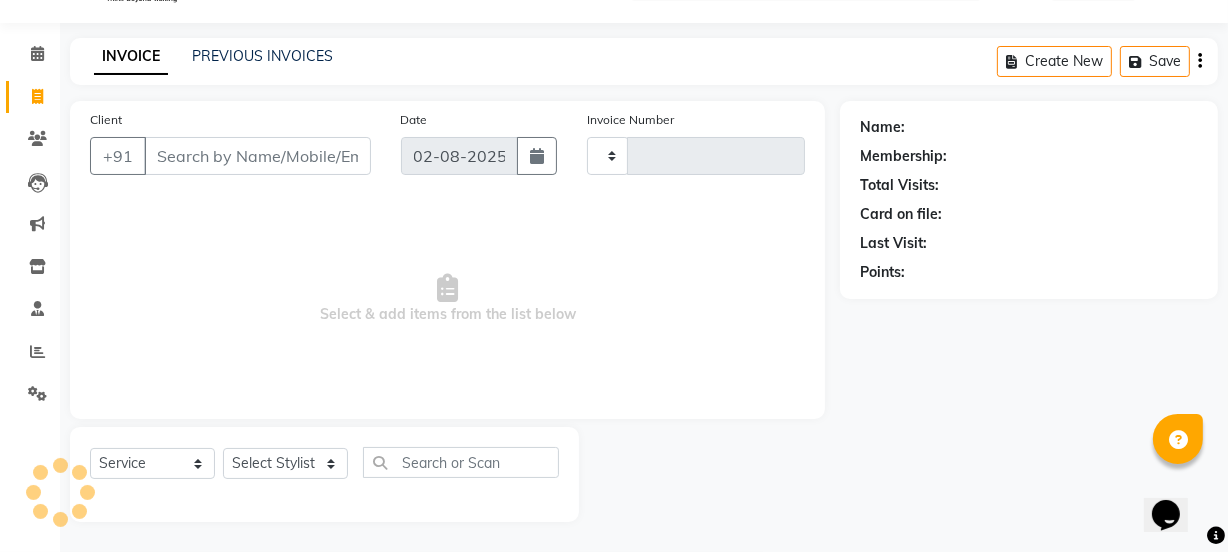 type on "1925" 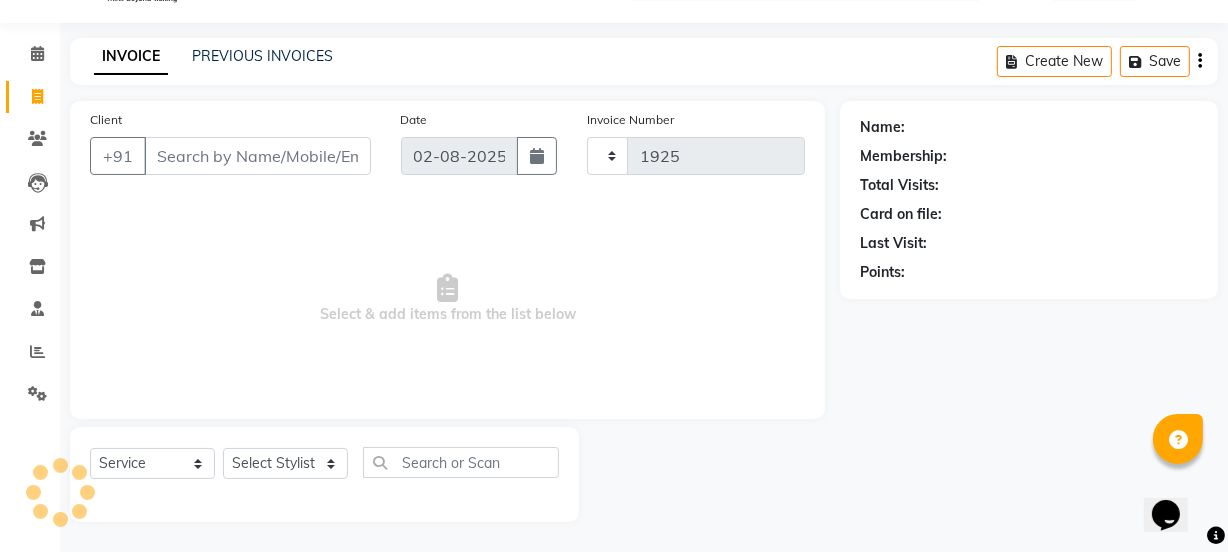 select on "4884" 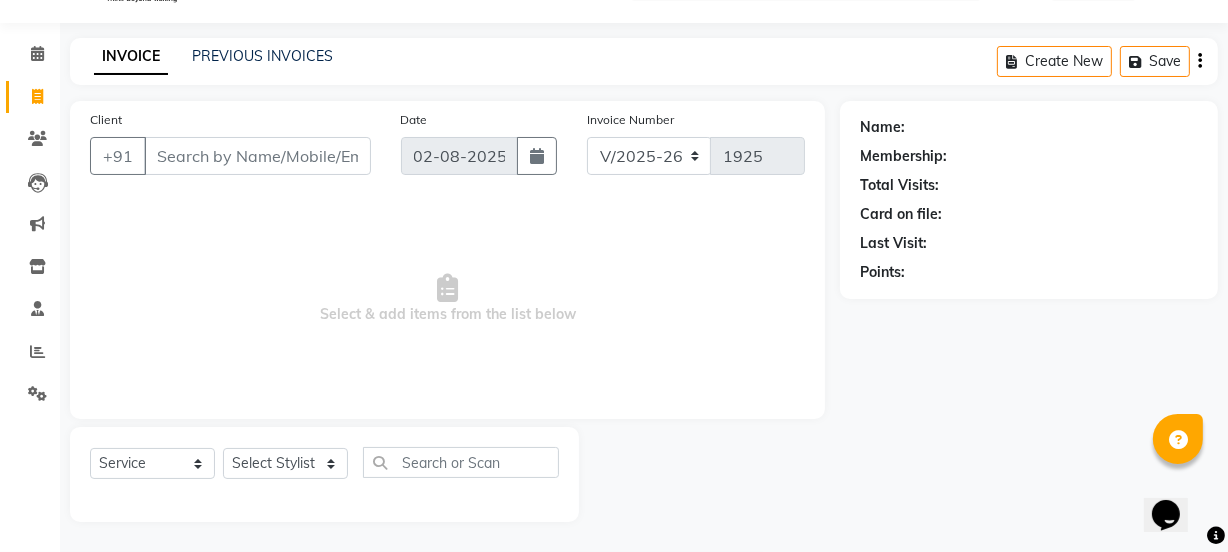 click on "Client +91 Date [DATE] Invoice Number V/2025 V/2025-26 1925 Select & add items from the list below" 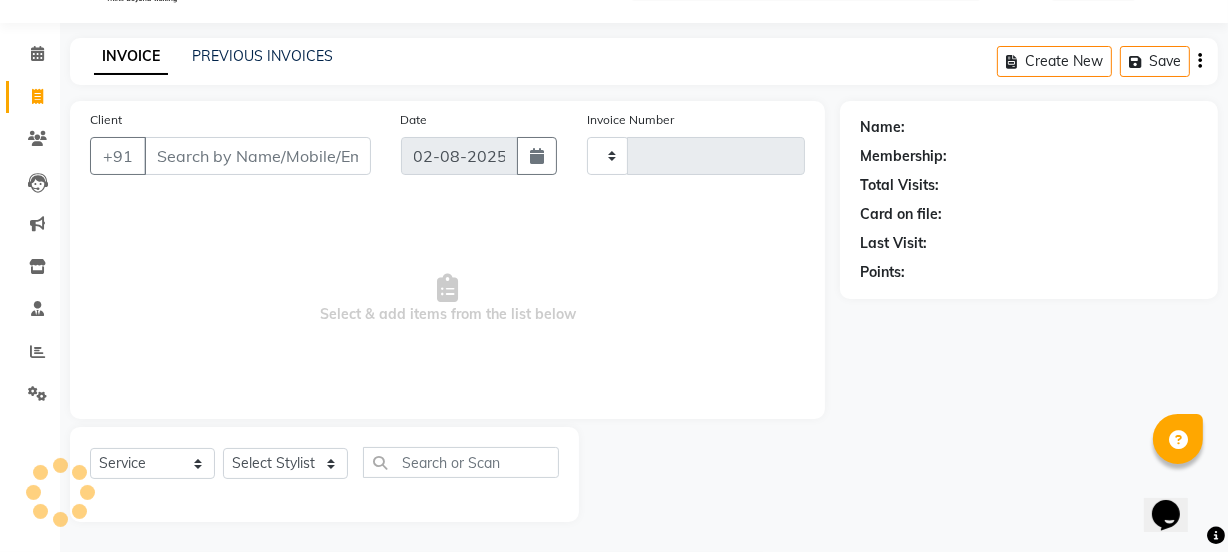 type on "1925" 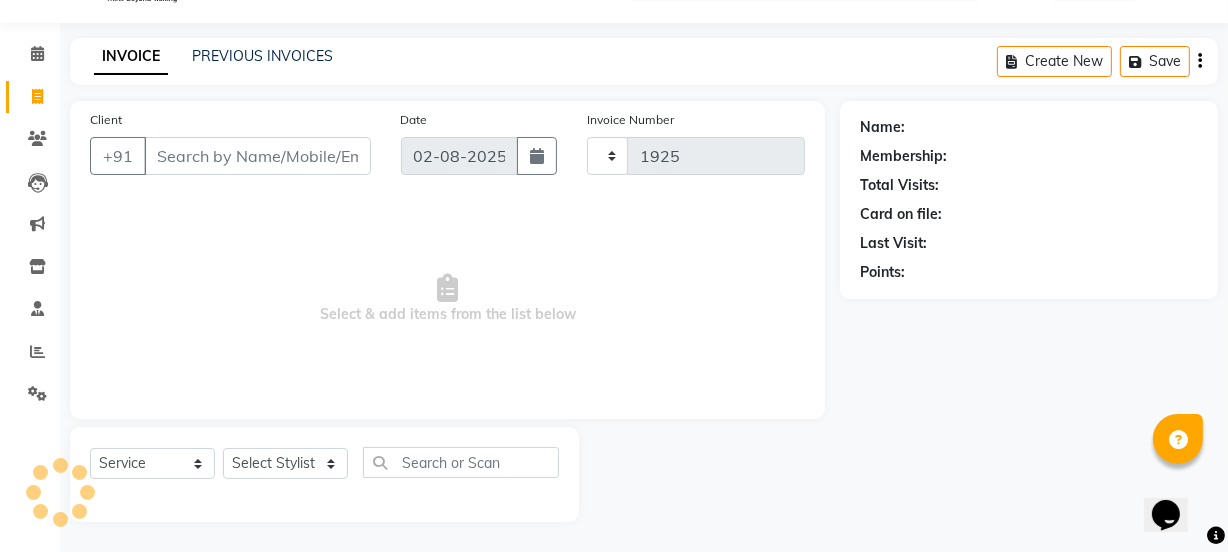 select on "4884" 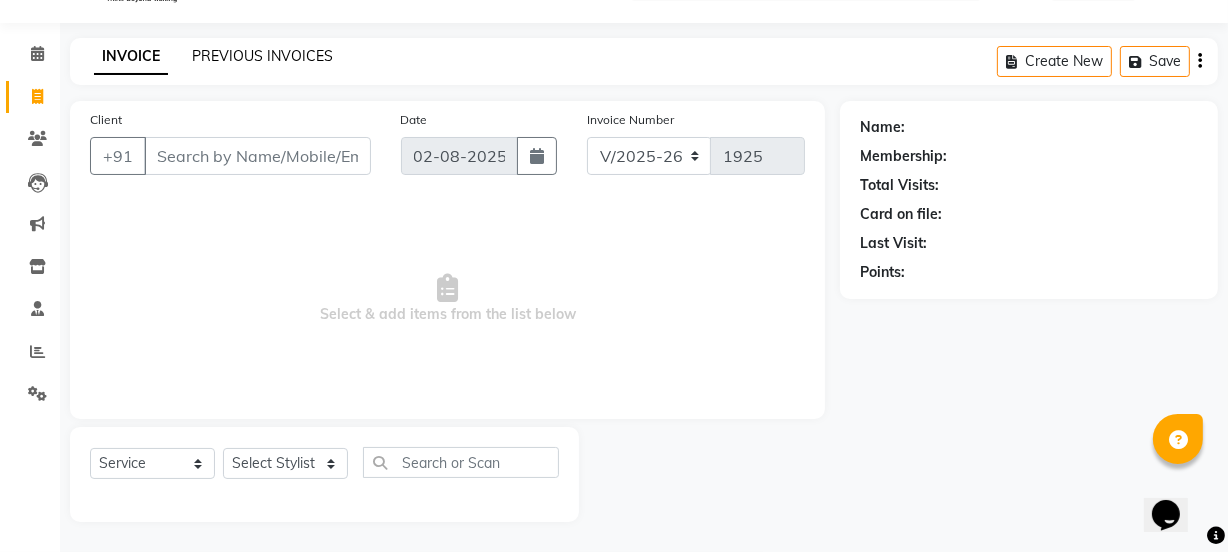click on "PREVIOUS INVOICES" 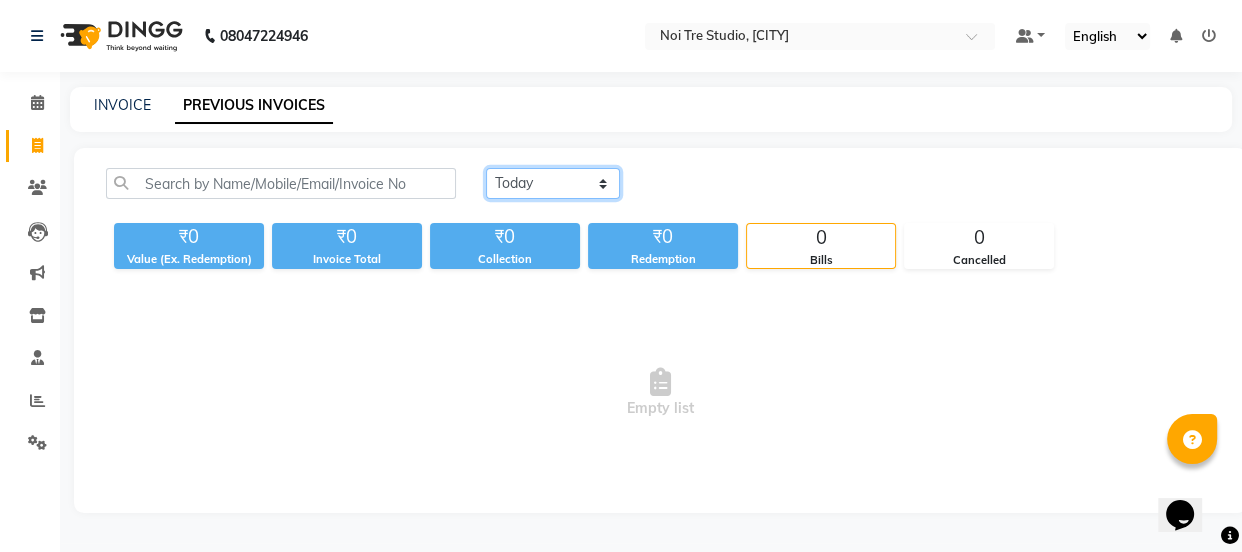 click on "Today Yesterday Custom Range" 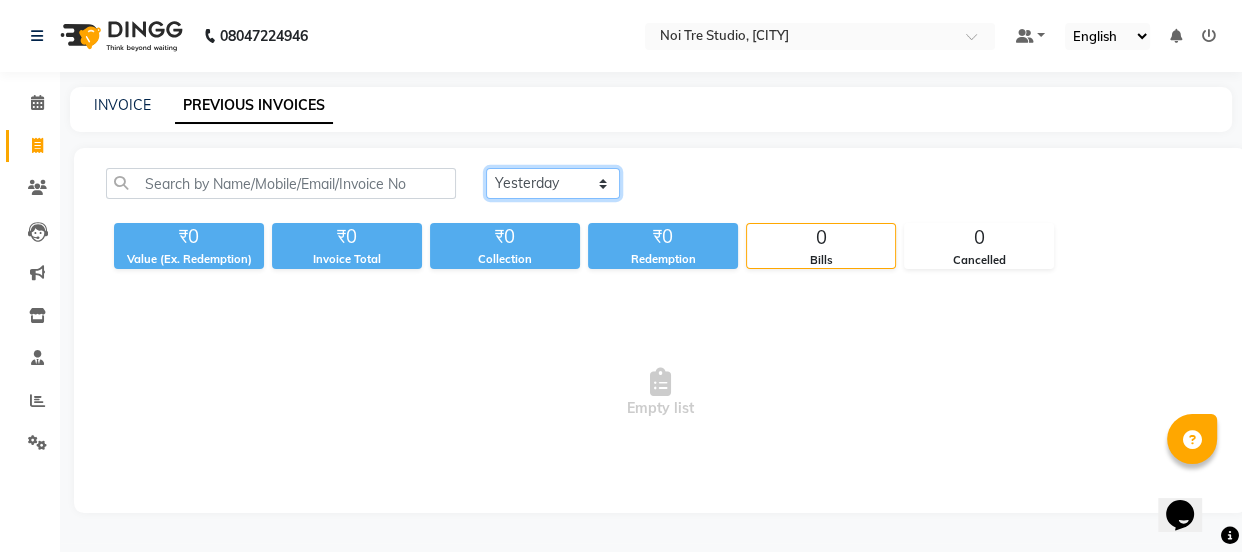 click on "Today Yesterday Custom Range" 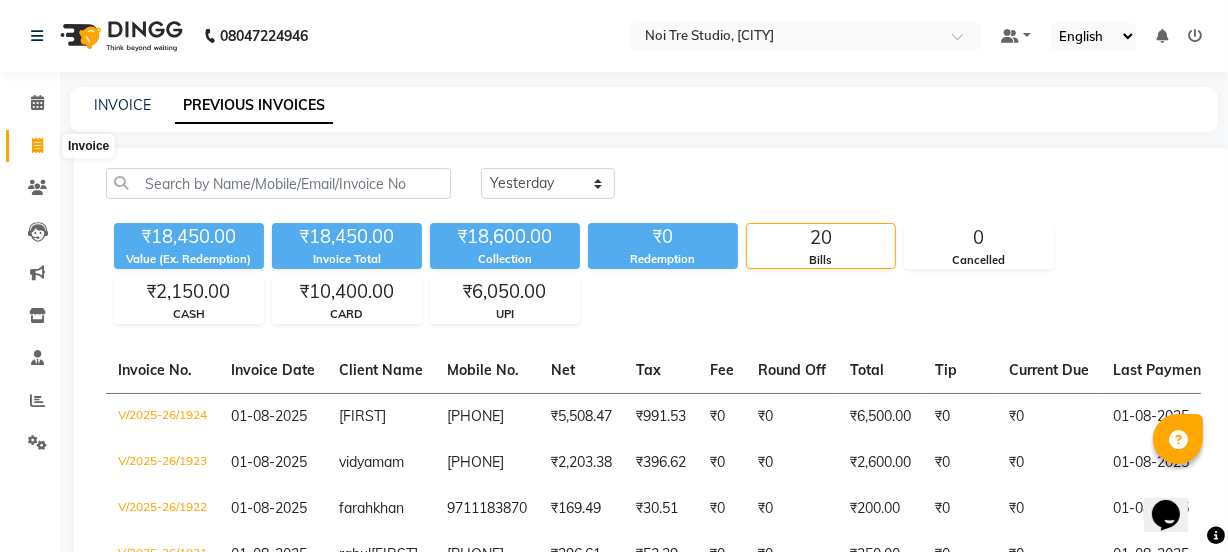 click 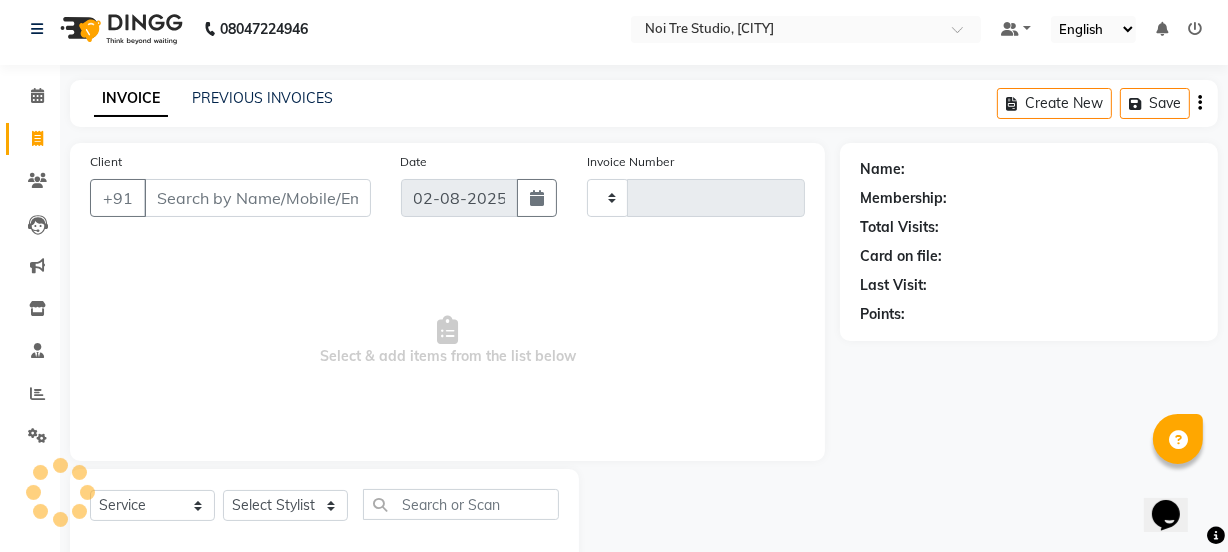 type on "1925" 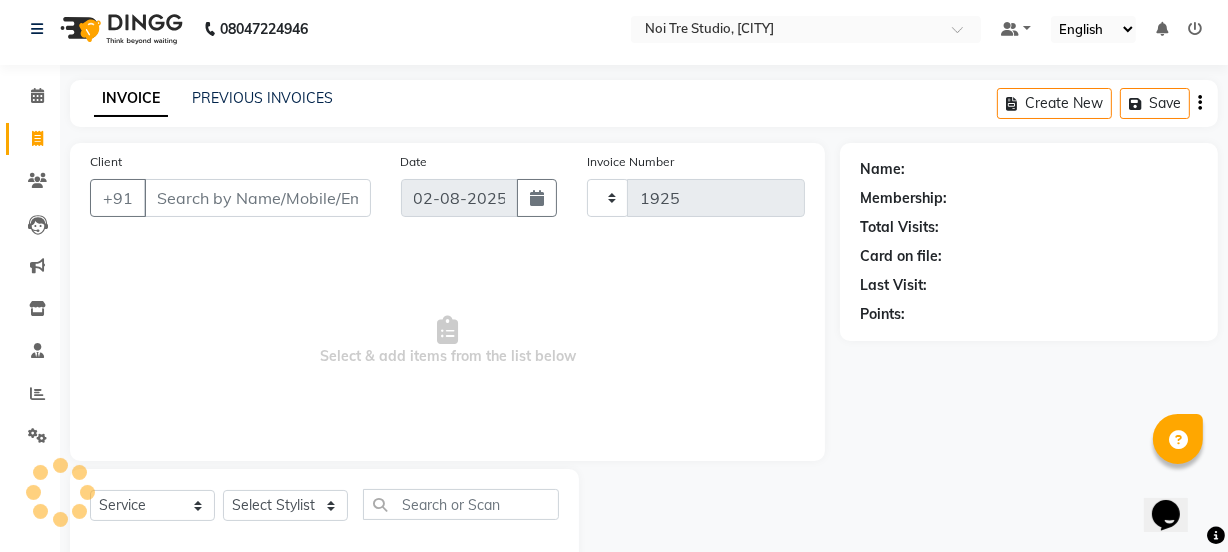 select on "4884" 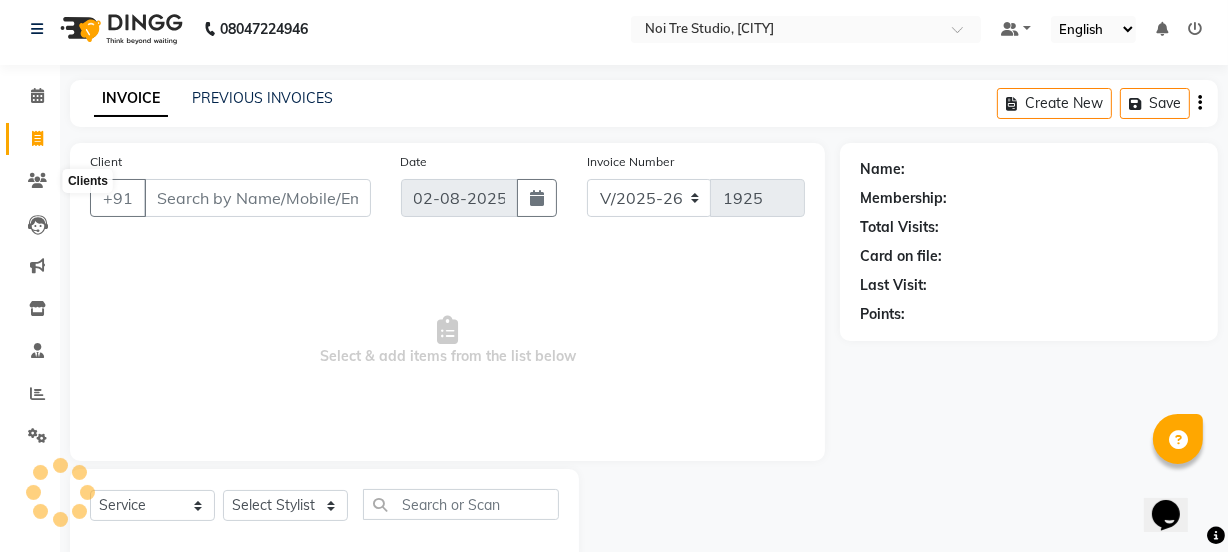 scroll, scrollTop: 50, scrollLeft: 0, axis: vertical 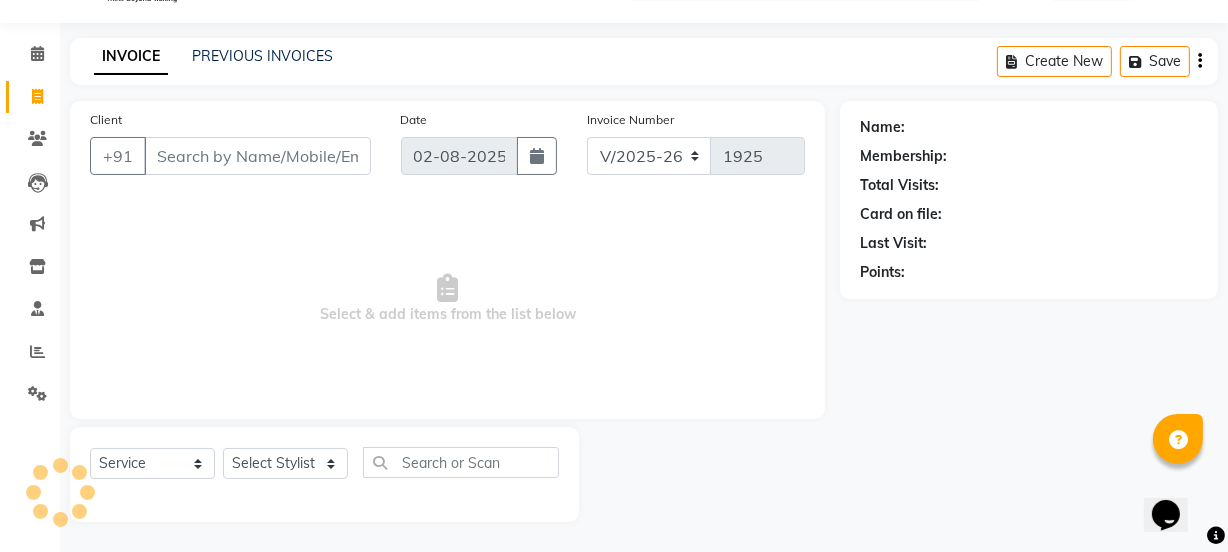 click on "Client" at bounding box center [257, 156] 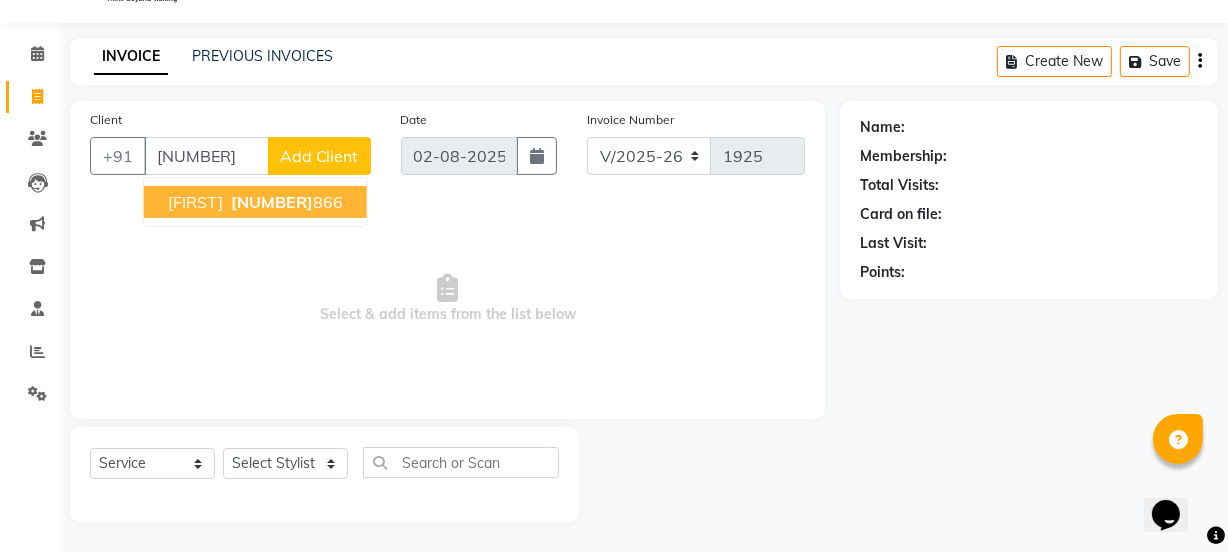 click on "[FIRST] [PHONE] [NUMBER]" at bounding box center [255, 202] 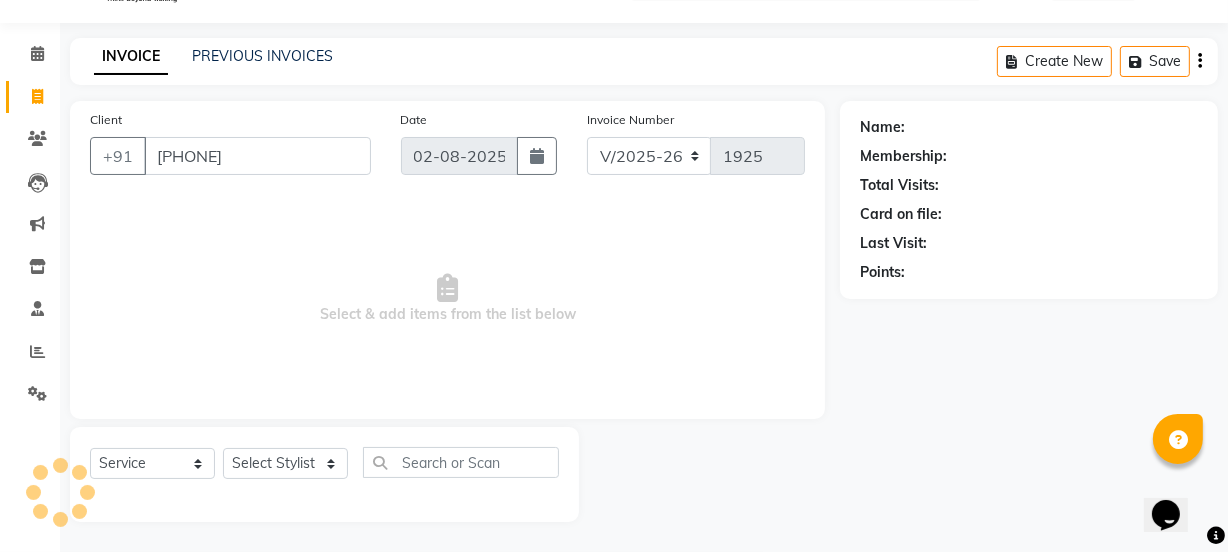type on "[PHONE]" 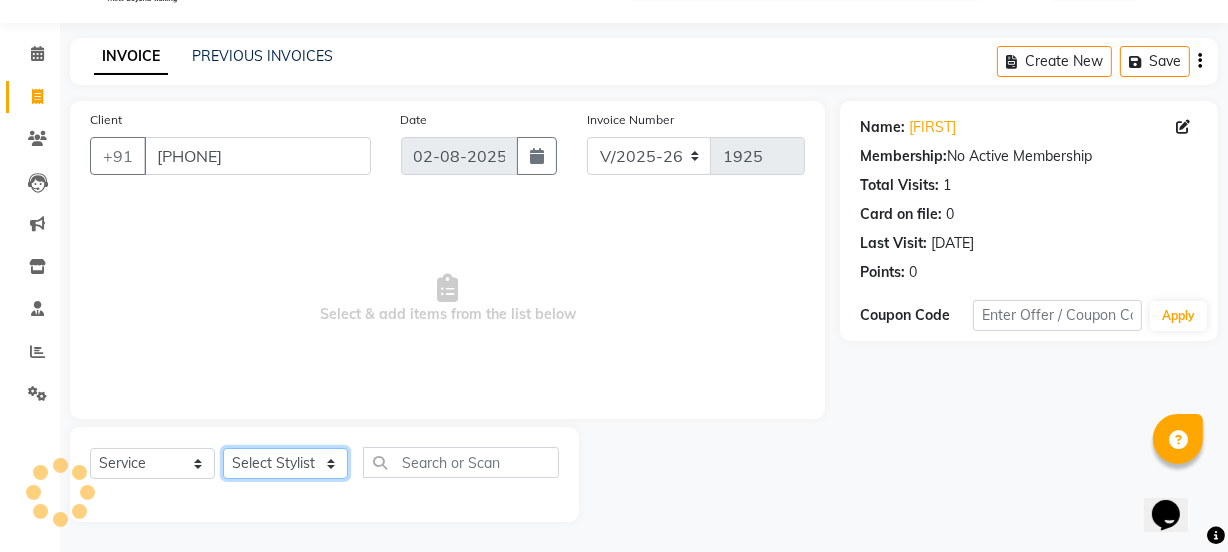 click on "Select Stylist azad farhana fiza jahan GAURAV Harsh IRFAN Manager massey monu Paras Grover POOJA Radha rahul Rani Ravi Kumar roshan Sanjana Shivani sufyan sunny tanisha" 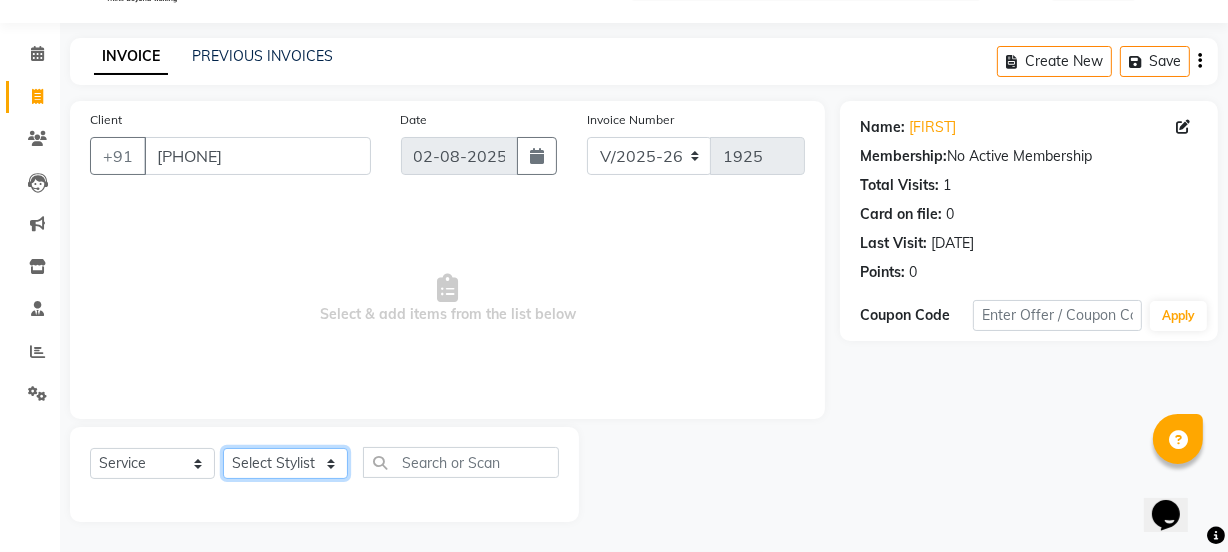 select on "30888" 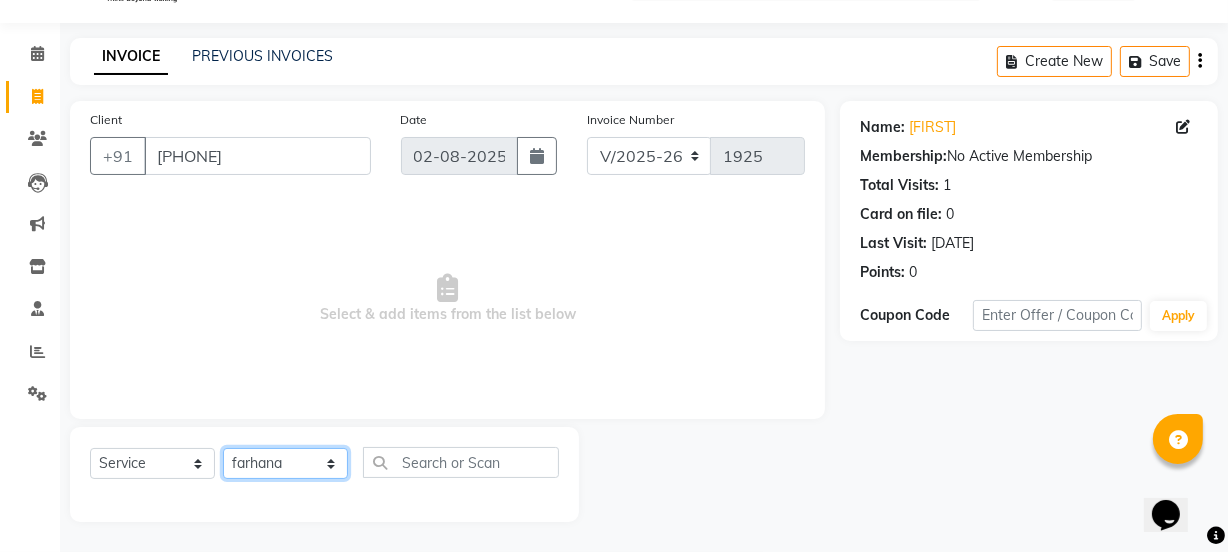 click on "Select Stylist azad farhana fiza jahan GAURAV Harsh IRFAN Manager massey monu Paras Grover POOJA Radha rahul Rani Ravi Kumar roshan Sanjana Shivani sufyan sunny tanisha" 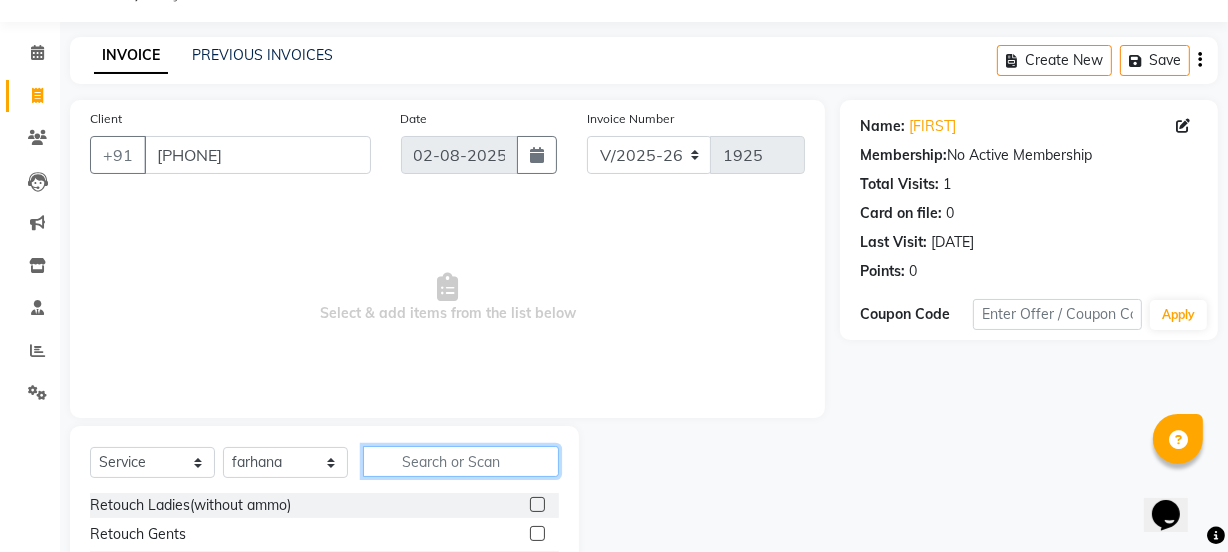 click 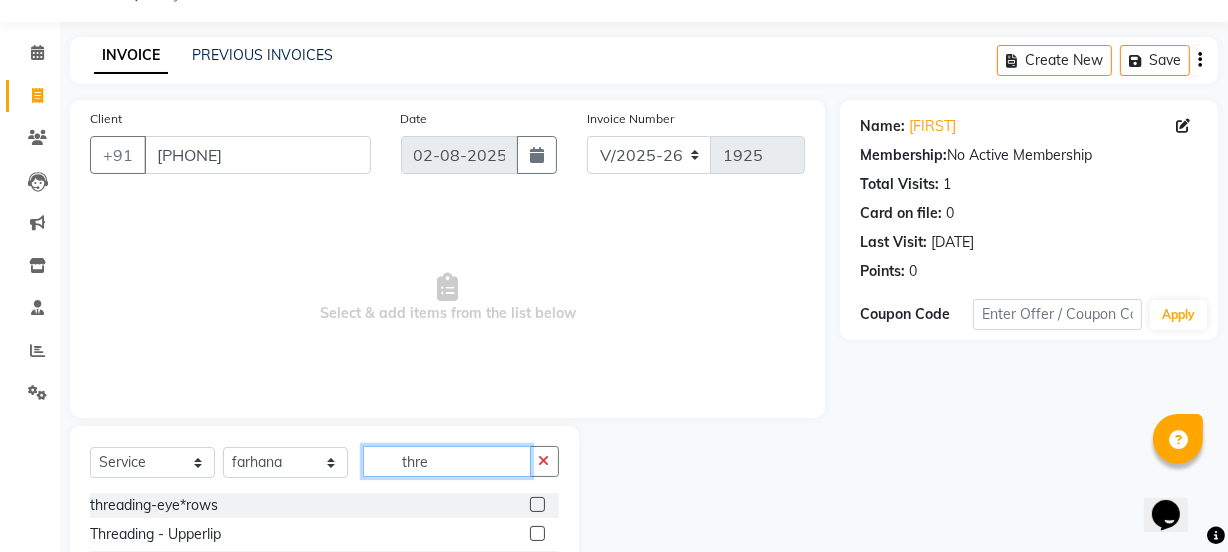 type on "thre" 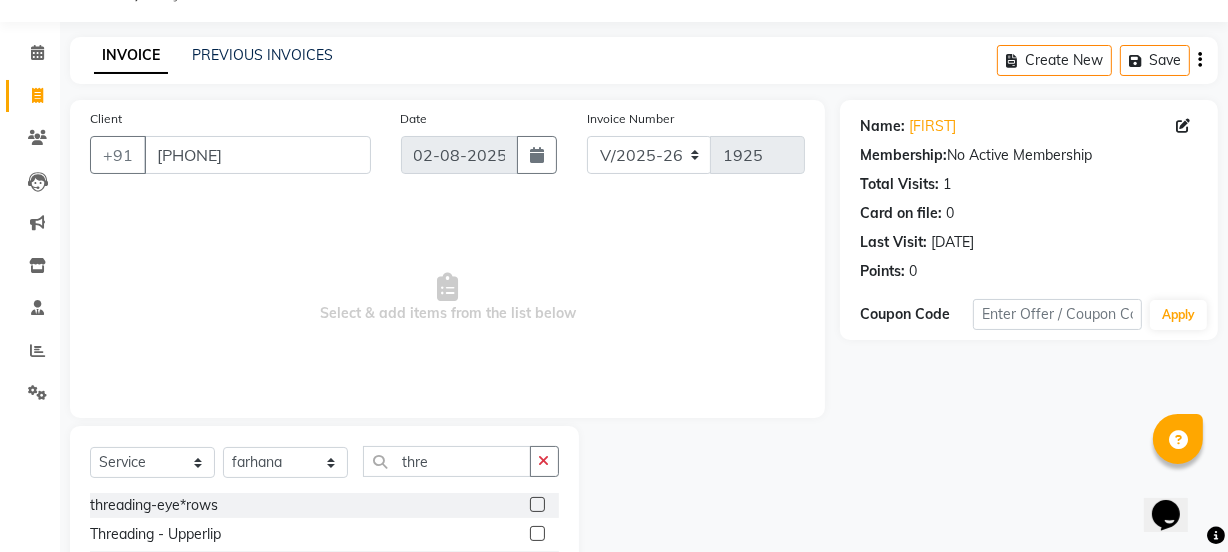 click 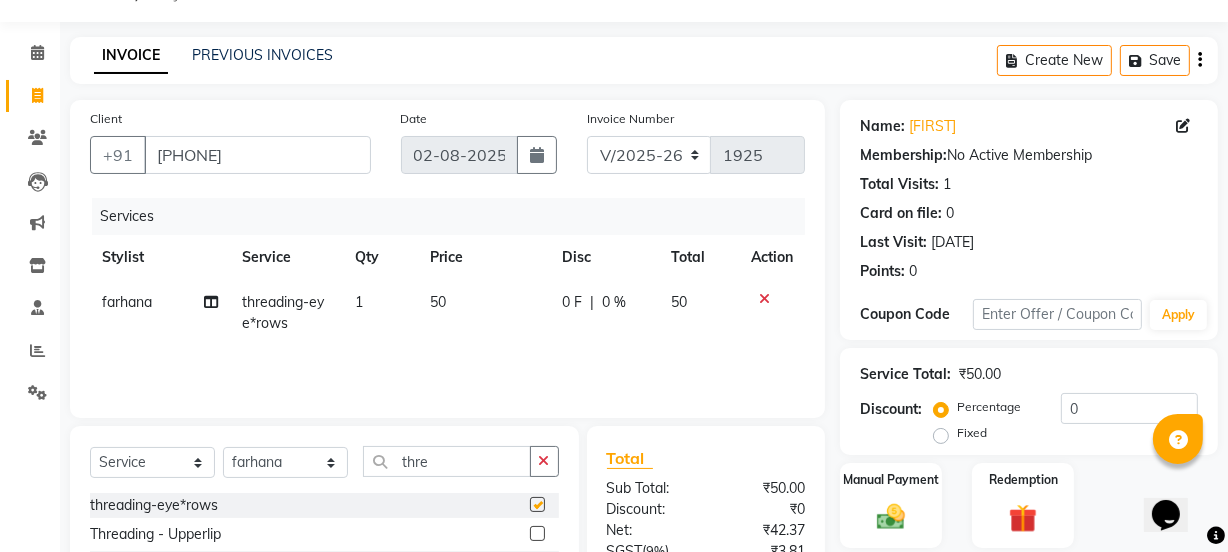 checkbox on "false" 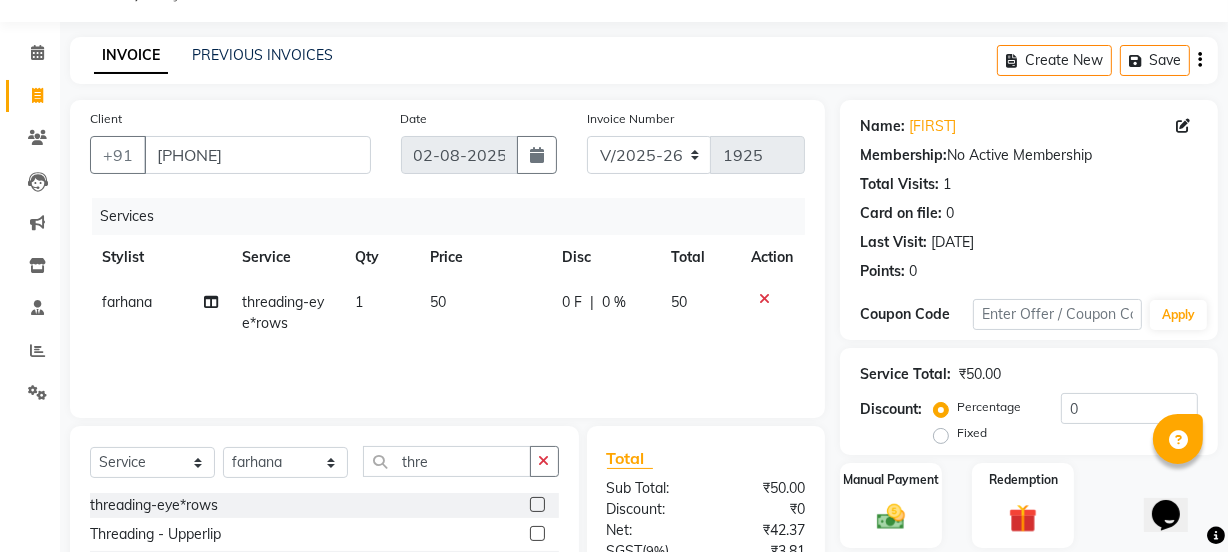click on "50" 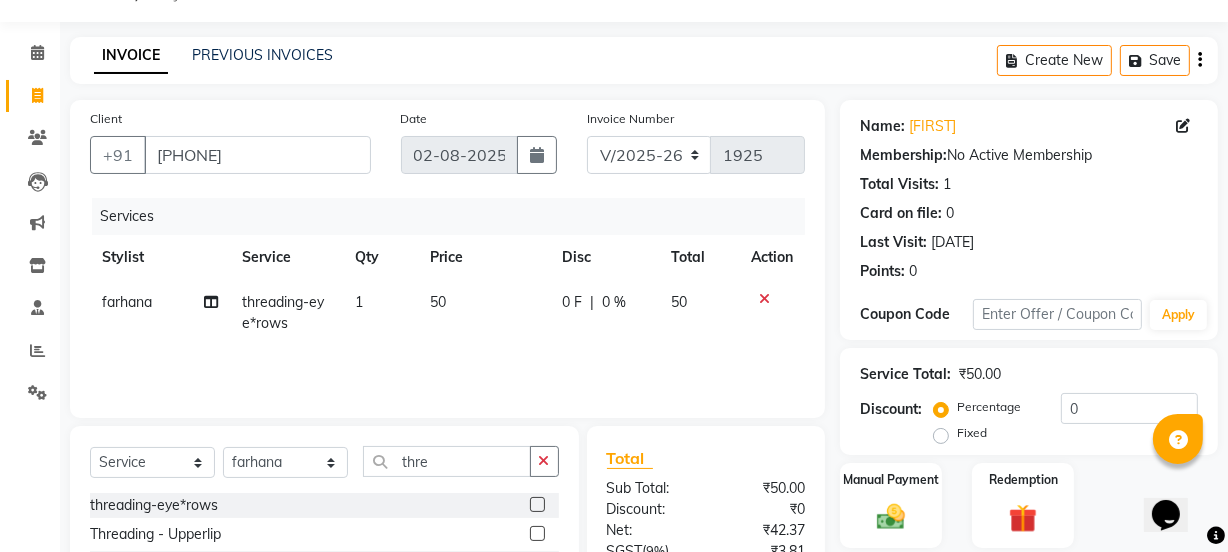 select on "30888" 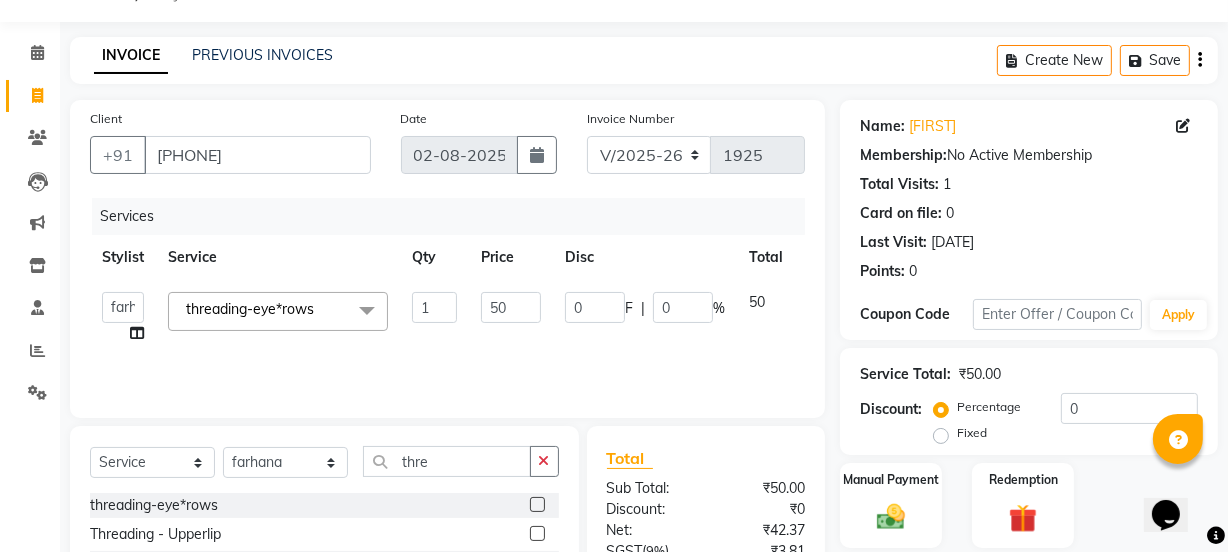 click on "1" 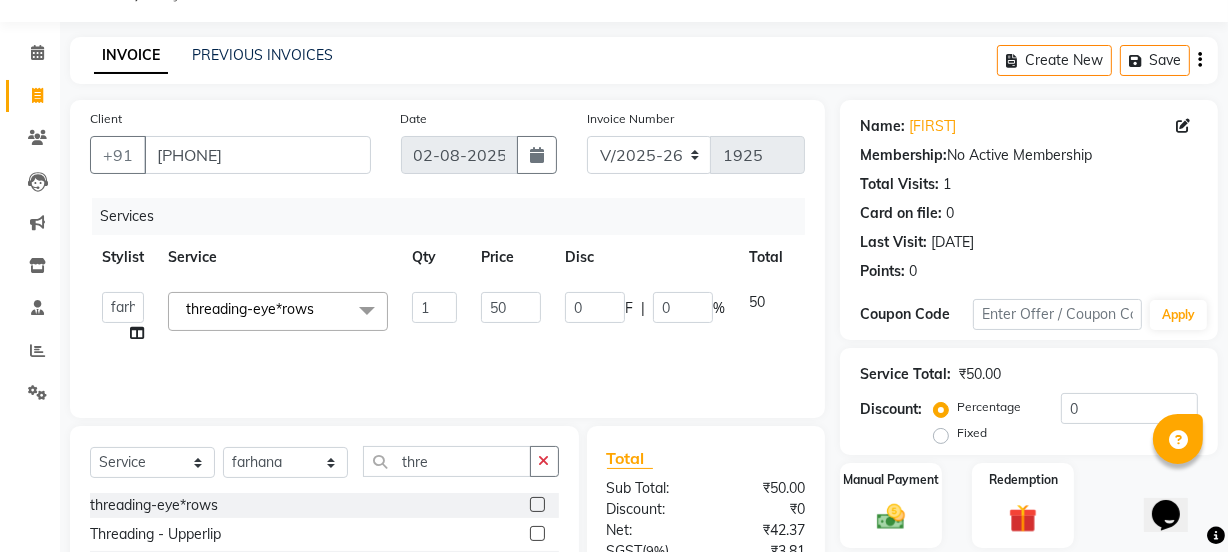 click on "1" 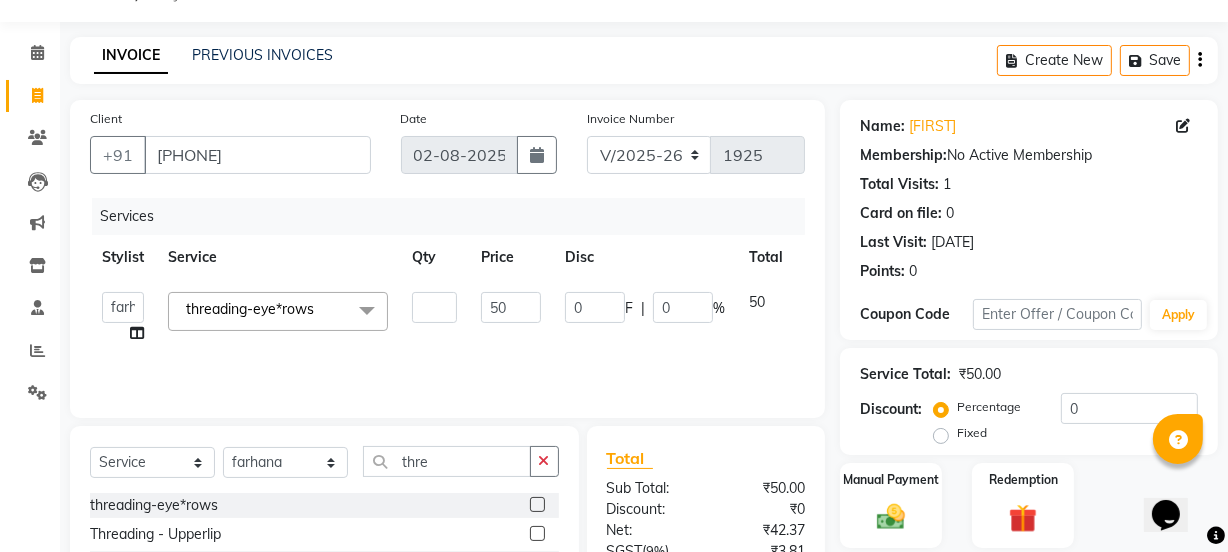 type on "4" 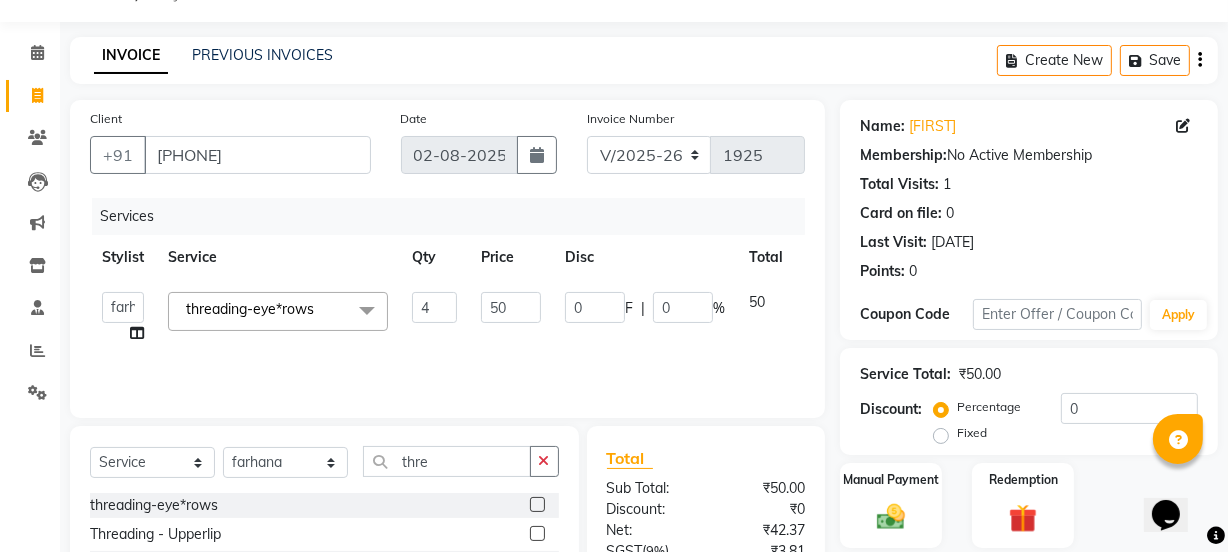 click on "Services Stylist Service Qty Price Disc Total Action  [FIRST]   [LAST]   [FIRST] [LAST]   [FIRST]   [FIRST]   [FIRST]   Manager   [LAST]   [FIRST]   [FIRST] [LAST]   [FIRST]   [FIRST]   [FIRST]   [FIRST]   [FIRST]   [FIRST]   [FIRST]   [FIRST]    [FIRST]   [FIRST]   [FIRST]   [FIRST]  threading-eye*rows  x Retouch Ladies(without ammo) Retouch Gents Global Ladies Global Gents Highlights Gents Highlights/Balayage Ladies Colour Correction/Tone Down Colour Stripping retouch  Ladies - Salon Artist Ladies -cut Creative Artist Ladies - Creative Director Ladies - Style Director Ladies - Fringe Cut Styling  - Normal Wash Styling  - Luxury Wash Styling  - Blow Dry Styling  - Normal Dry Styling  - Flat Iron Styling  - Tong Curls Styling  - Steampod Iron Styling  - Hair Up Men’S Cut - salon artist Men’S Shave - Salon Artist Men’S Cut & Shave - Senior Artist Men’S Cut & Shave - Creative Director Men’S Cut & Shave - Style Director Shave - Shave Premium Shave - Premium Shave Beard Ritual - Beard Ritual Beard Trim - Beard Trim Retouch - Gentlemen 4" 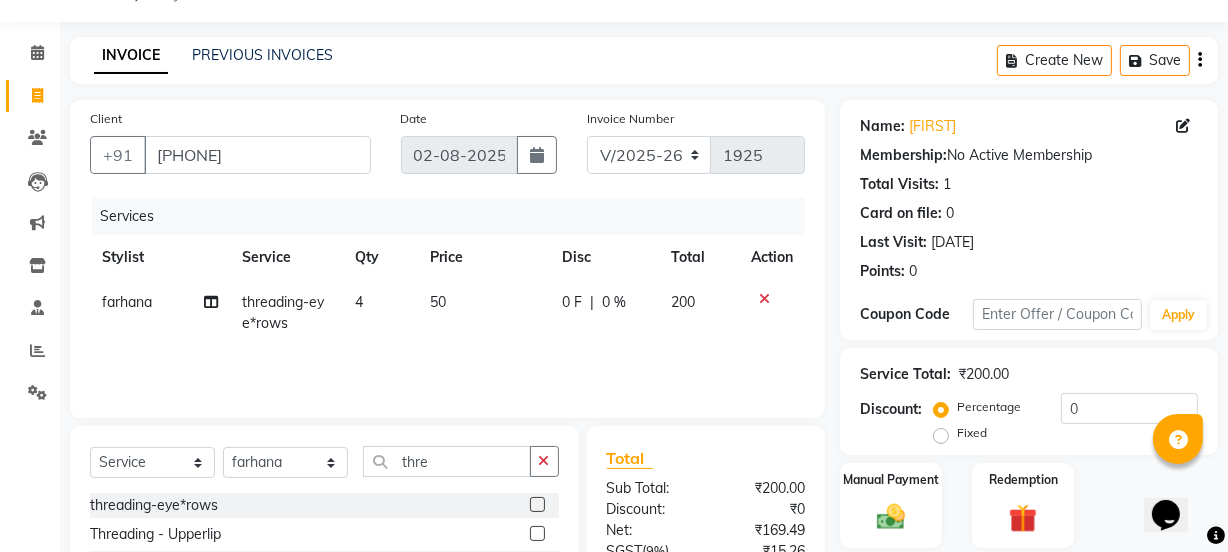 scroll, scrollTop: 250, scrollLeft: 0, axis: vertical 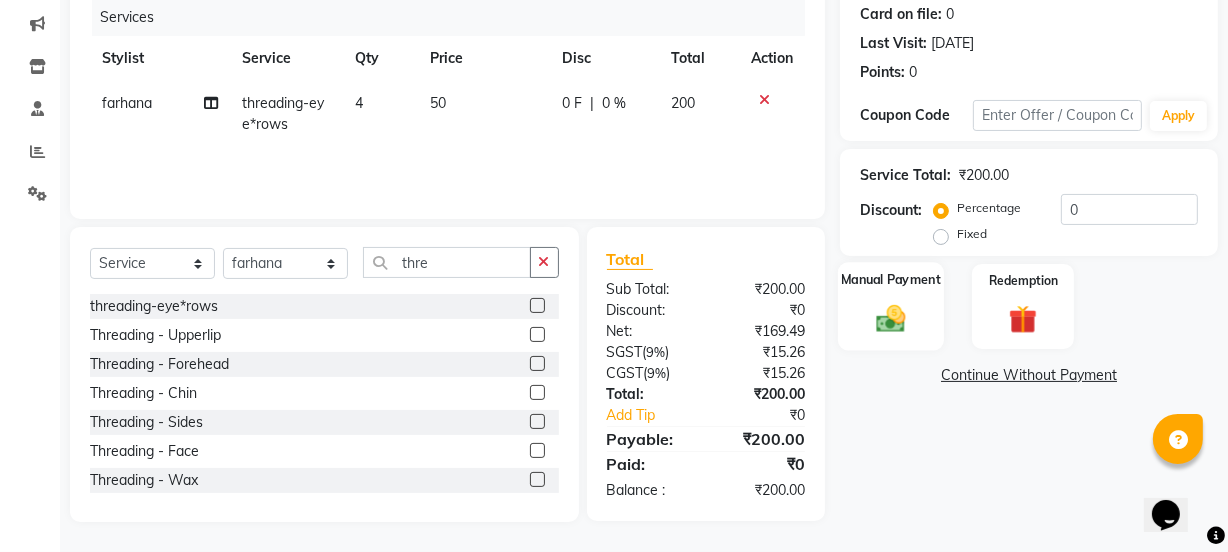click 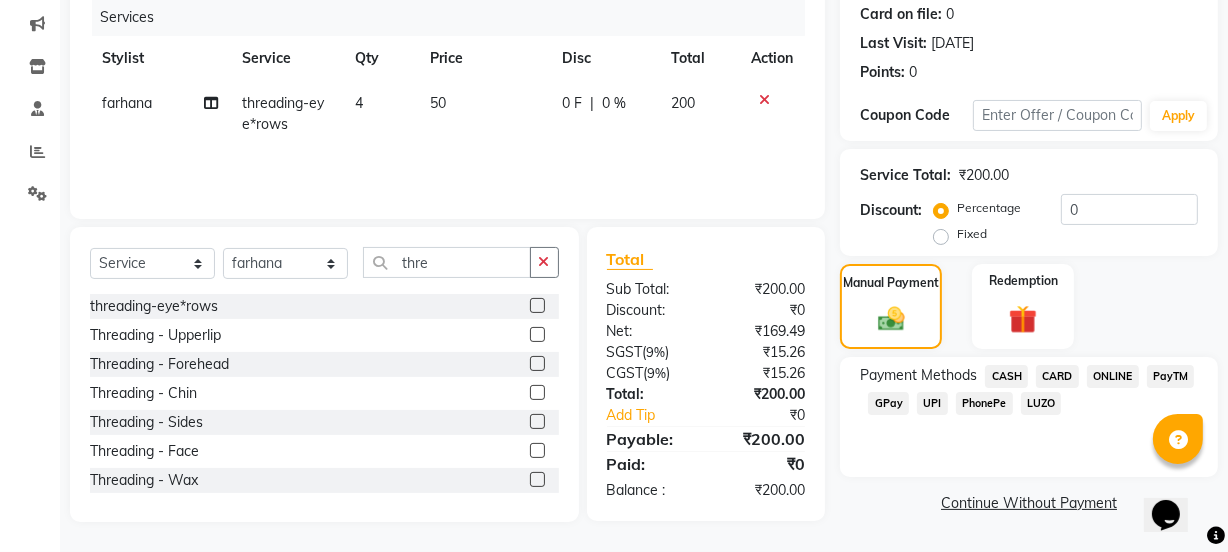 click on "UPI" 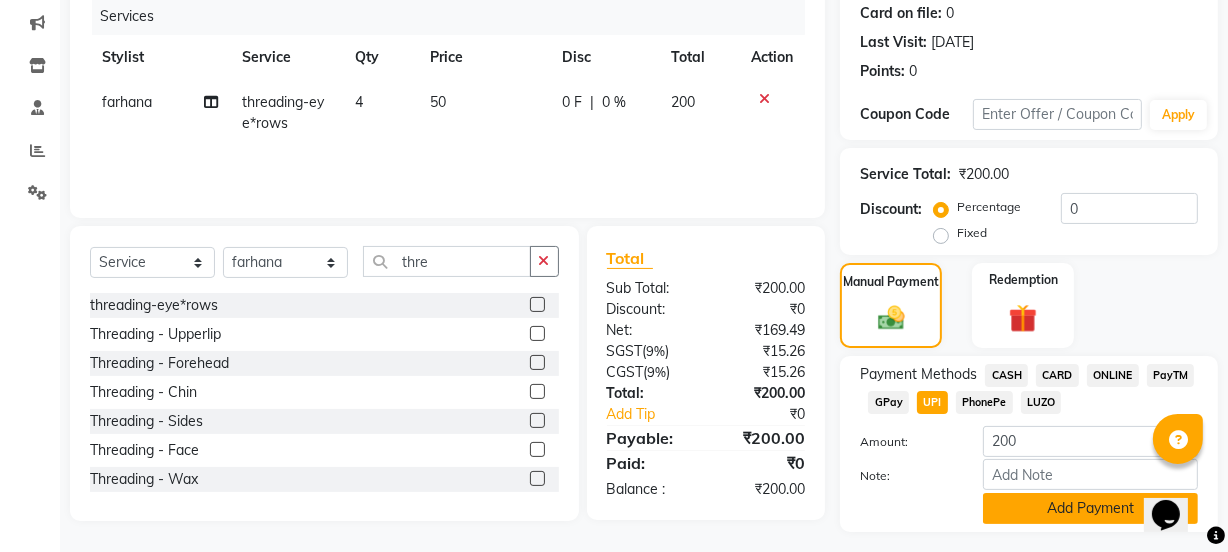 click on "Add Payment" 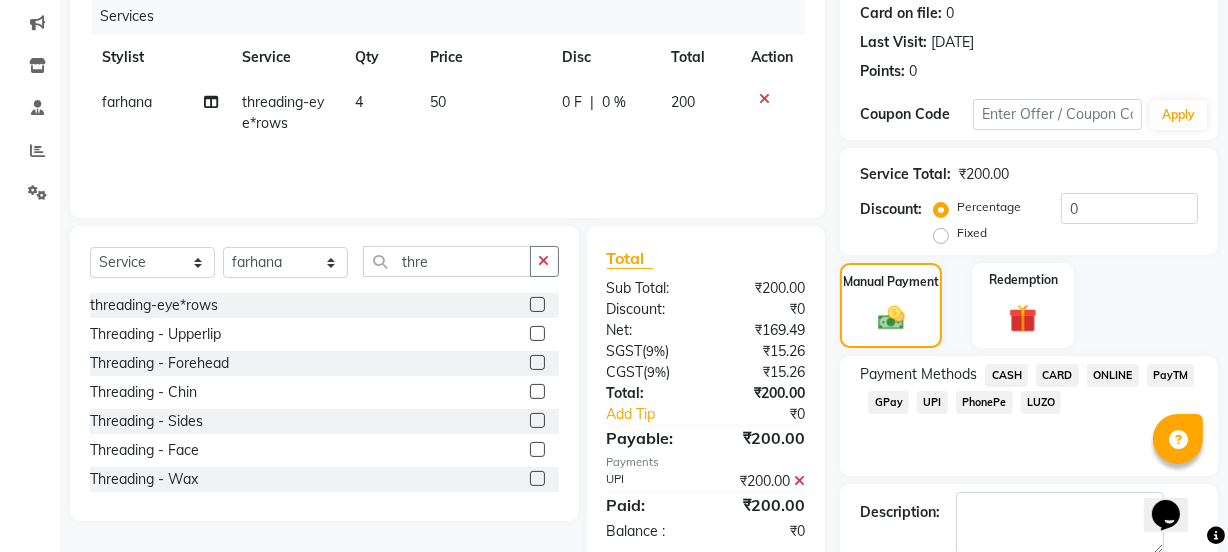 scroll, scrollTop: 357, scrollLeft: 0, axis: vertical 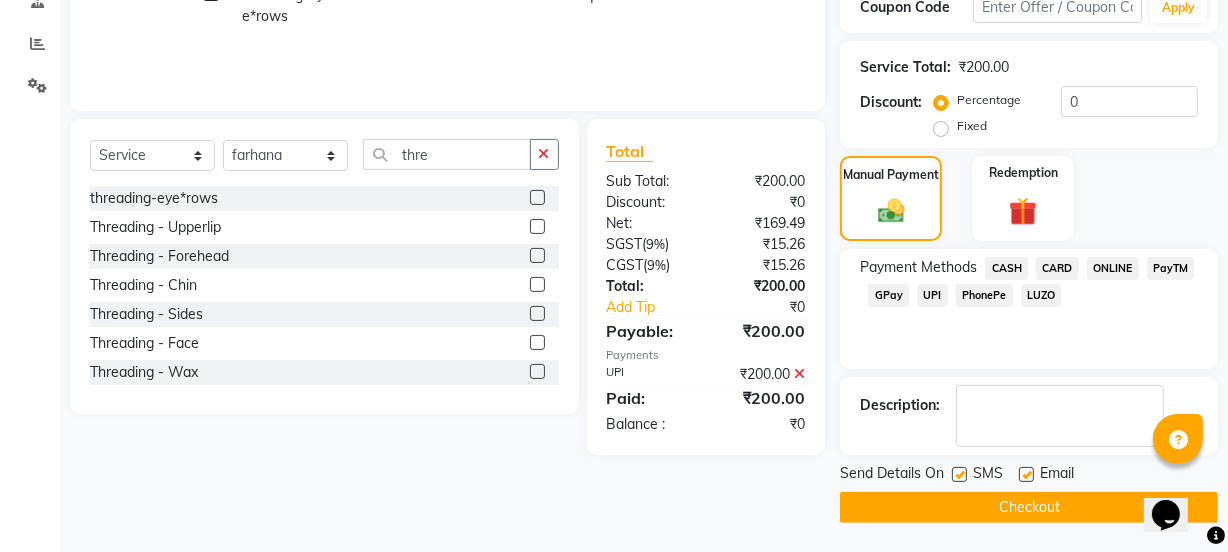 click 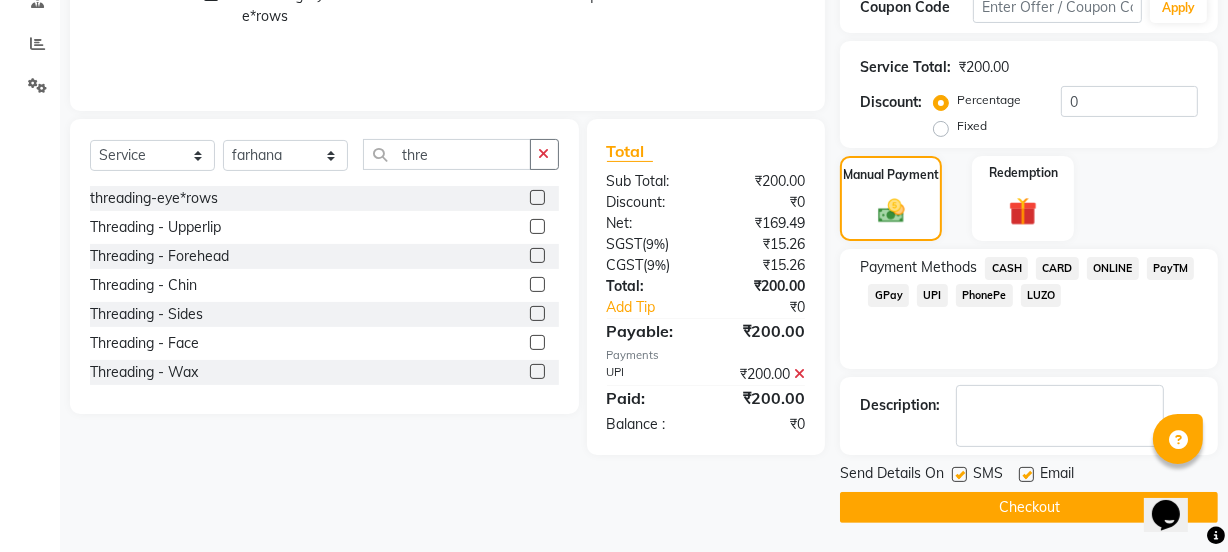 checkbox on "false" 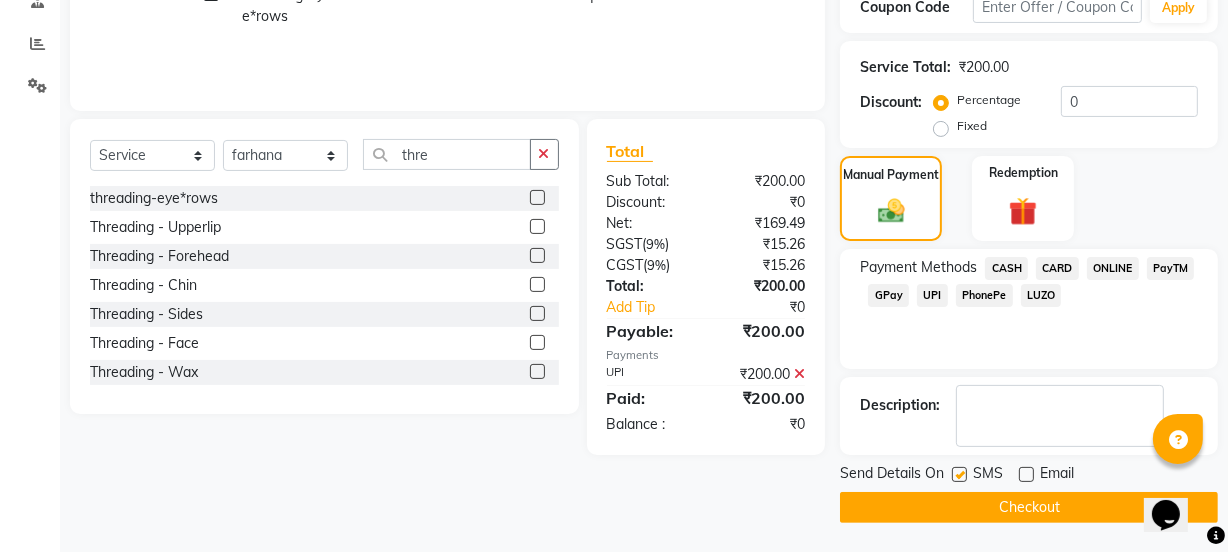 click 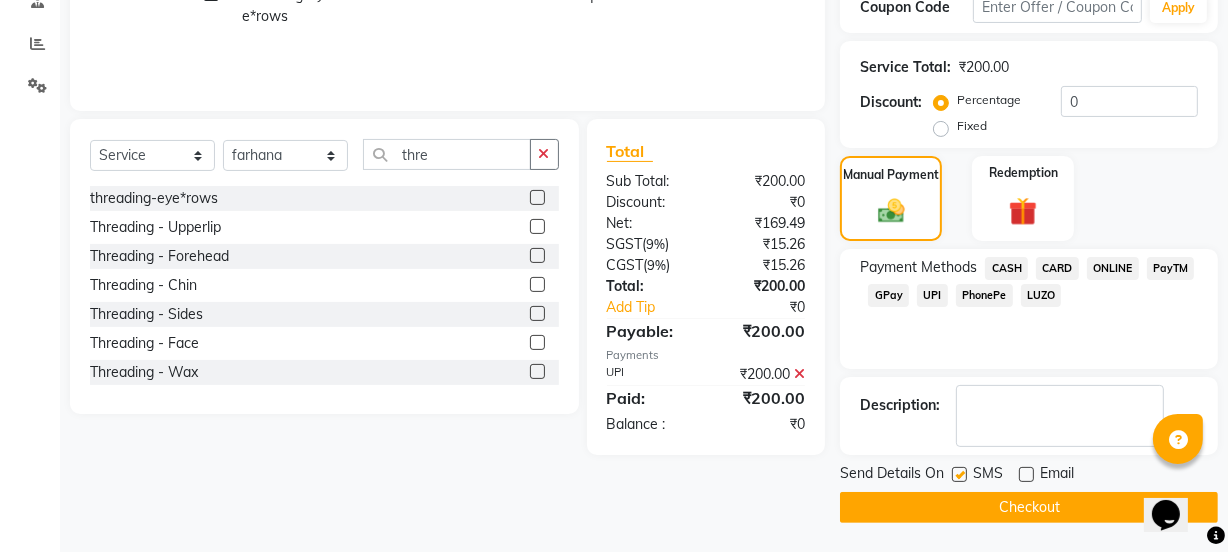 click at bounding box center [958, 475] 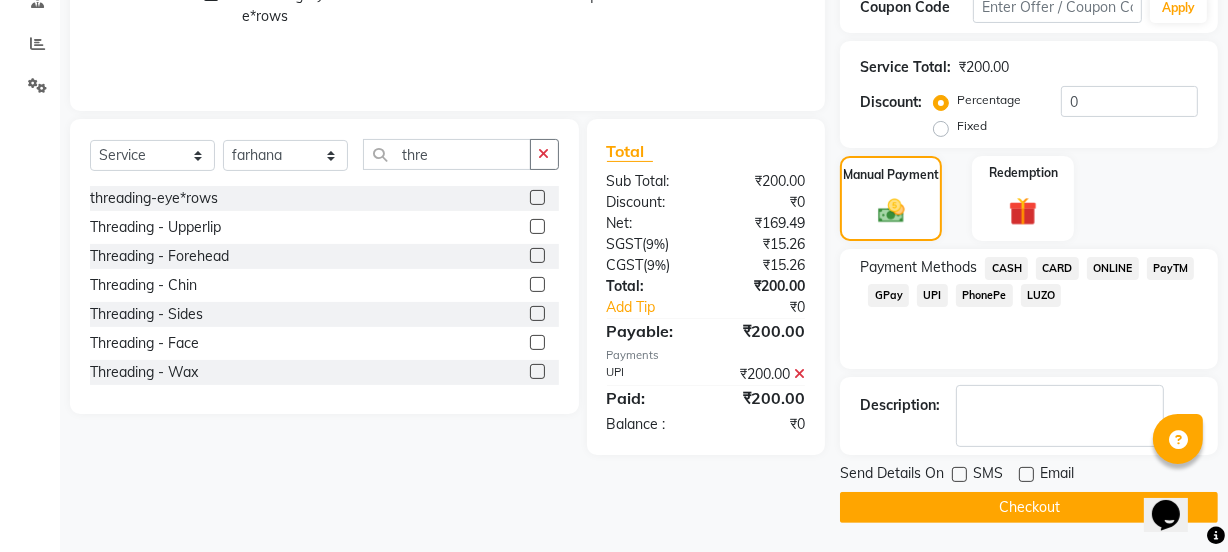 click on "Checkout" 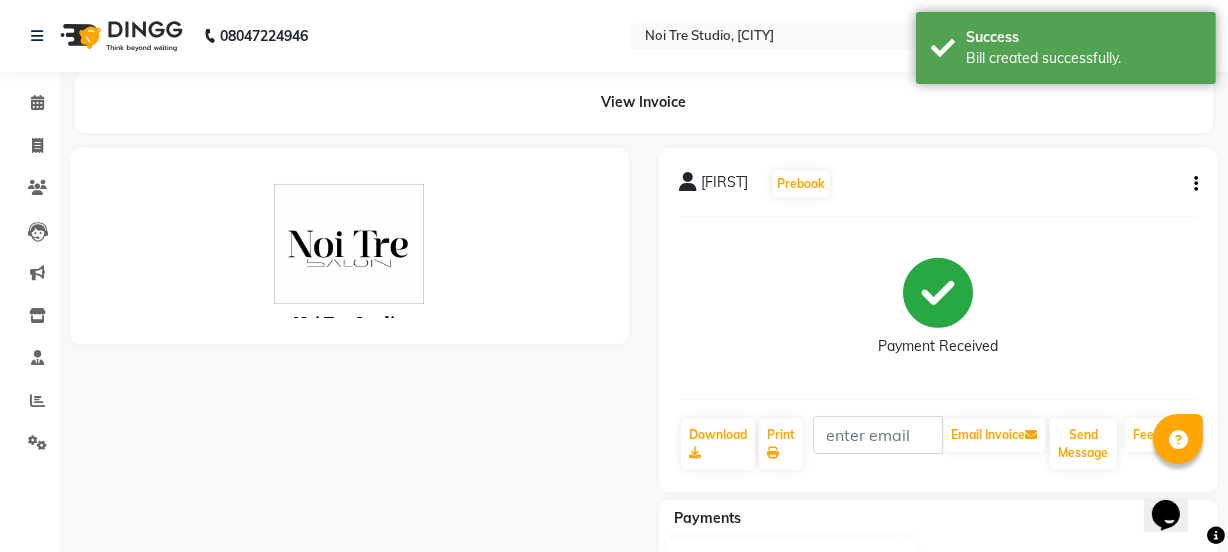 scroll, scrollTop: 0, scrollLeft: 0, axis: both 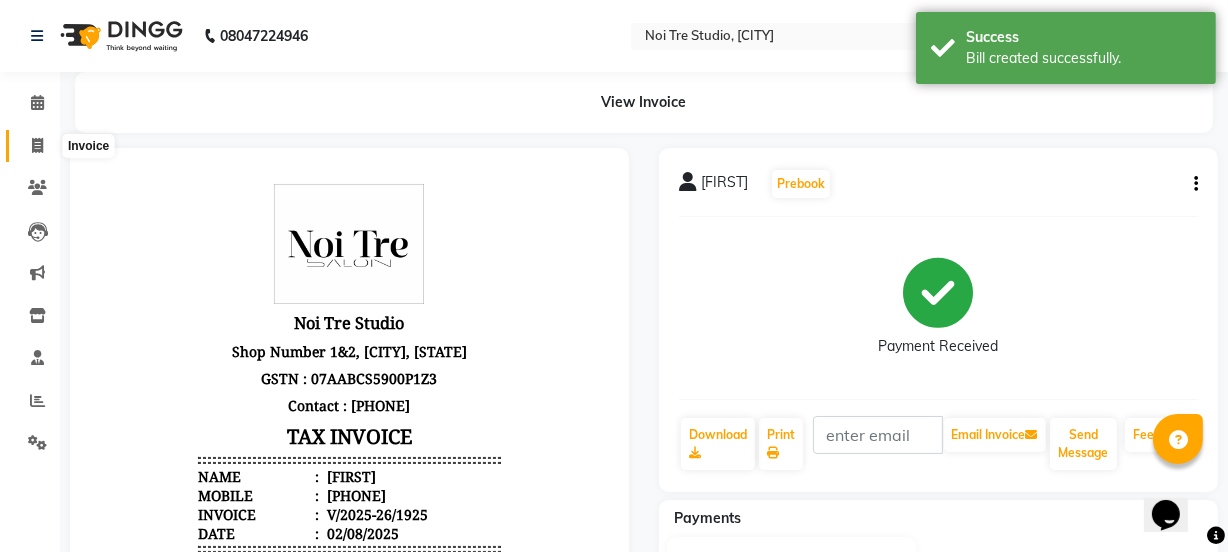 click 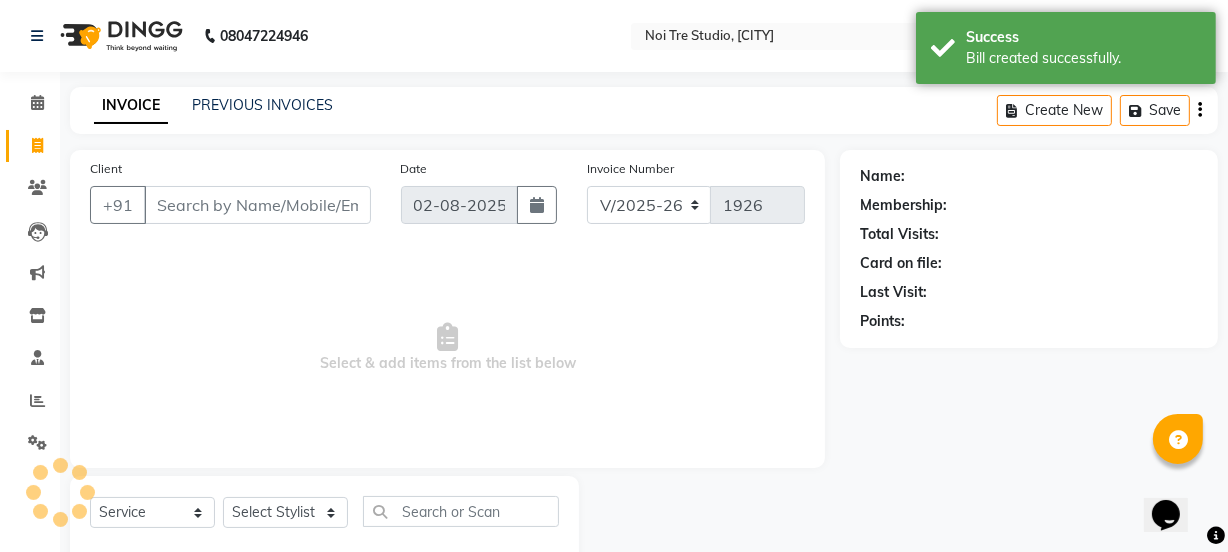 scroll, scrollTop: 50, scrollLeft: 0, axis: vertical 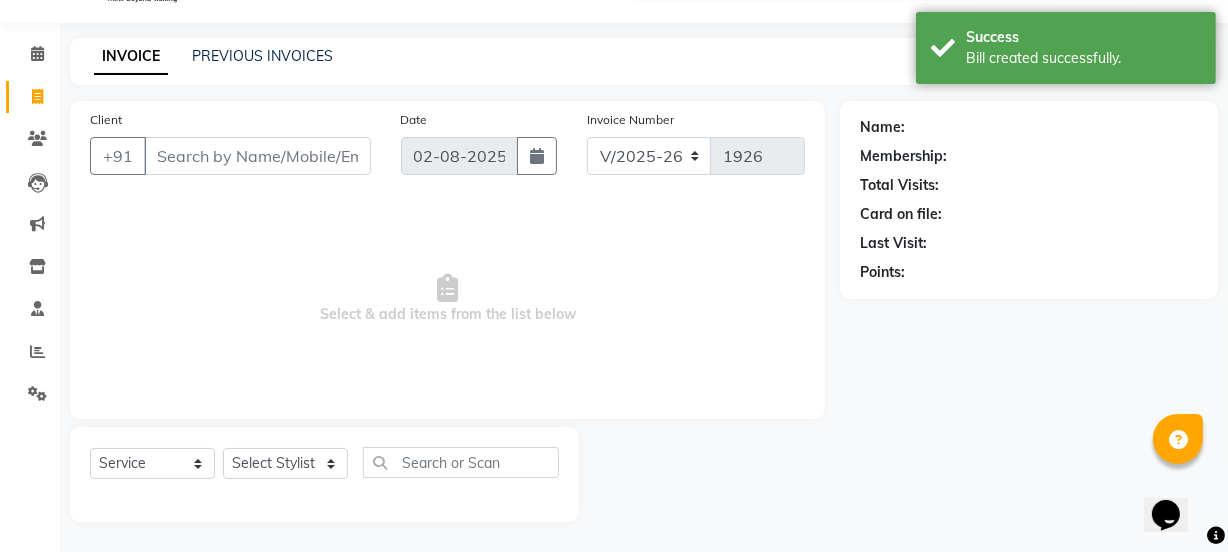 click on "Client" at bounding box center (257, 156) 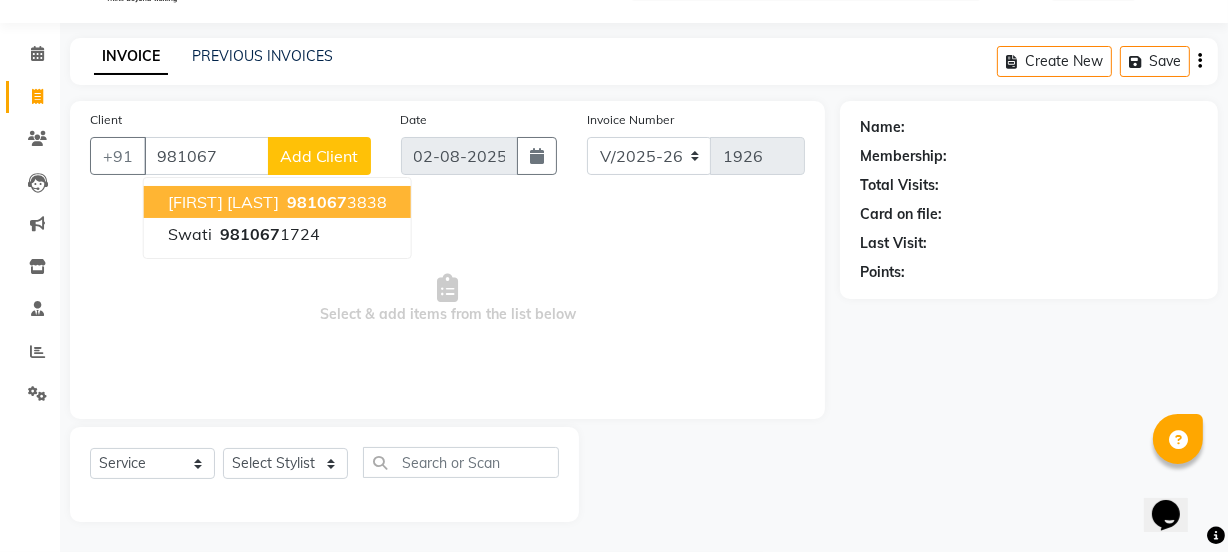 click on "[FIRST] [LAST]" at bounding box center [223, 202] 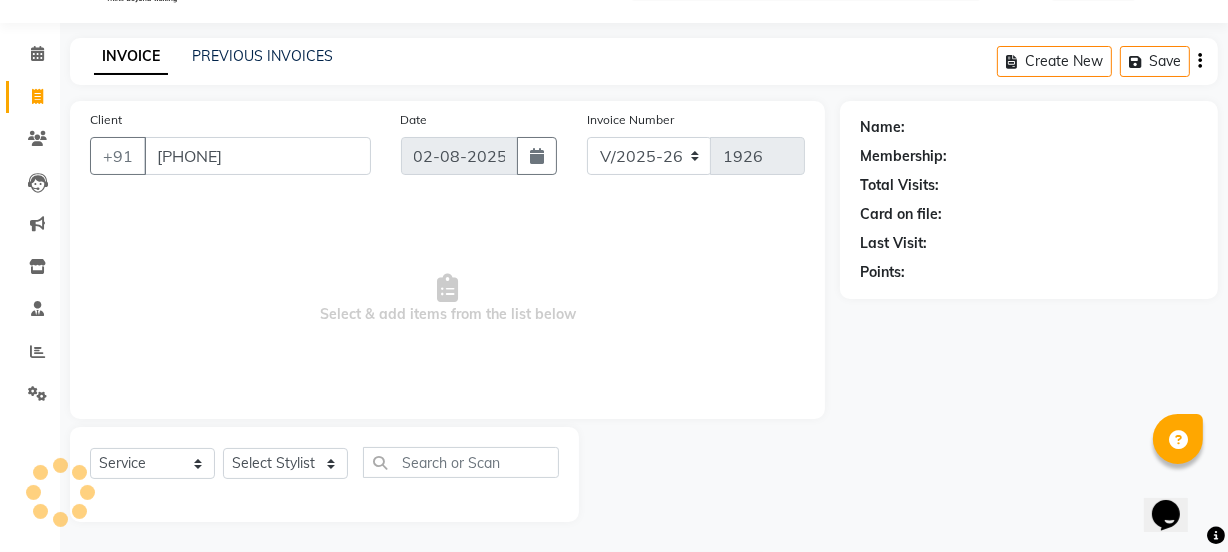 type on "[PHONE]" 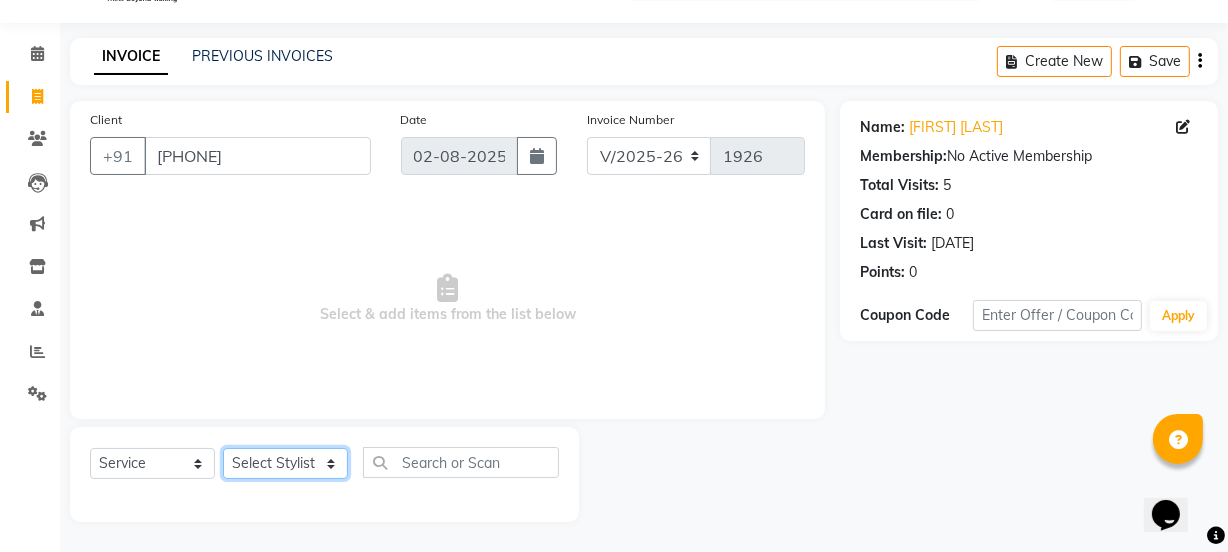 click on "Select Stylist azad farhana fiza jahan GAURAV Harsh IRFAN Manager massey monu Paras Grover POOJA Radha rahul Rani Ravi Kumar roshan Sanjana Shivani sufyan sunny tanisha" 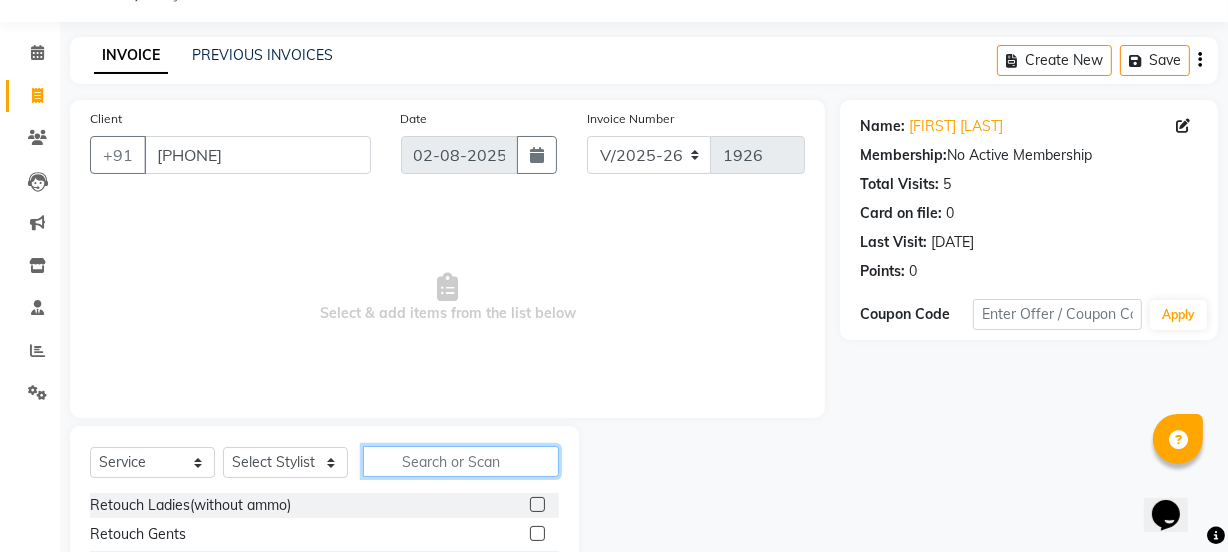 click 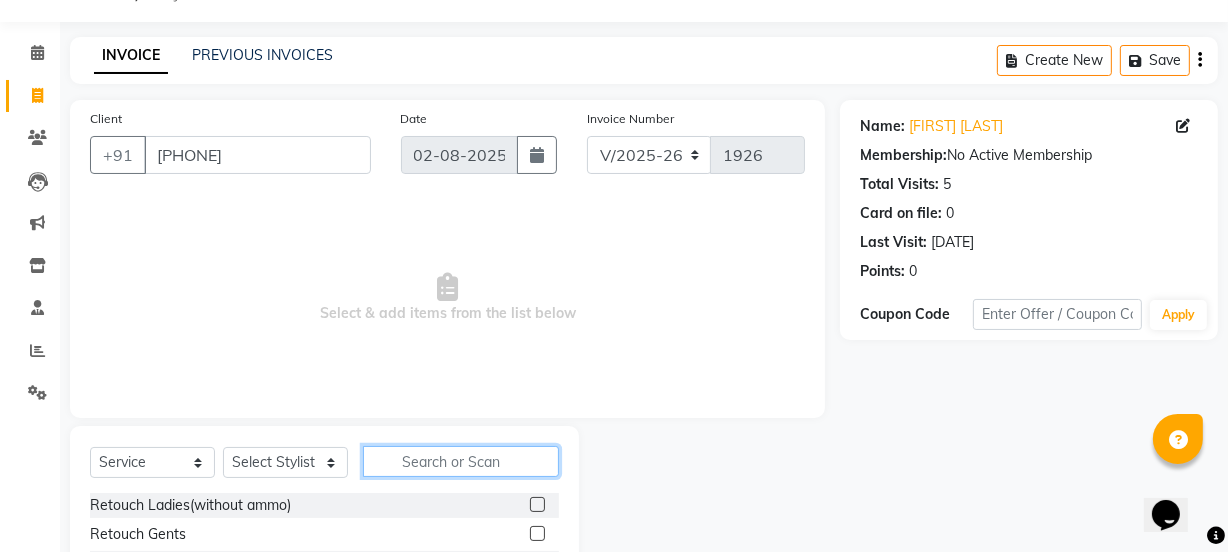 type on "e" 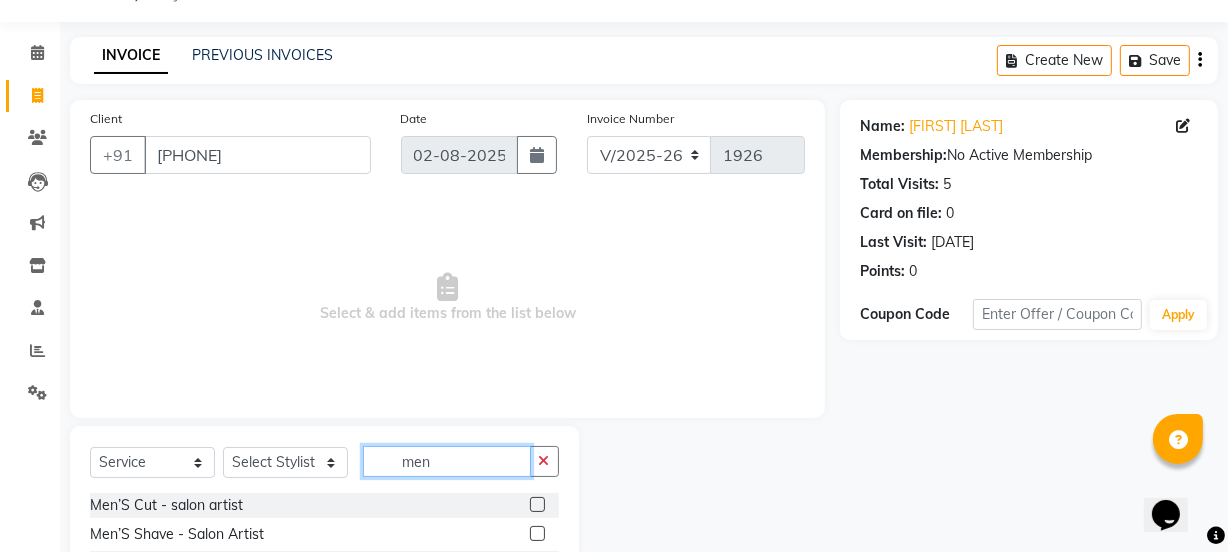 type on "men" 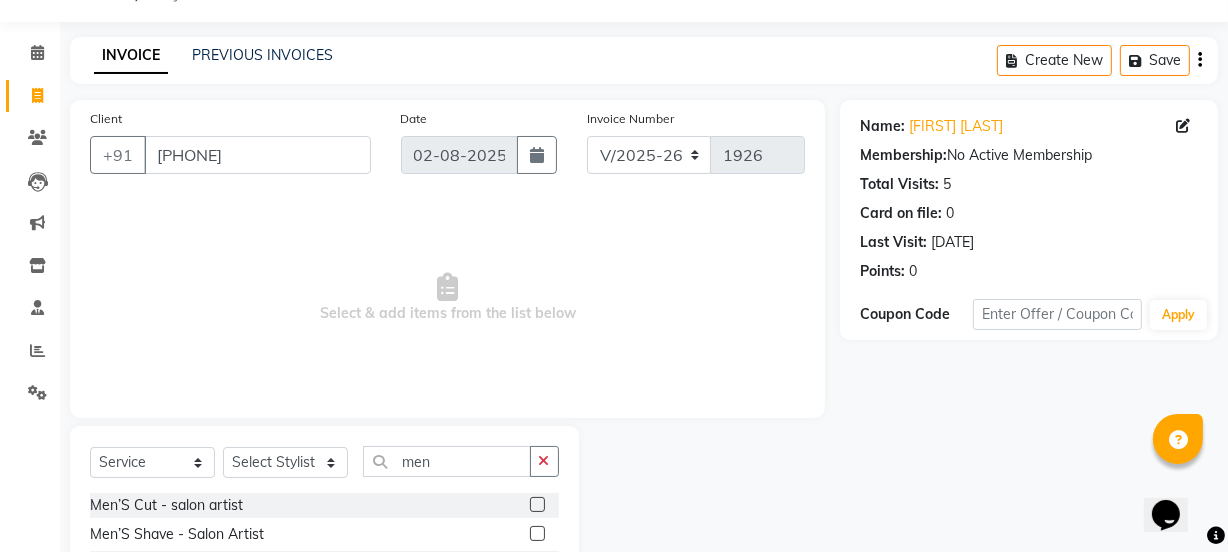 click 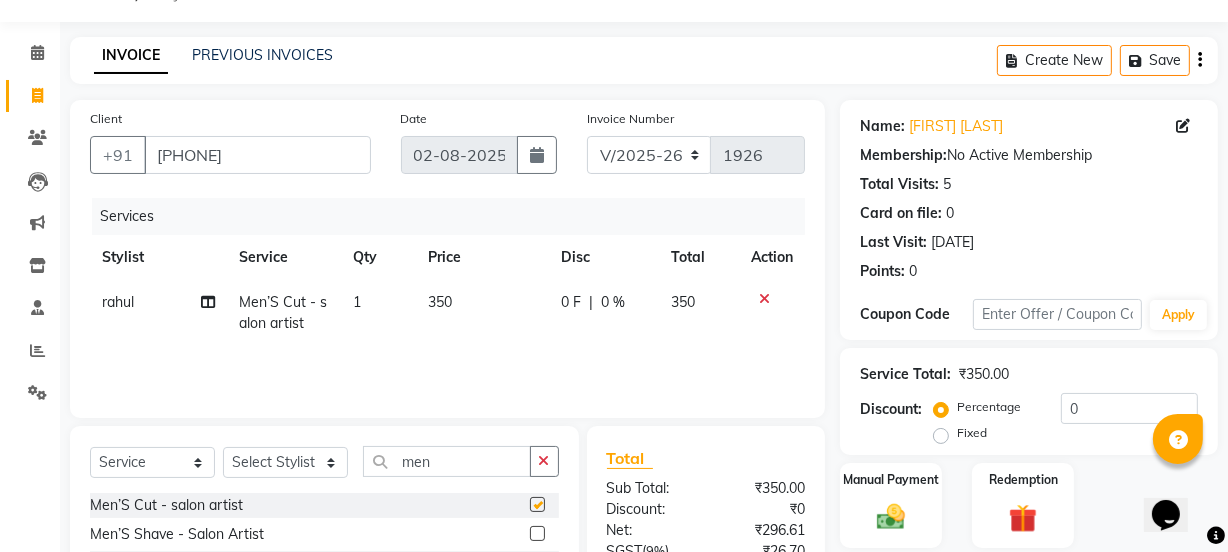 checkbox on "false" 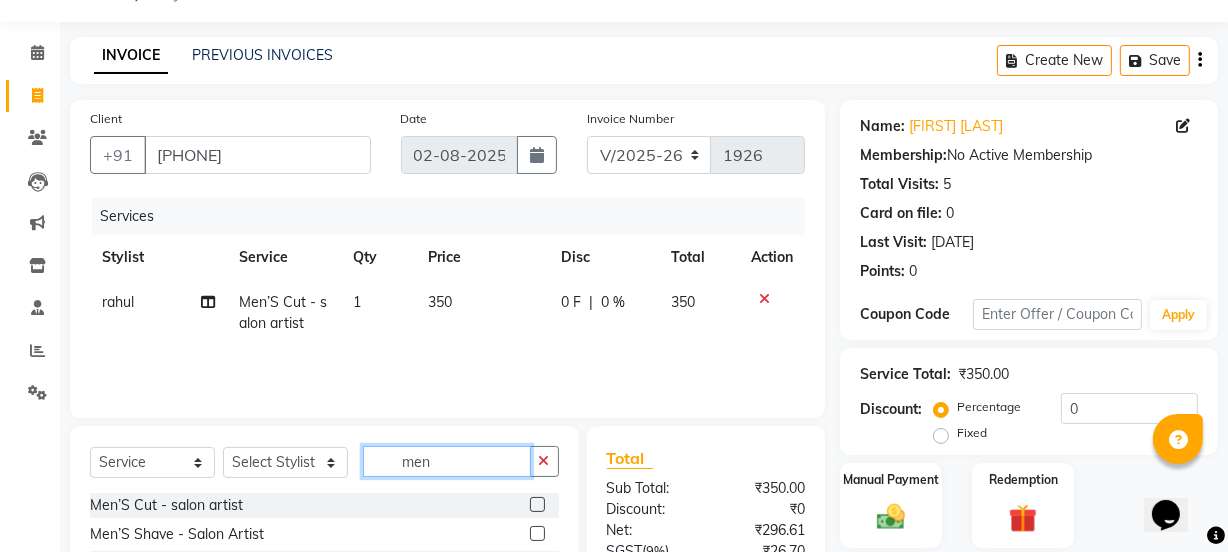 click on "men" 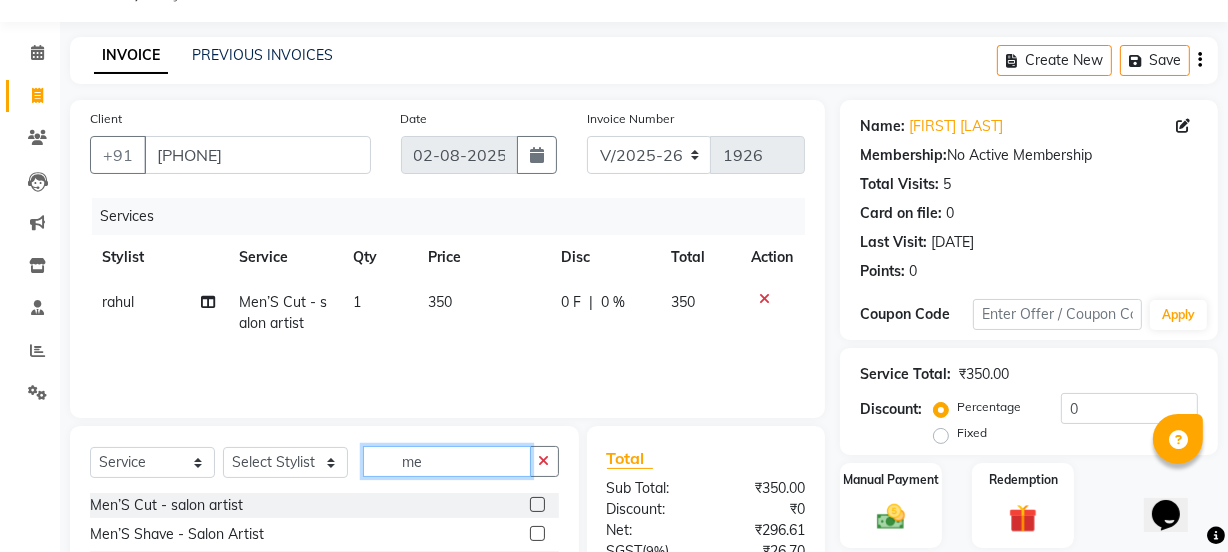 type on "m" 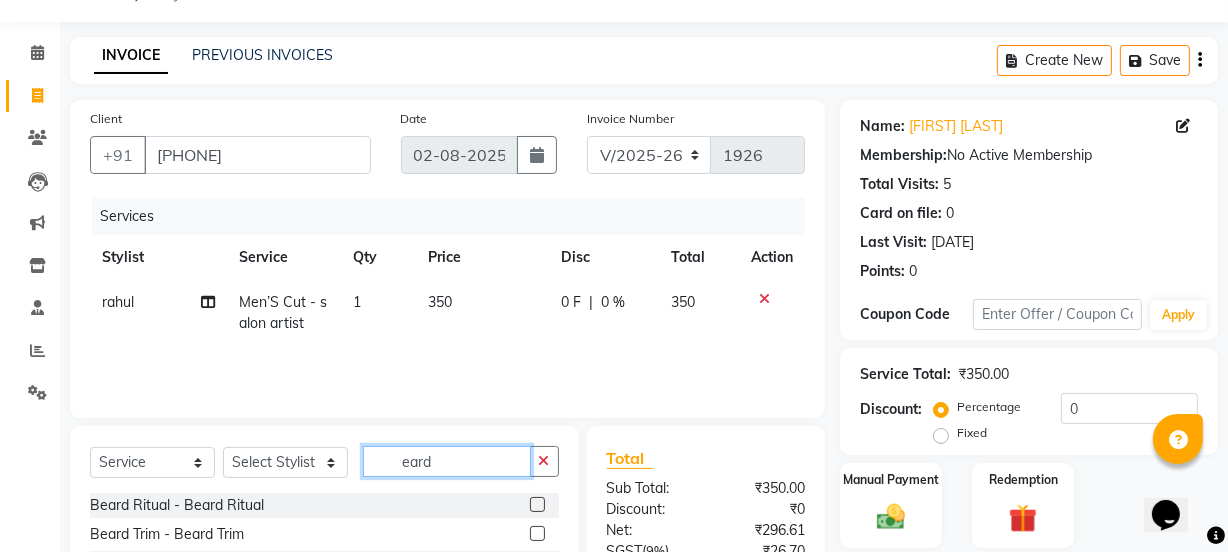 type on "eard" 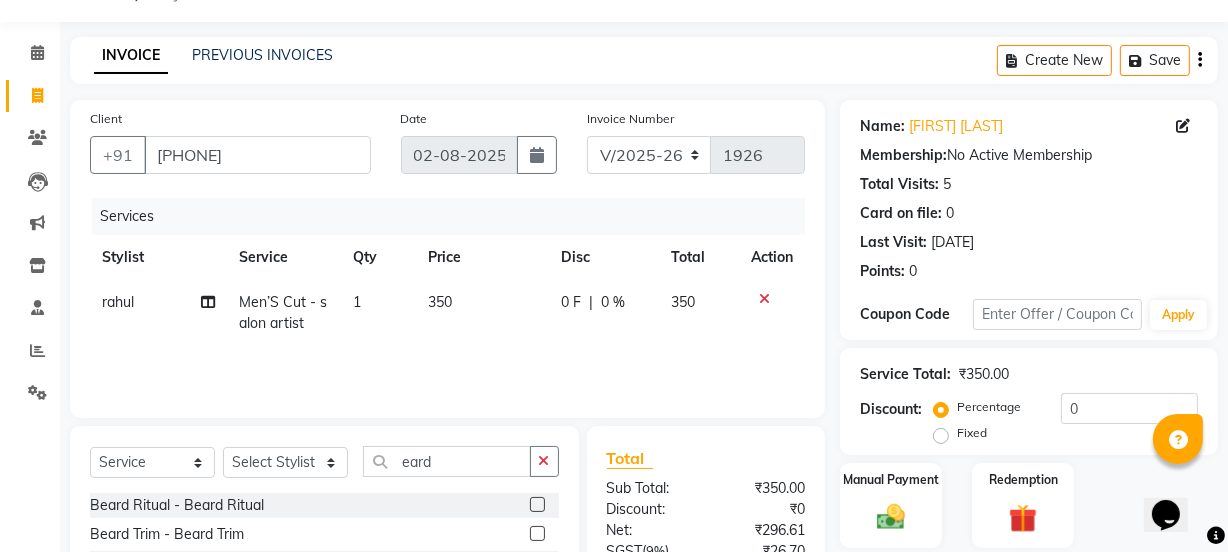 click 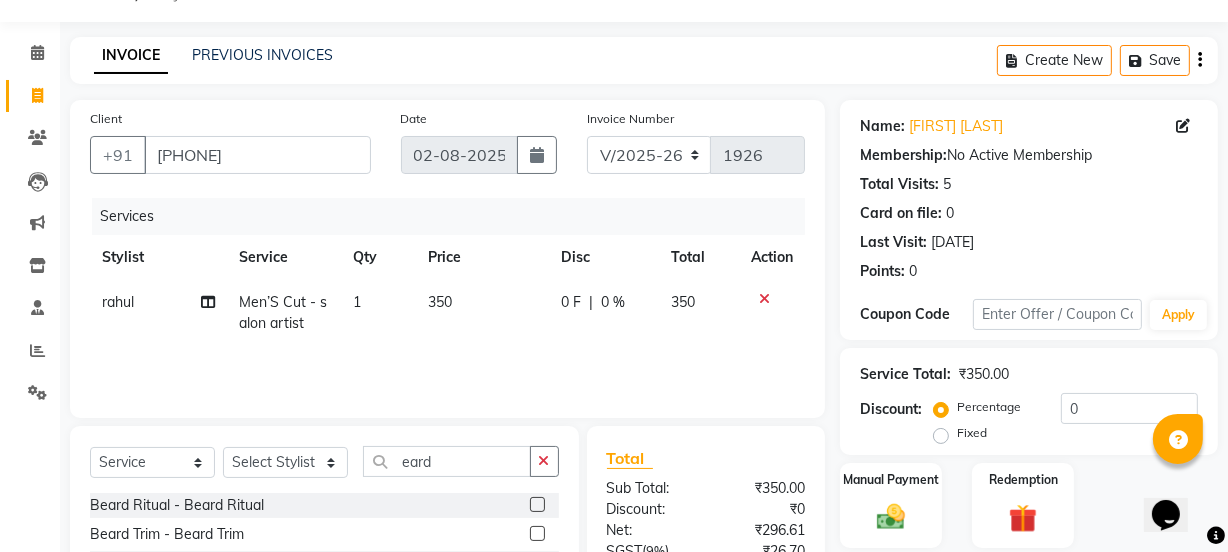 click at bounding box center [536, 534] 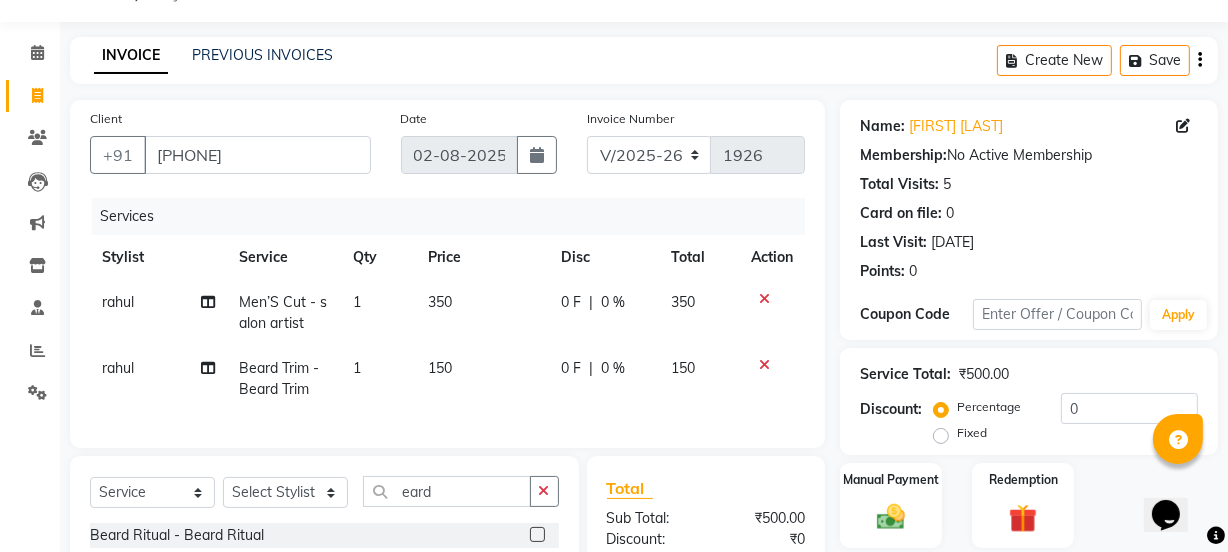 checkbox on "false" 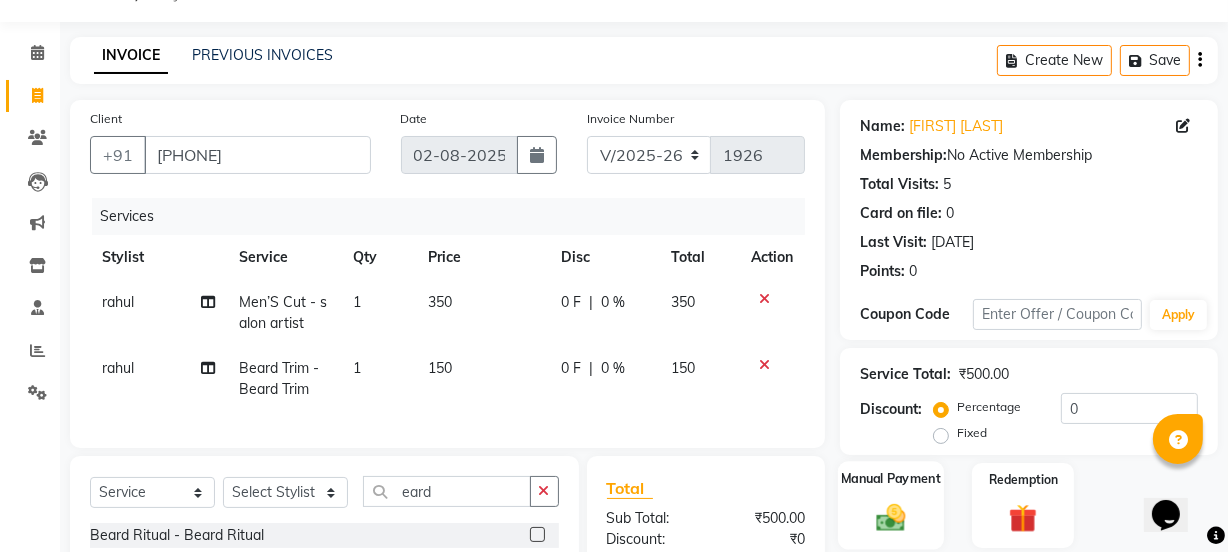 click 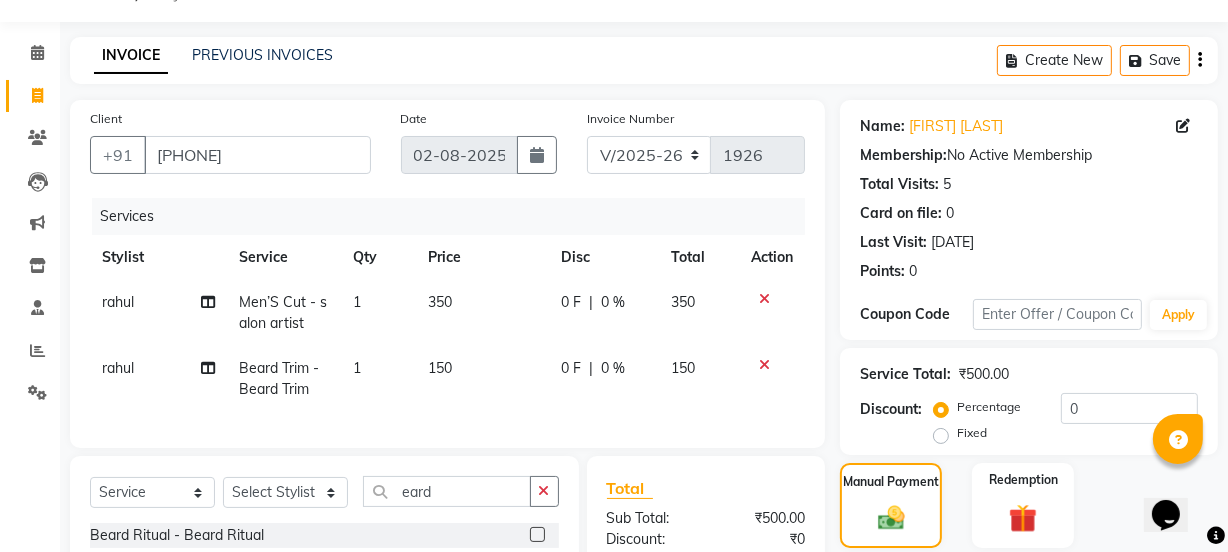 scroll, scrollTop: 292, scrollLeft: 0, axis: vertical 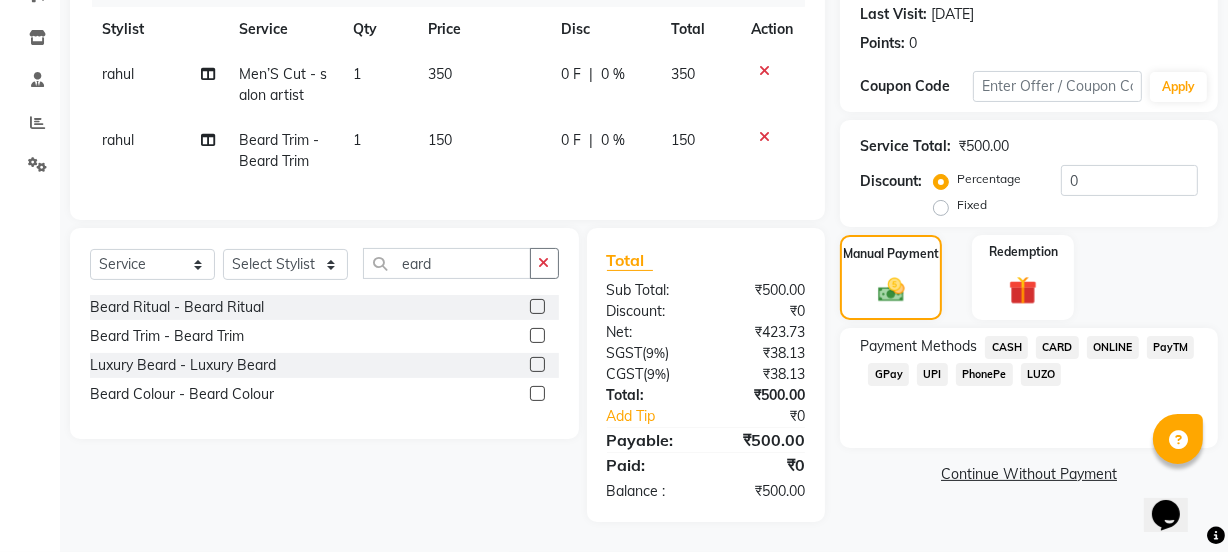 click on "UPI" 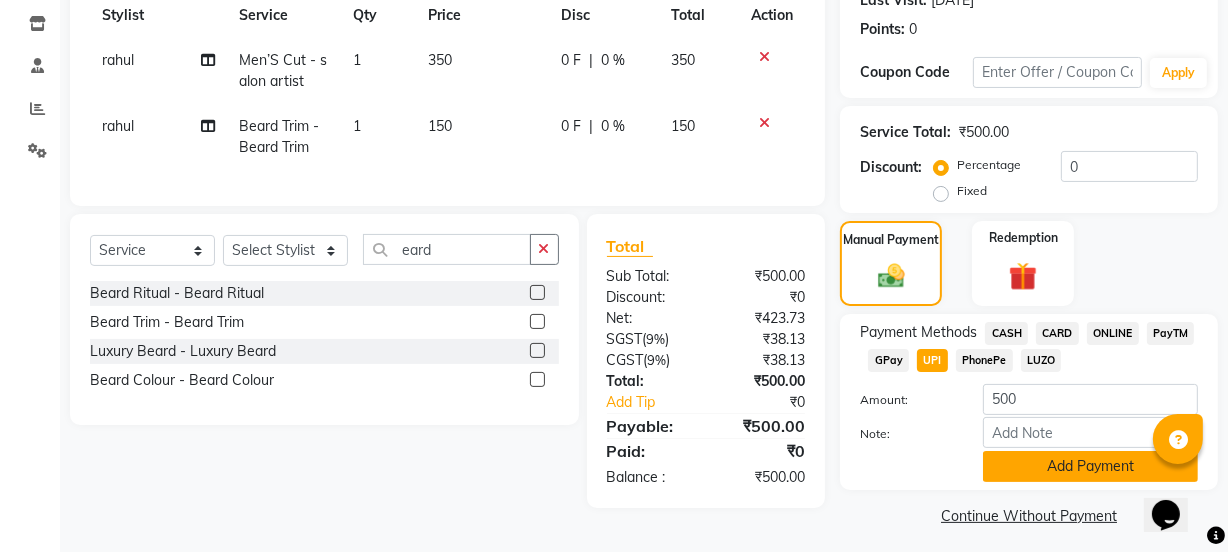 click on "Add Payment" 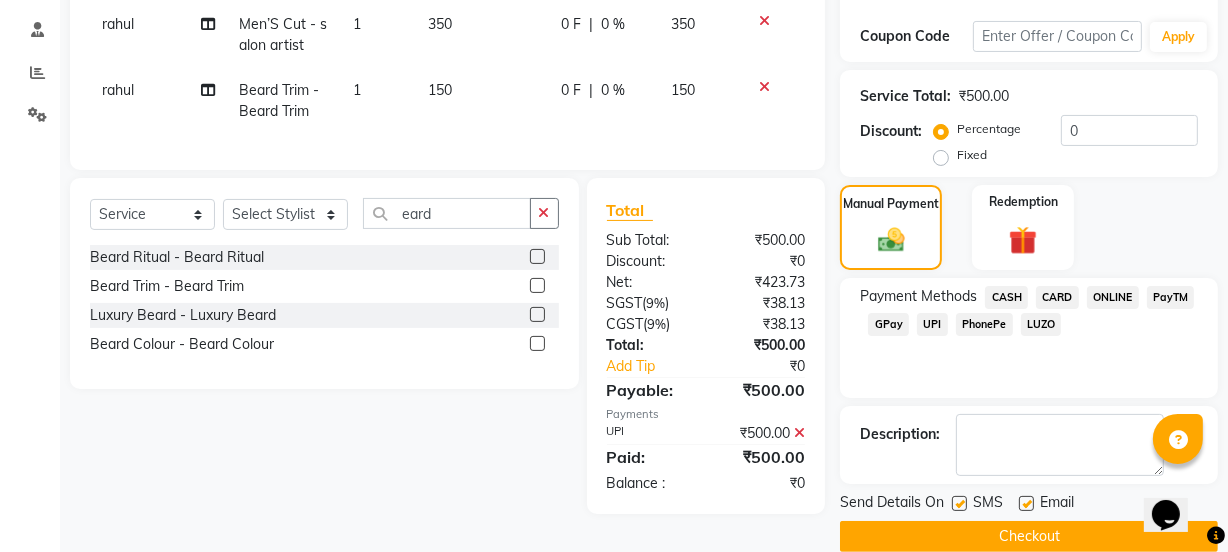 scroll, scrollTop: 357, scrollLeft: 0, axis: vertical 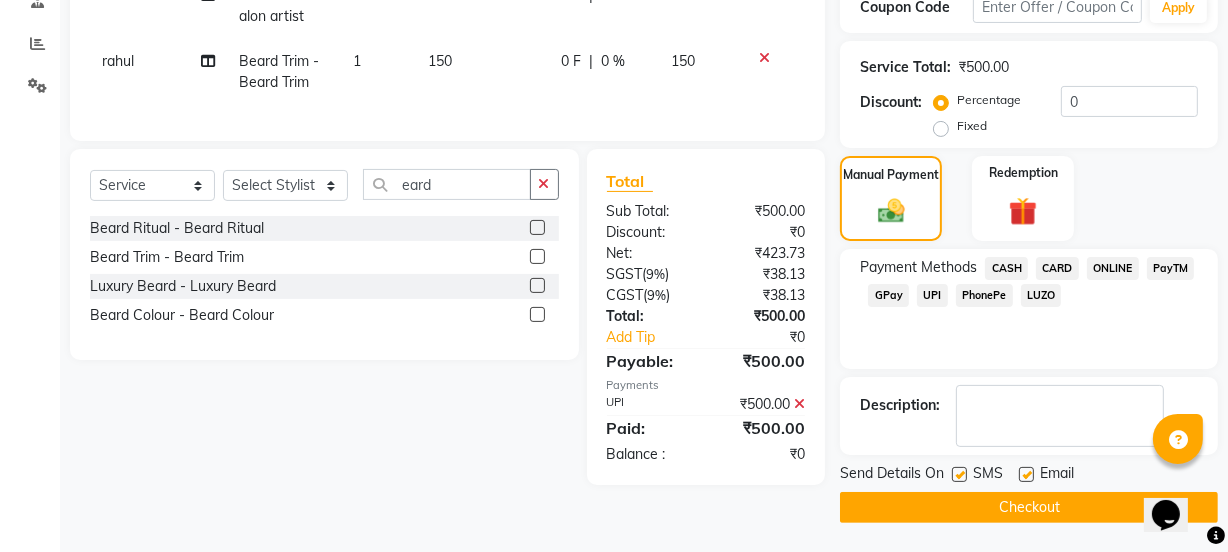 click on "Checkout" 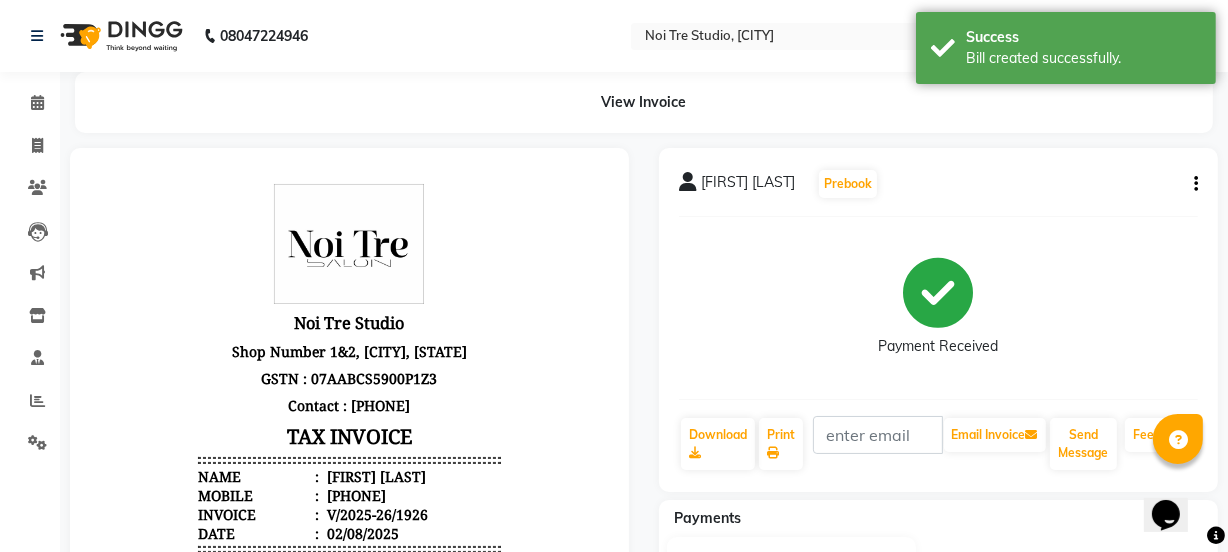scroll, scrollTop: 0, scrollLeft: 0, axis: both 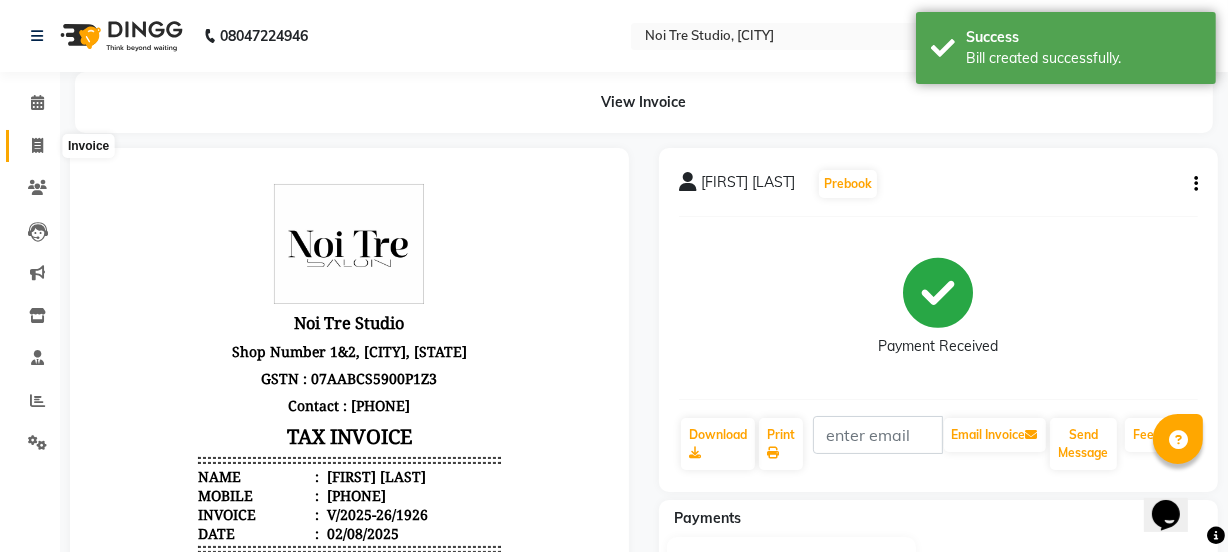 click 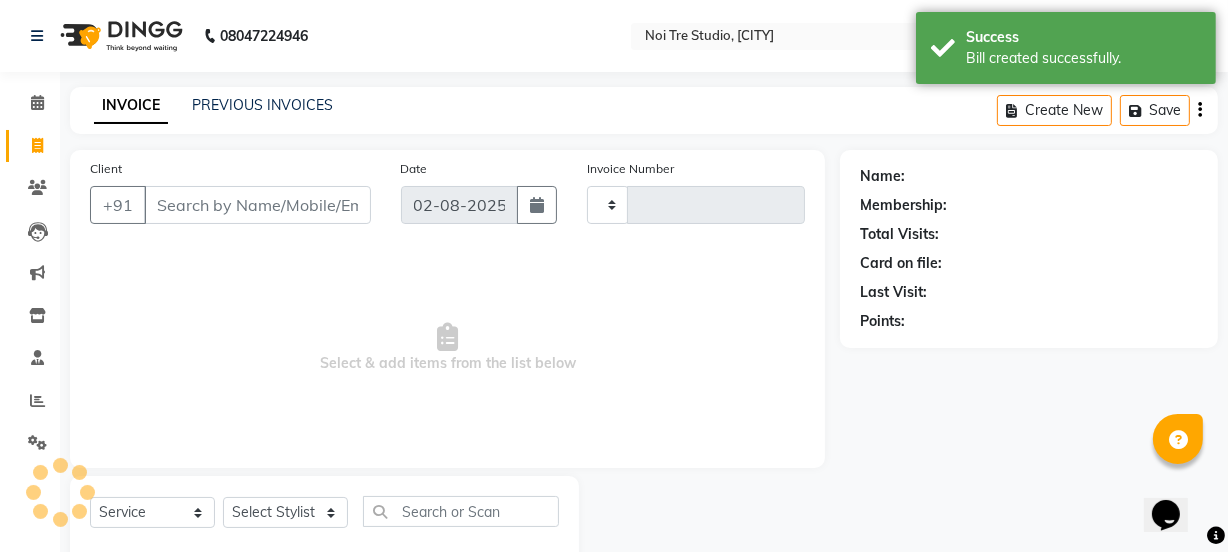 scroll, scrollTop: 50, scrollLeft: 0, axis: vertical 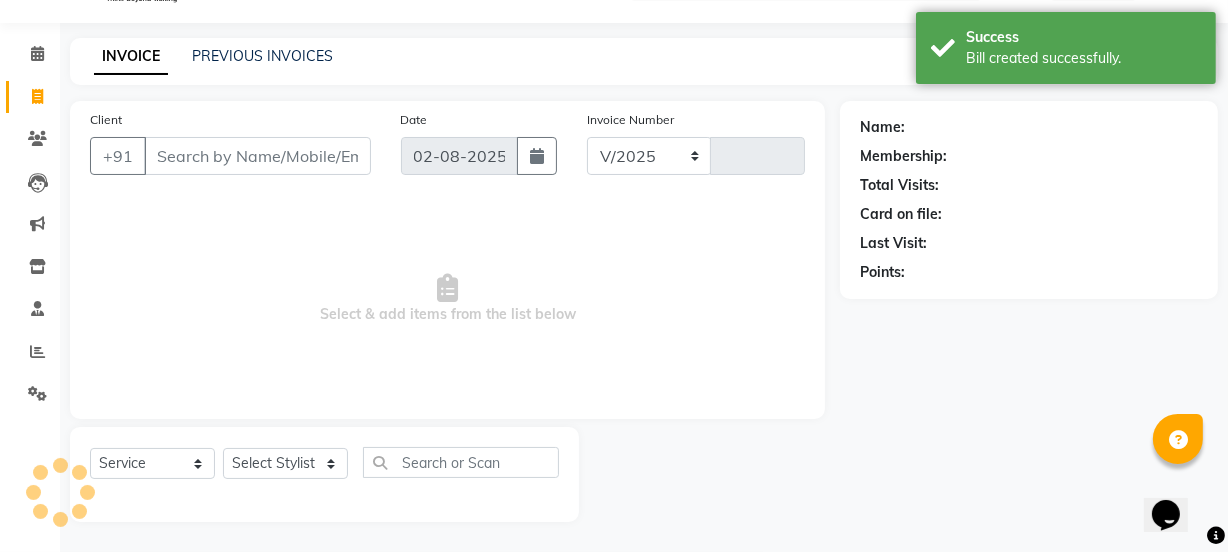 select on "4884" 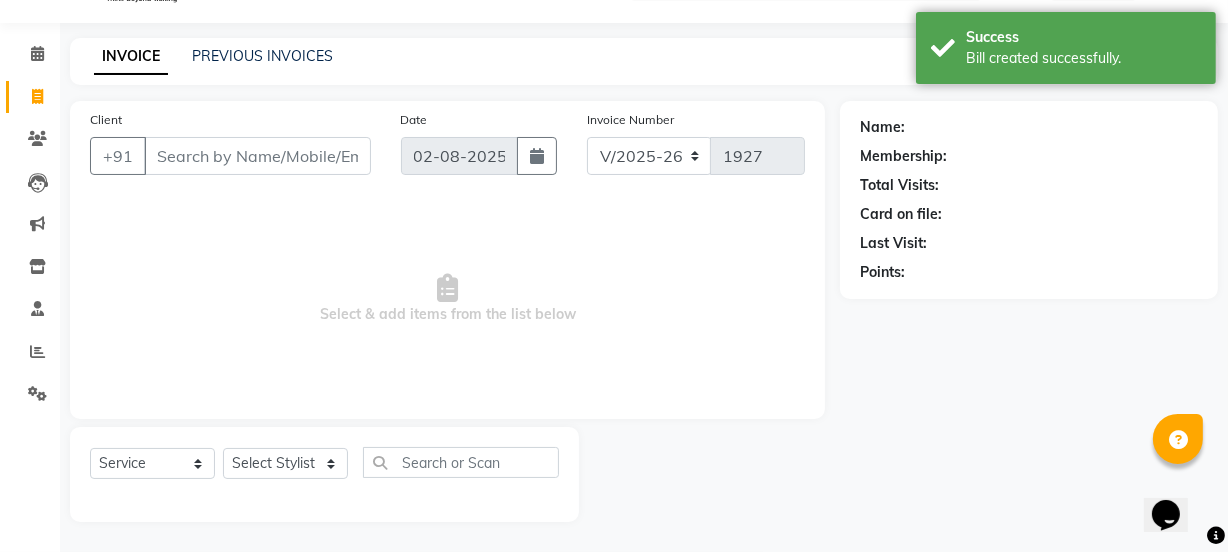 click on "Client" at bounding box center [257, 156] 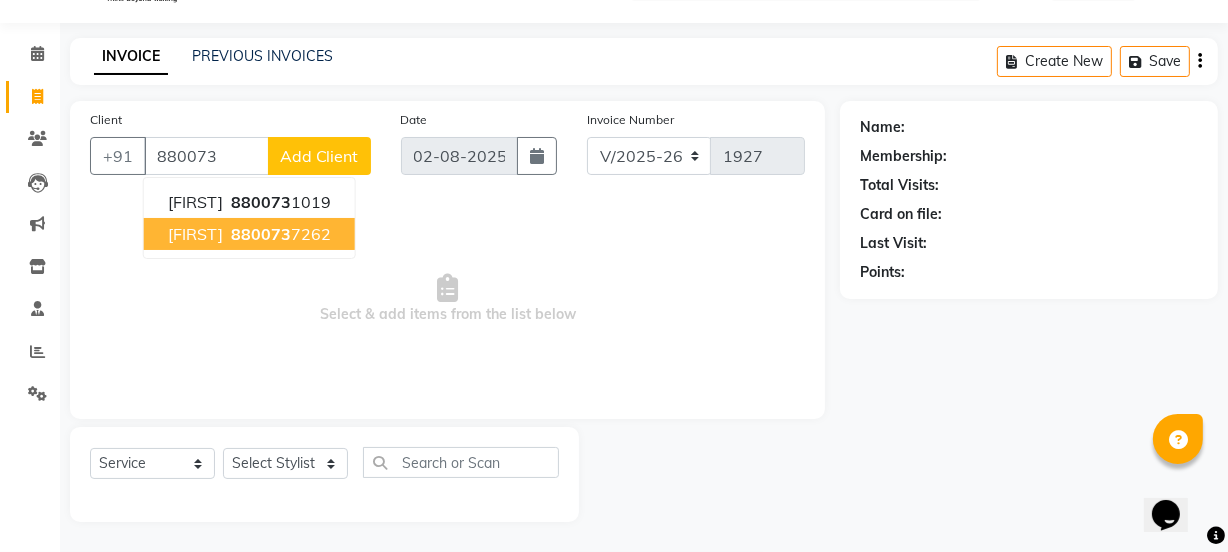 click on "[FIRST]" at bounding box center (195, 234) 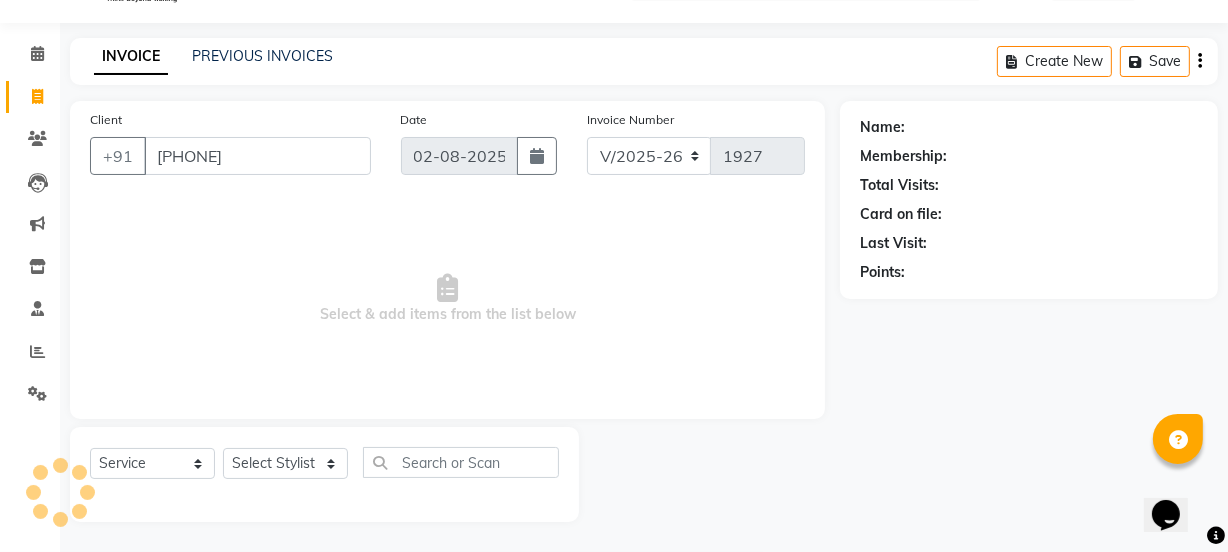 type on "[PHONE]" 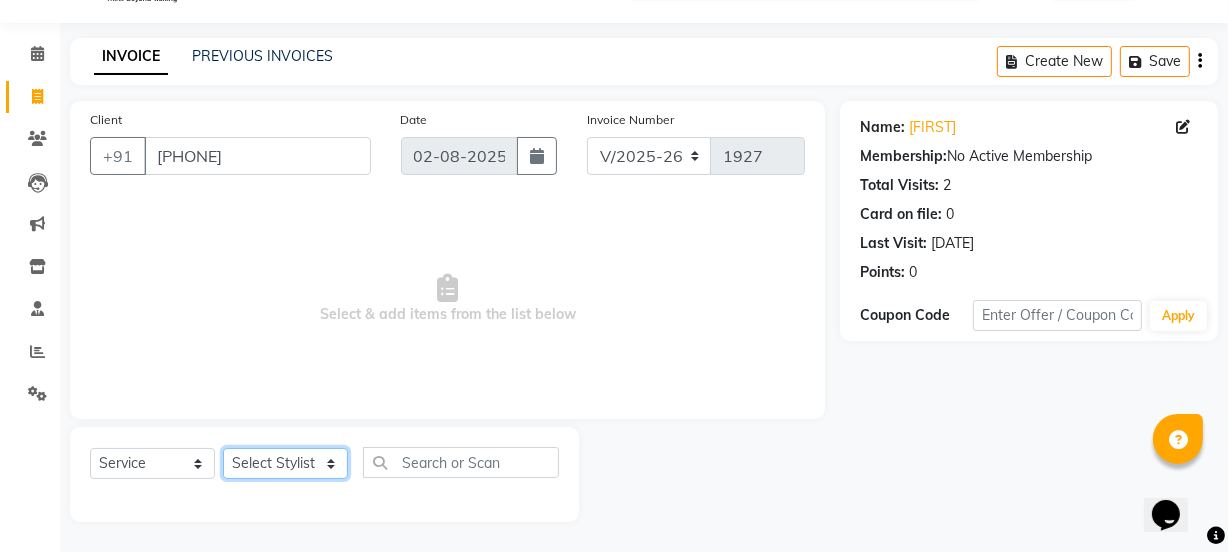 click on "Select Stylist azad farhana fiza jahan GAURAV Harsh IRFAN Manager massey monu Paras Grover POOJA Radha rahul Rani Ravi Kumar roshan Sanjana Shivani sufyan sunny tanisha" 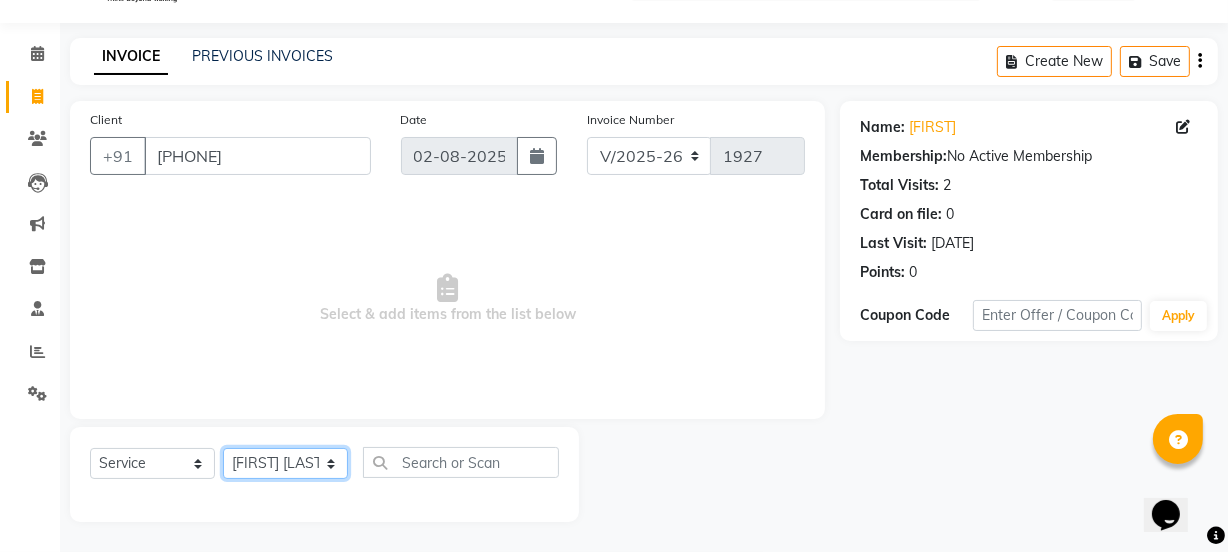 click on "Select Stylist azad farhana fiza jahan GAURAV Harsh IRFAN Manager massey monu Paras Grover POOJA Radha rahul Rani Ravi Kumar roshan Sanjana Shivani sufyan sunny tanisha" 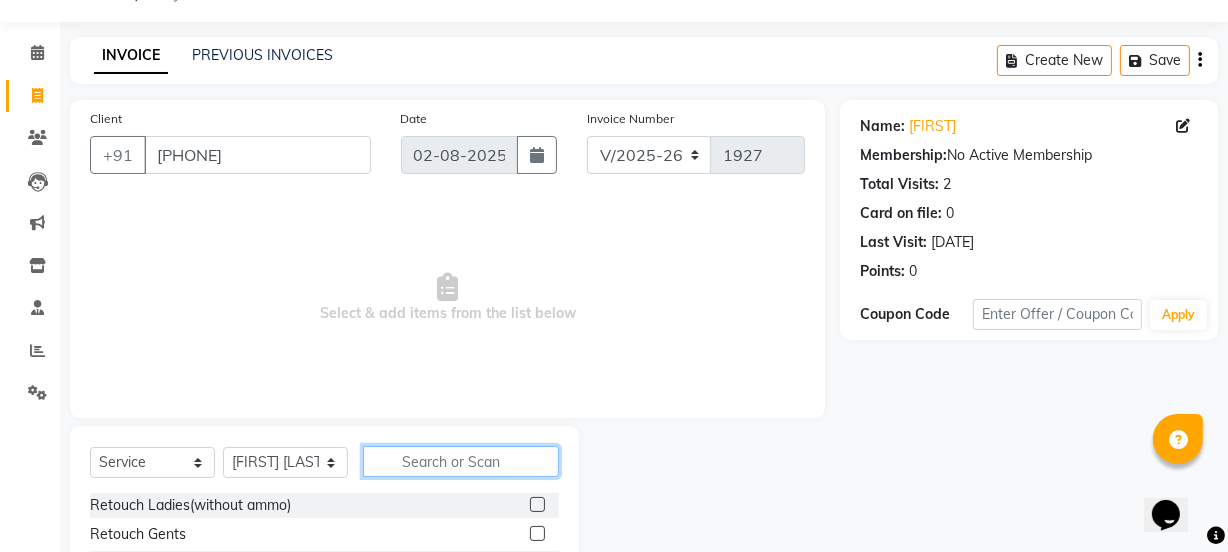 click 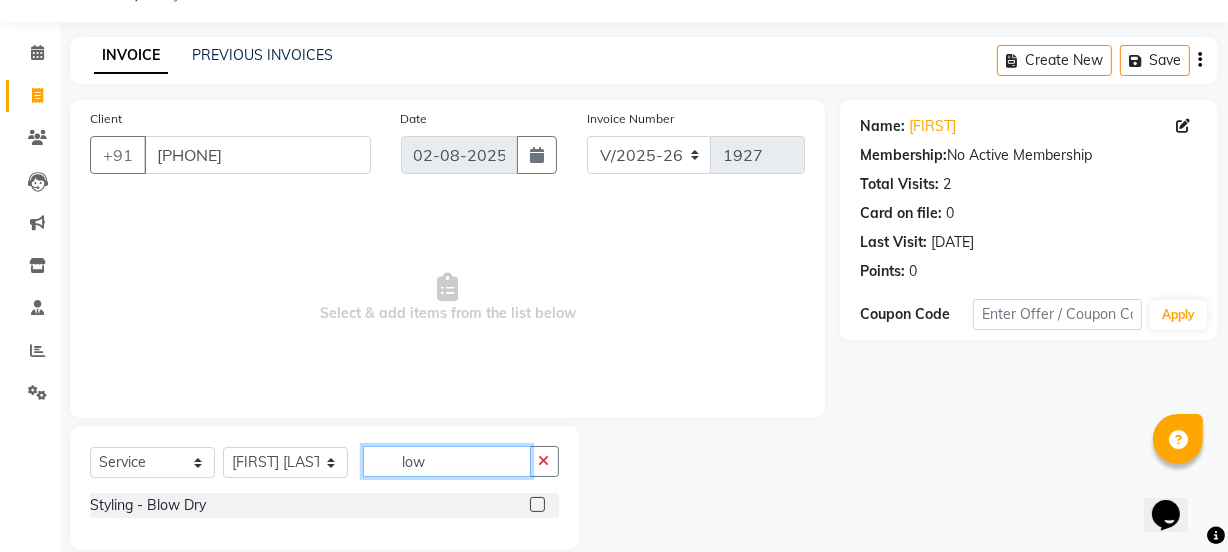 type on "low" 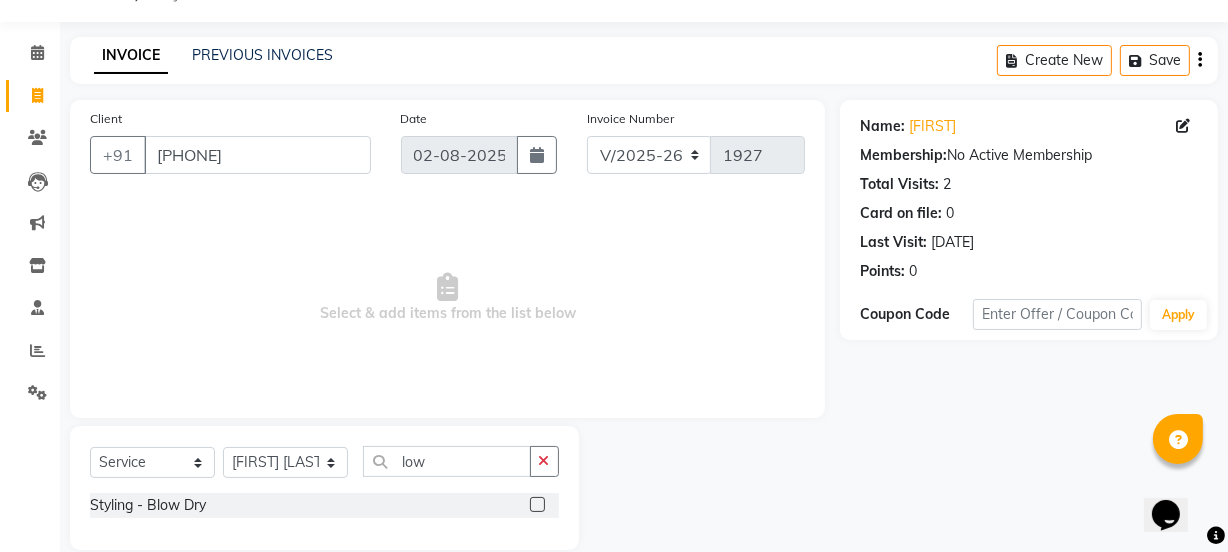 click 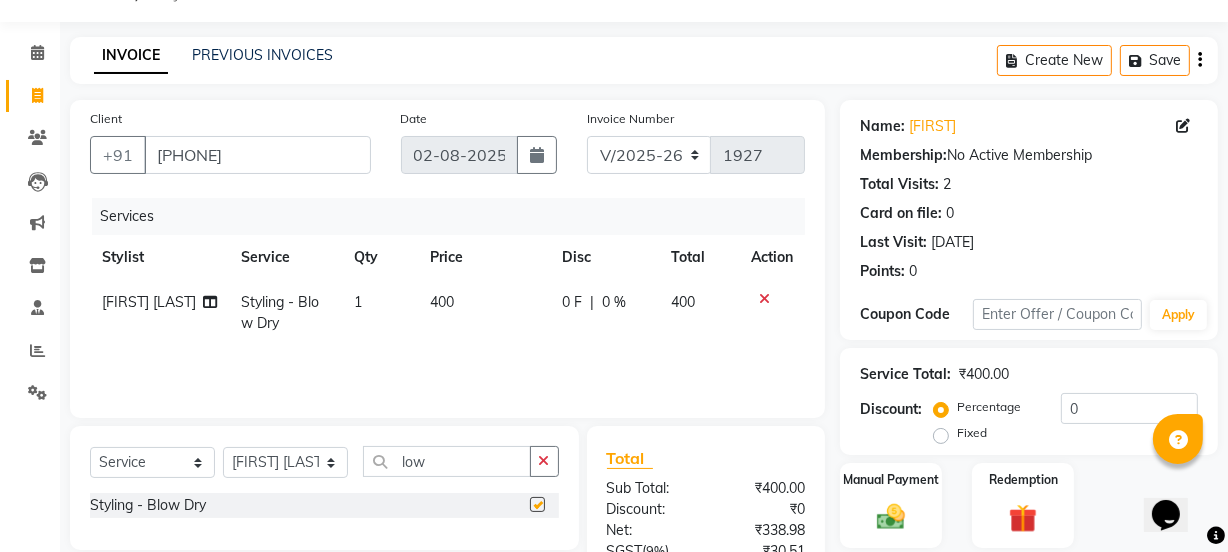 checkbox on "false" 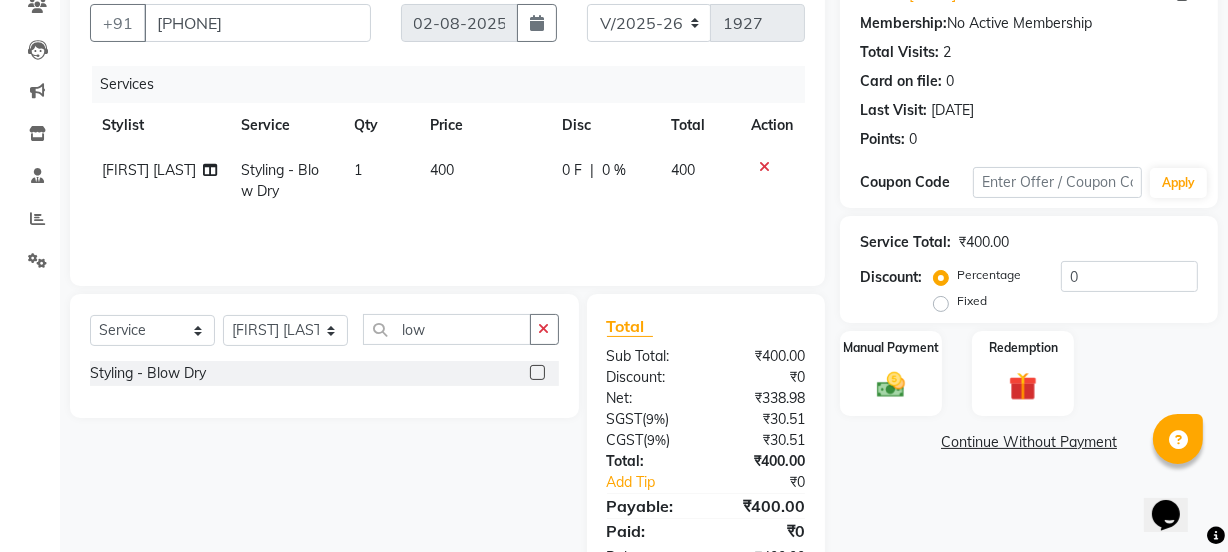 scroll, scrollTop: 187, scrollLeft: 0, axis: vertical 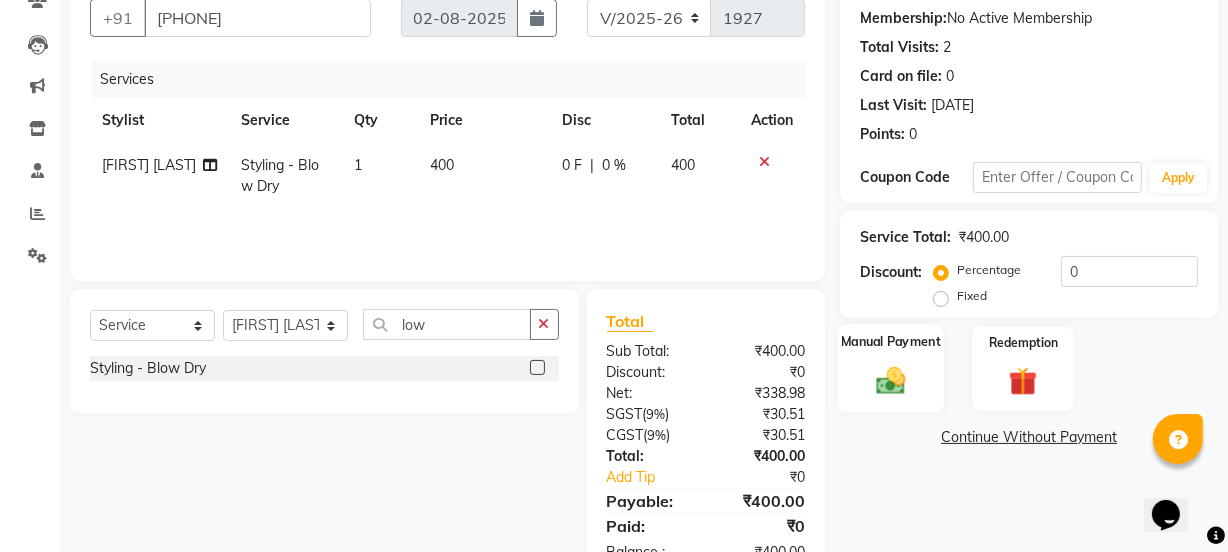 click 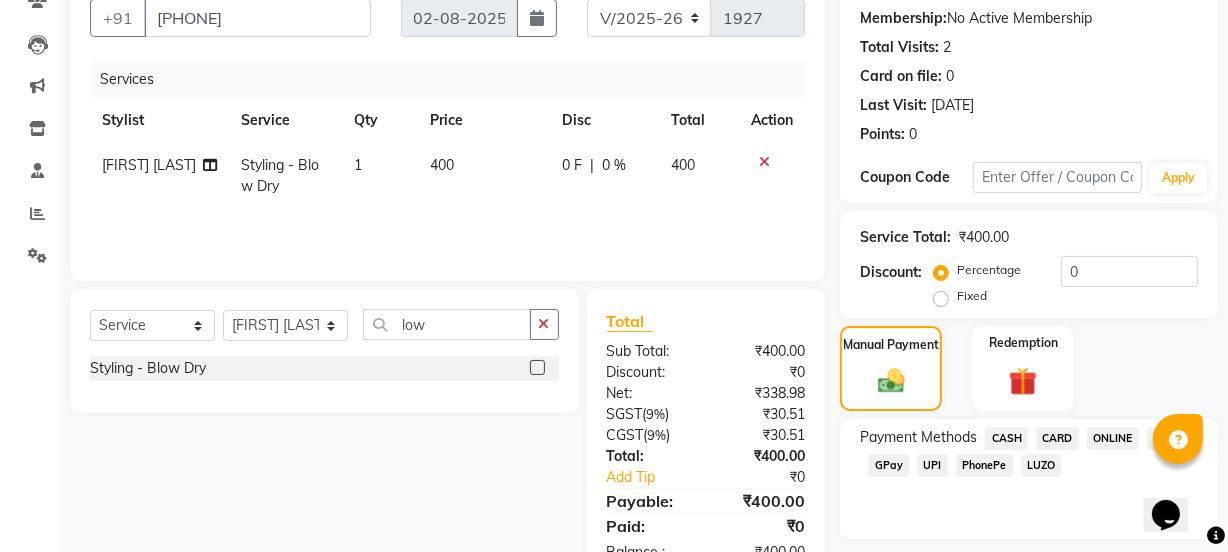 click on "UPI" 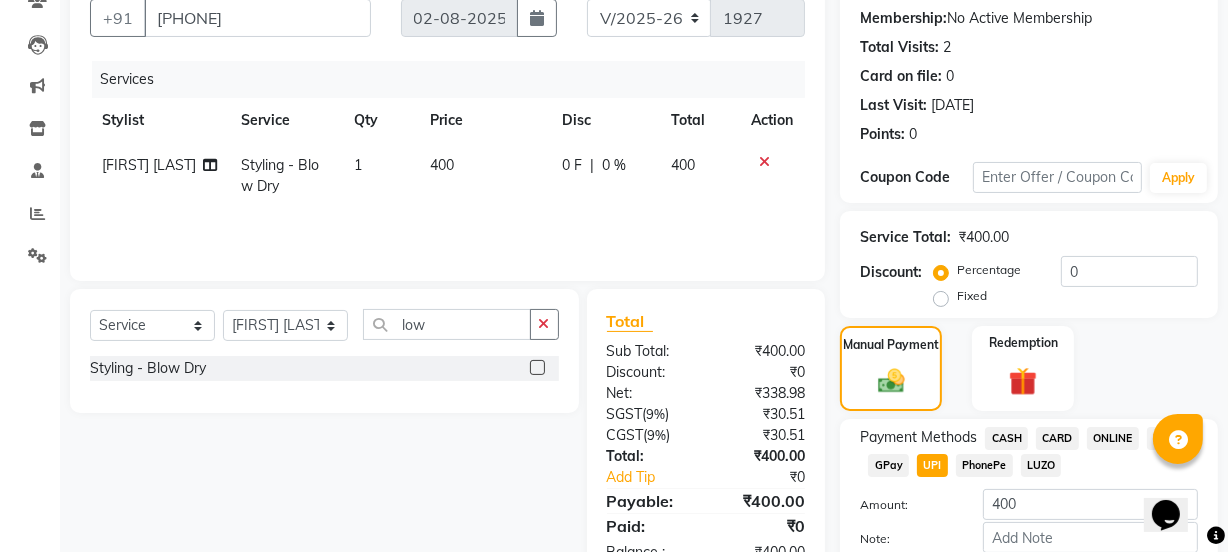 scroll, scrollTop: 300, scrollLeft: 0, axis: vertical 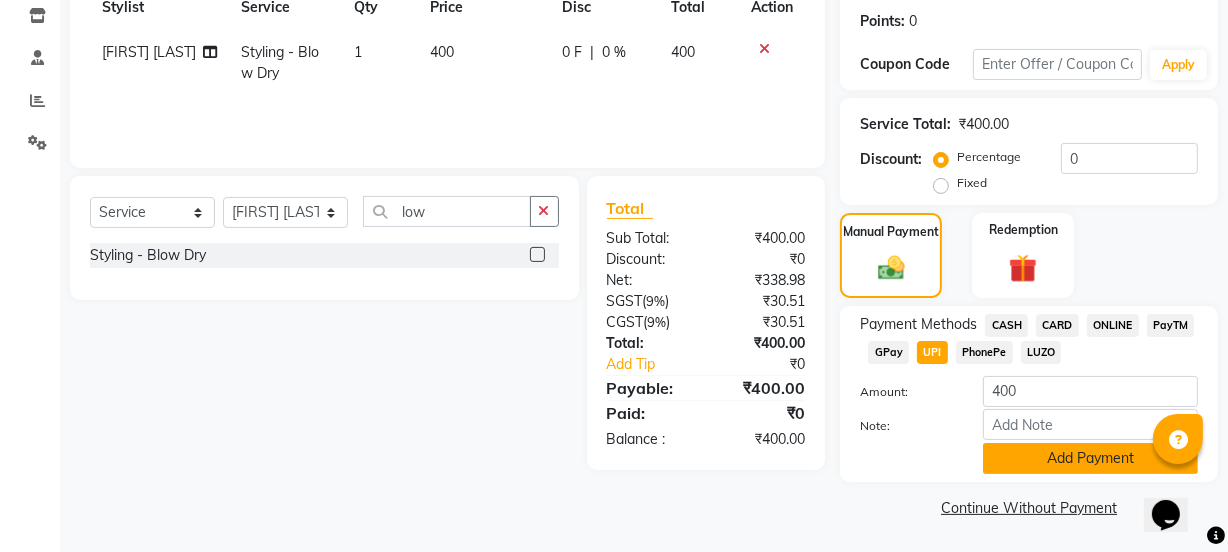 click on "Add Payment" 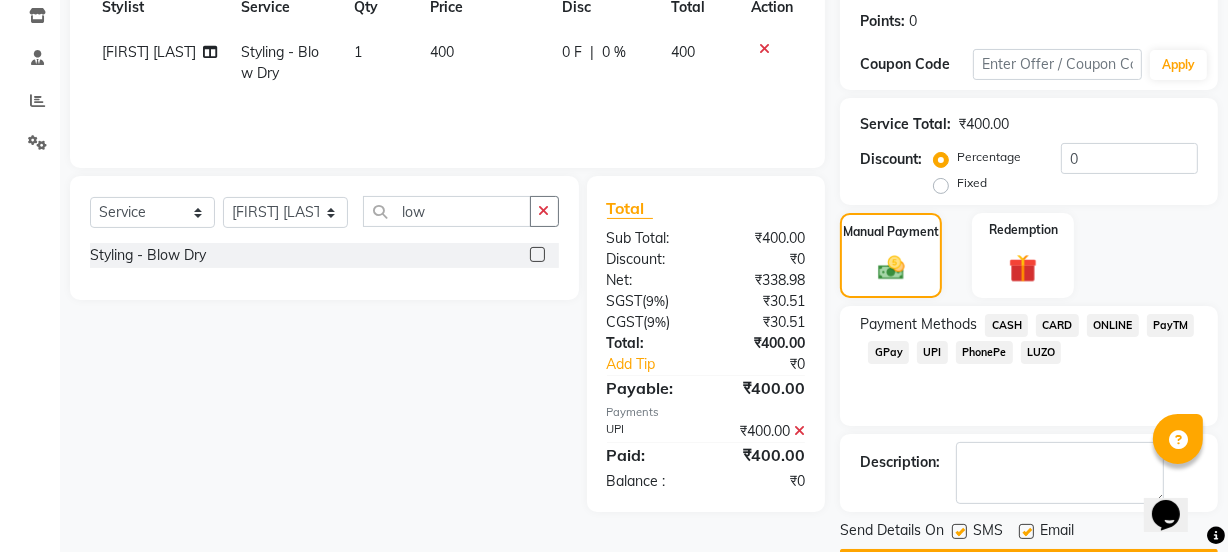 scroll, scrollTop: 357, scrollLeft: 0, axis: vertical 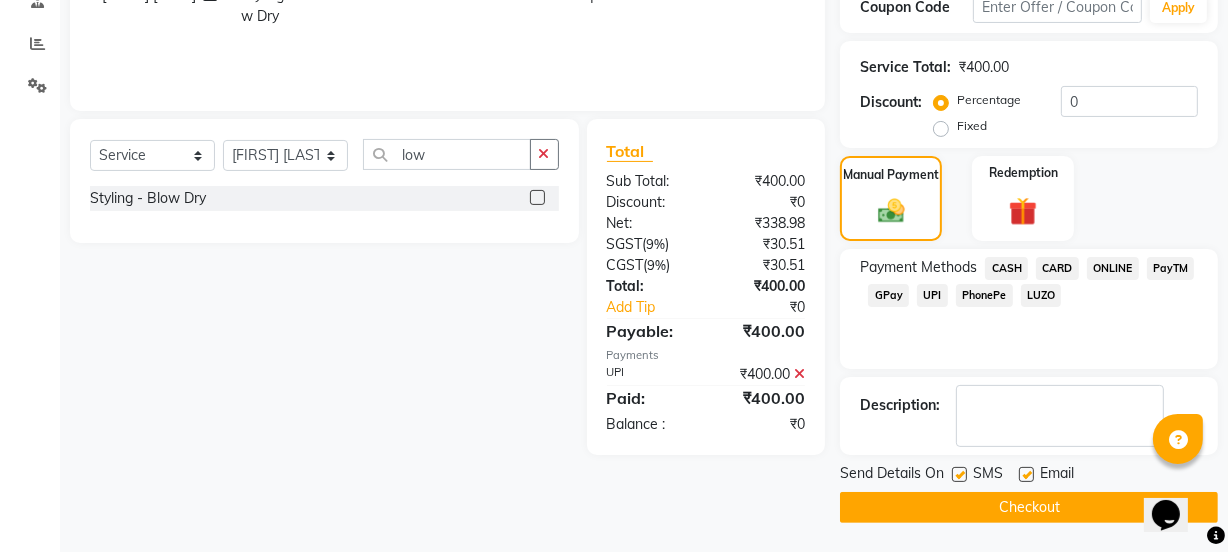 click on "Checkout" 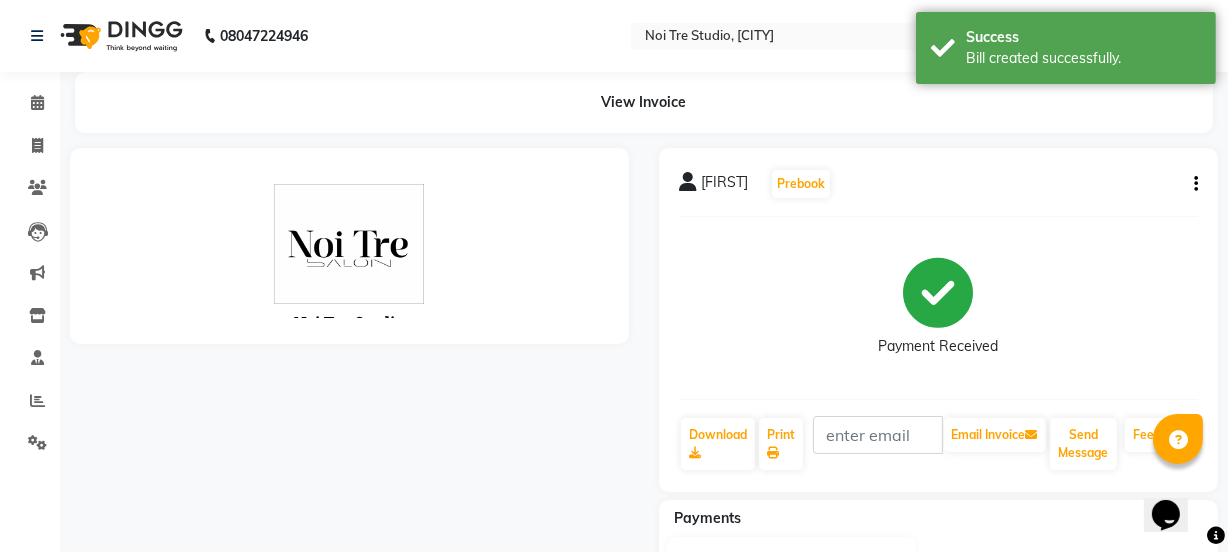 scroll, scrollTop: 0, scrollLeft: 0, axis: both 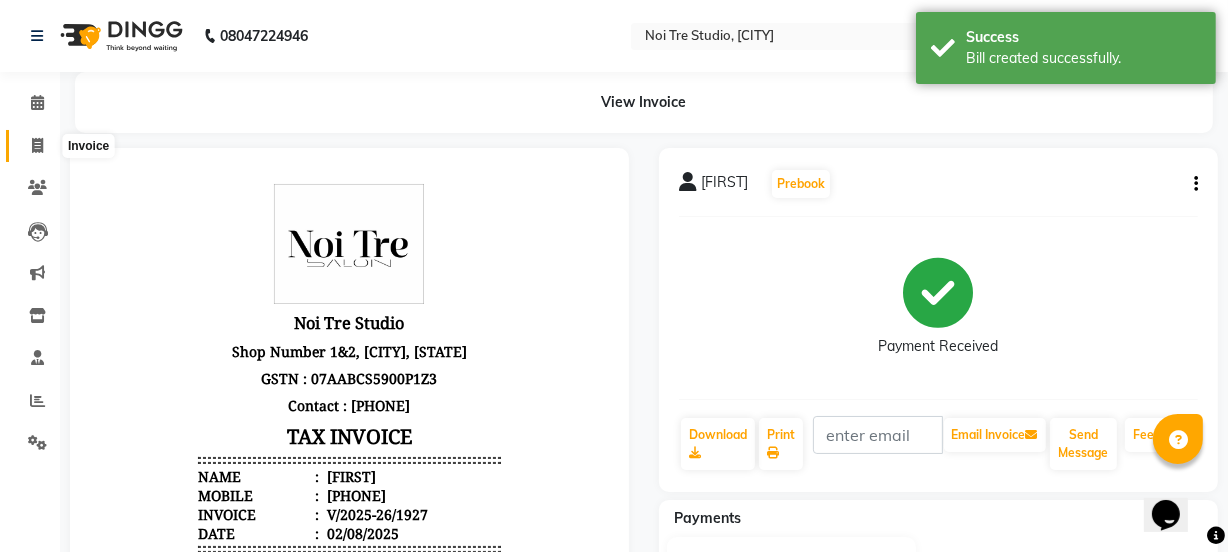 click 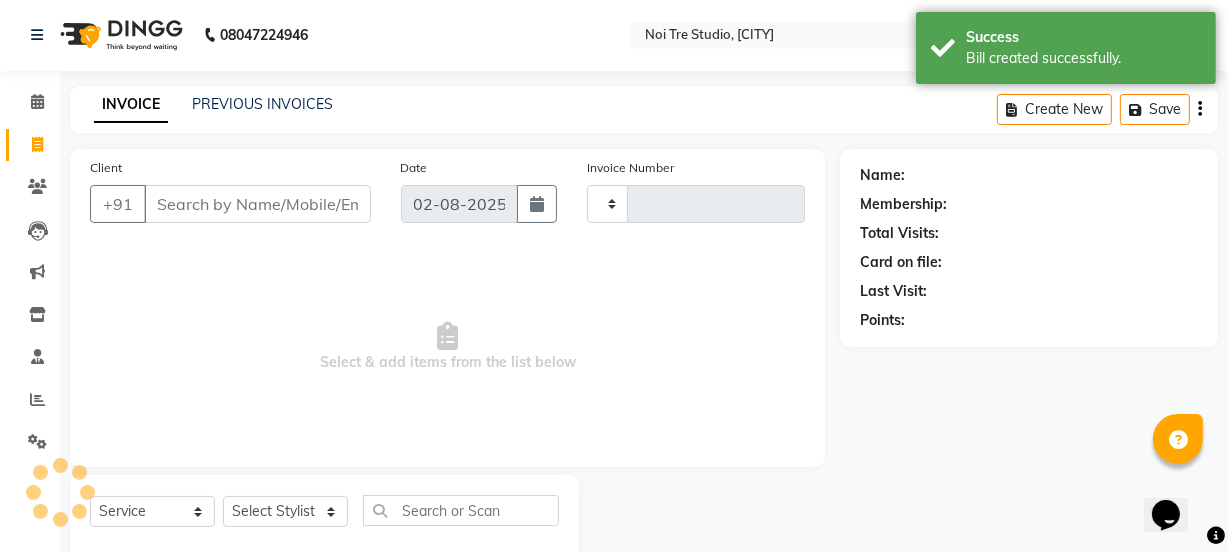 type on "1928" 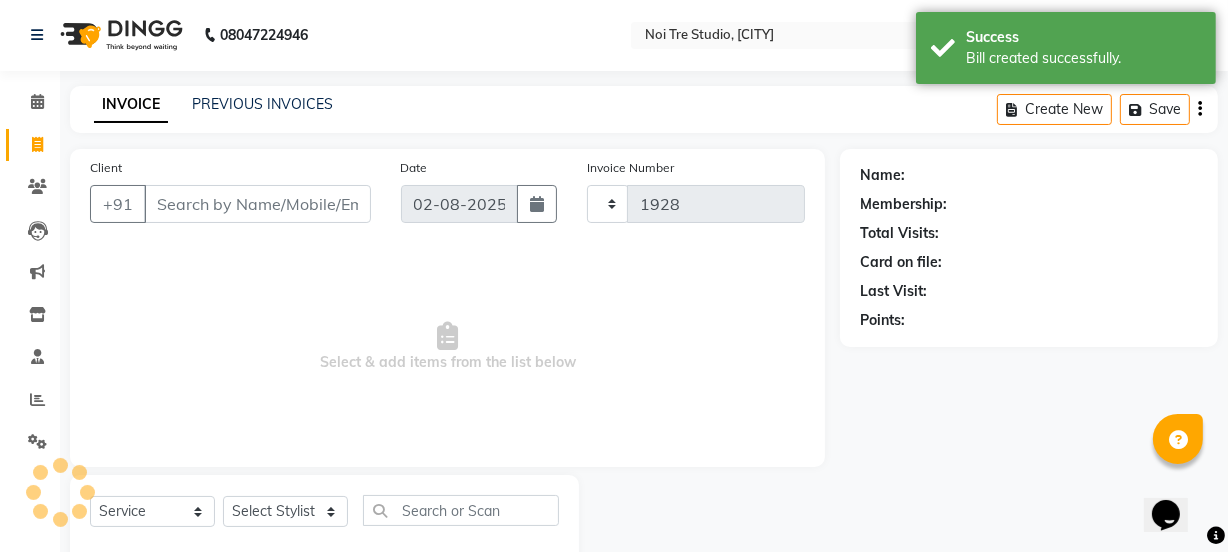 select on "4884" 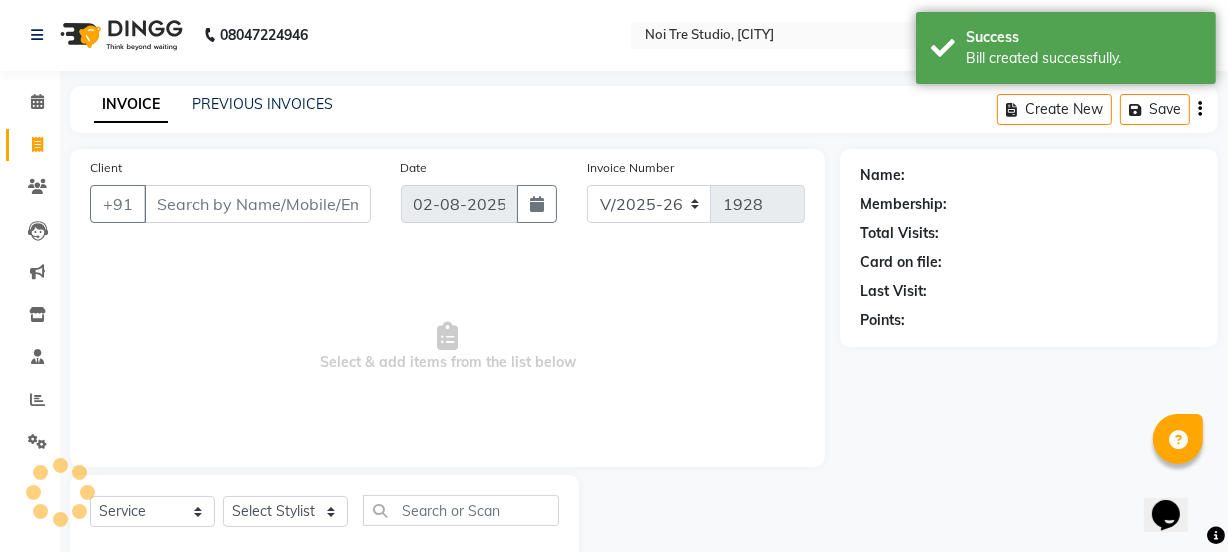 scroll, scrollTop: 50, scrollLeft: 0, axis: vertical 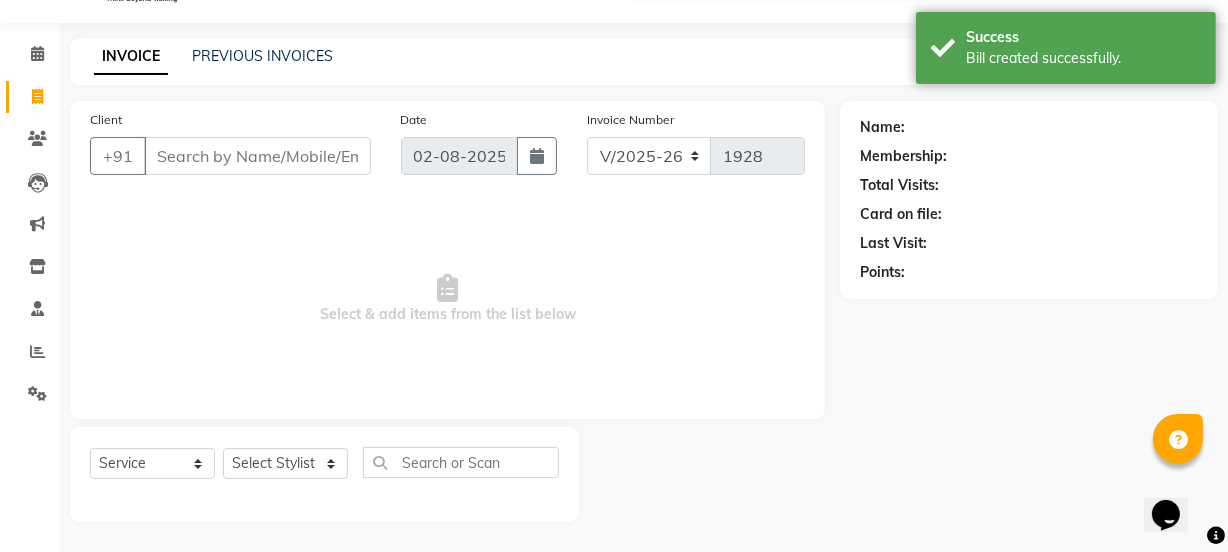 click on "Client" at bounding box center [257, 156] 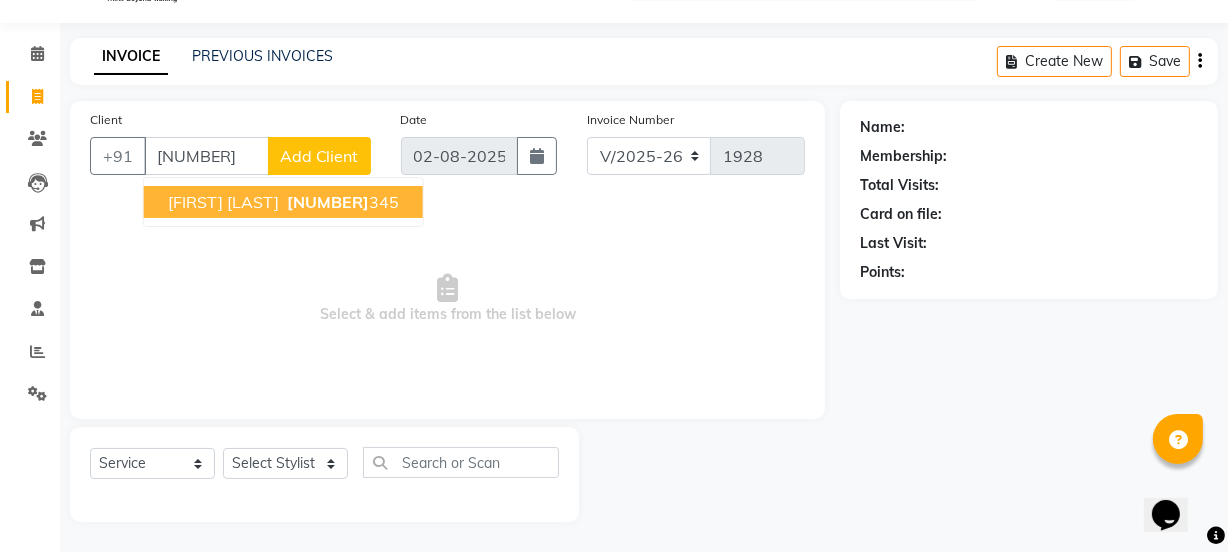 click on "[FIRST] [LAST]" at bounding box center (223, 202) 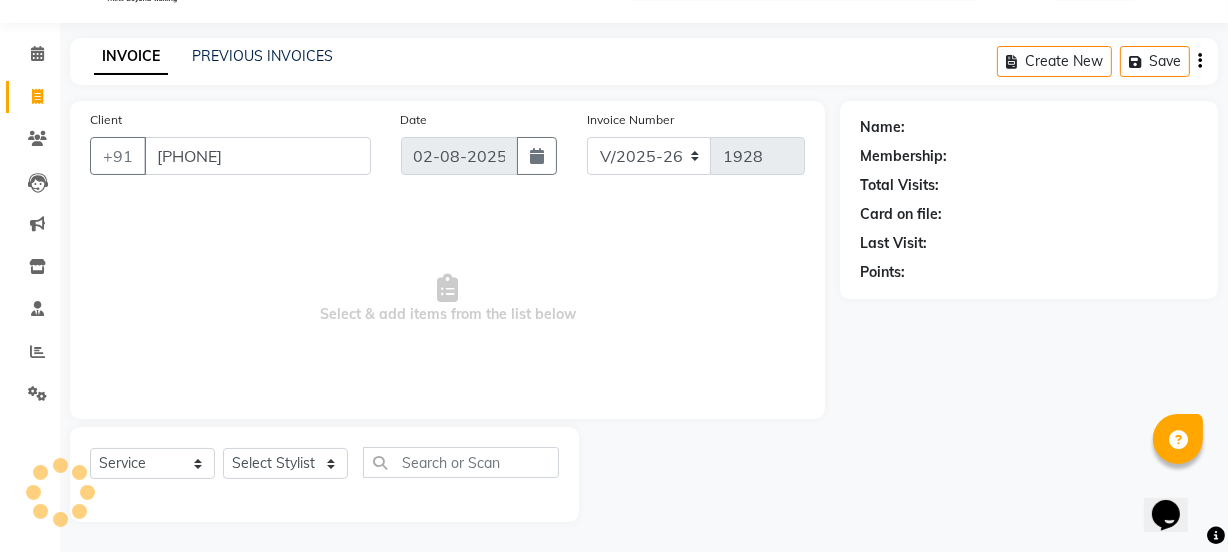 type on "[PHONE]" 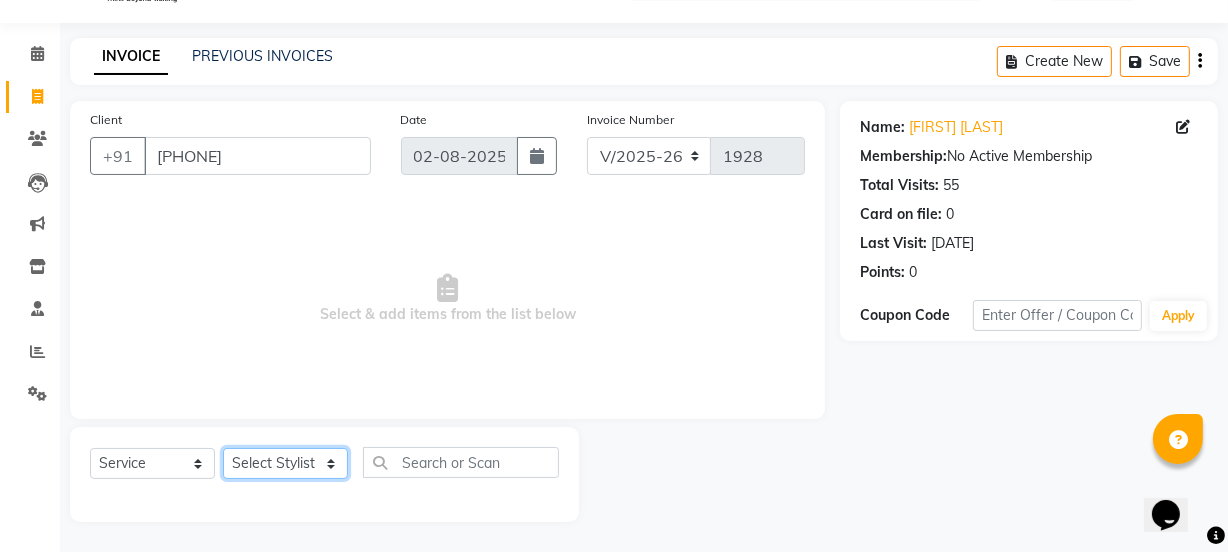 click on "Select Stylist azad farhana fiza jahan GAURAV Harsh IRFAN Manager massey monu Paras Grover POOJA Radha rahul Rani Ravi Kumar roshan Sanjana Shivani sufyan sunny tanisha" 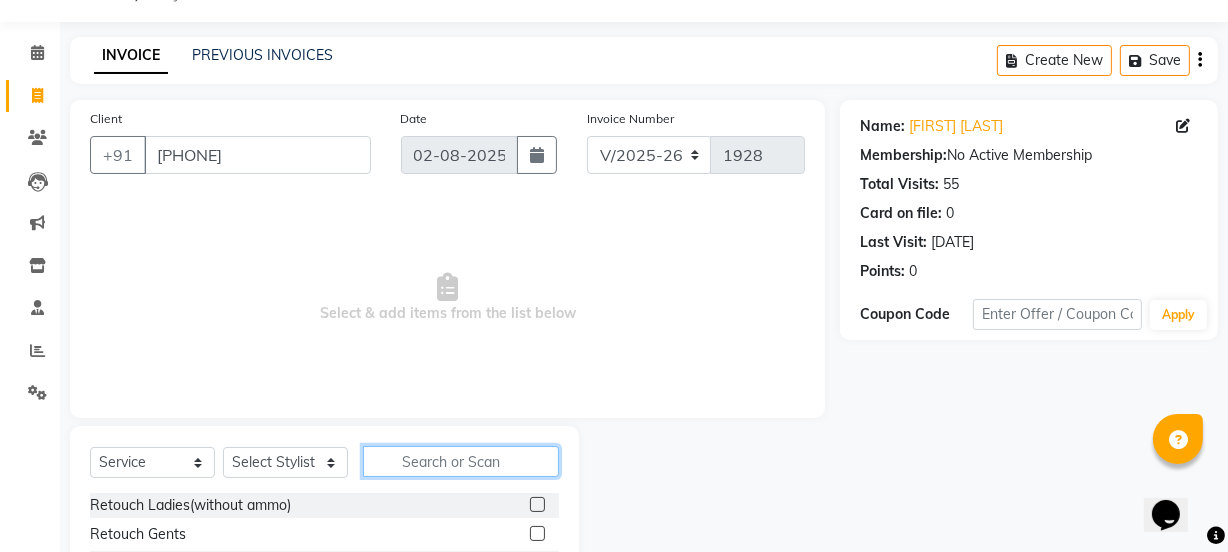 click 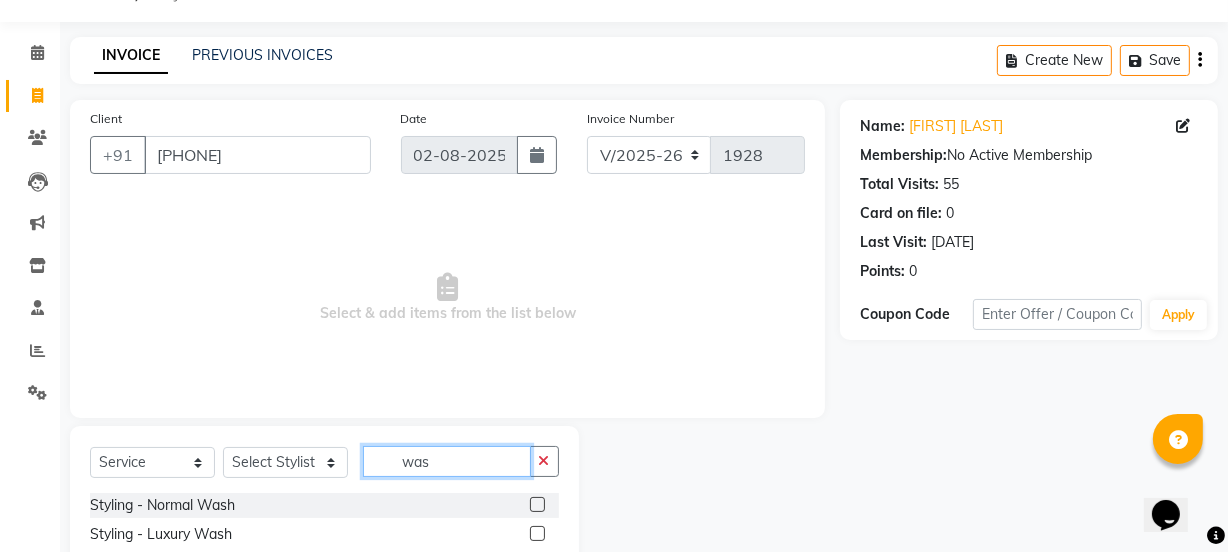 type on "was" 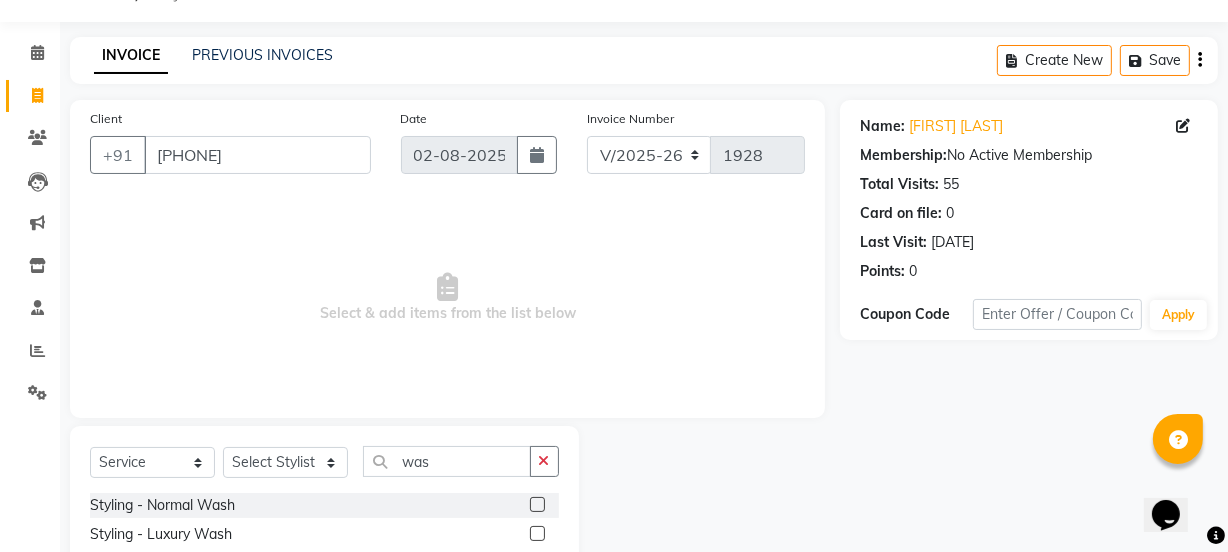 click 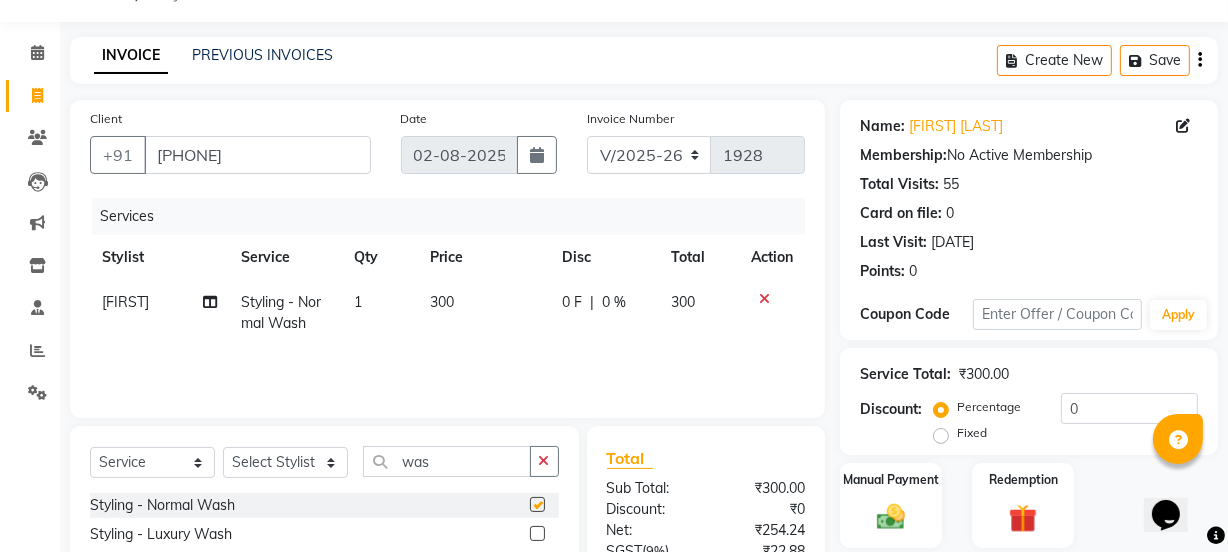 checkbox on "false" 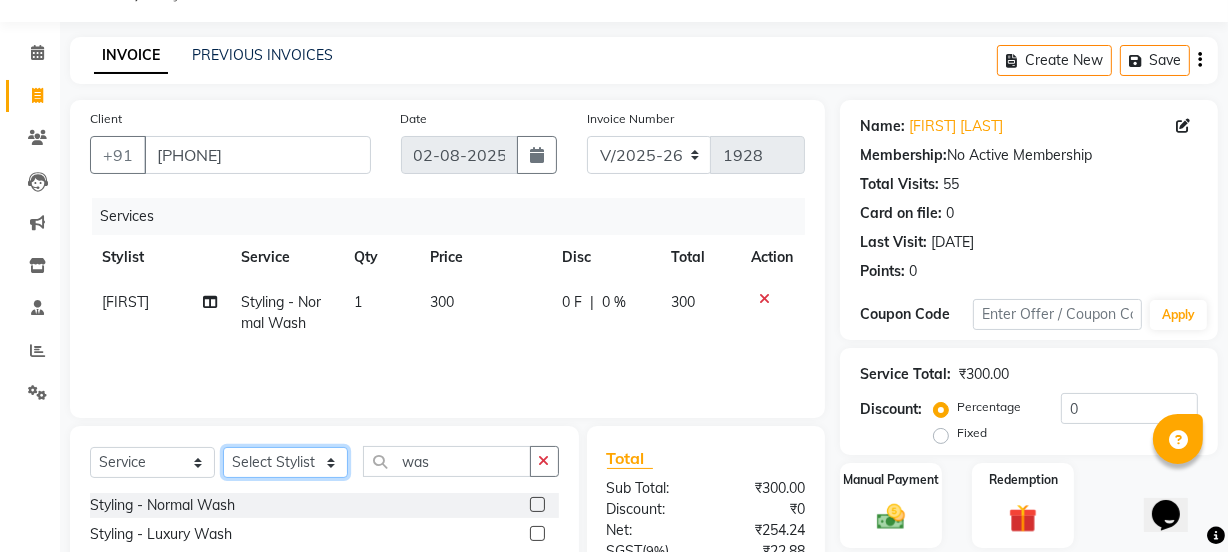 click on "Select Stylist azad farhana fiza jahan GAURAV Harsh IRFAN Manager massey monu Paras Grover POOJA Radha rahul Rani Ravi Kumar roshan Sanjana Shivani sufyan sunny tanisha" 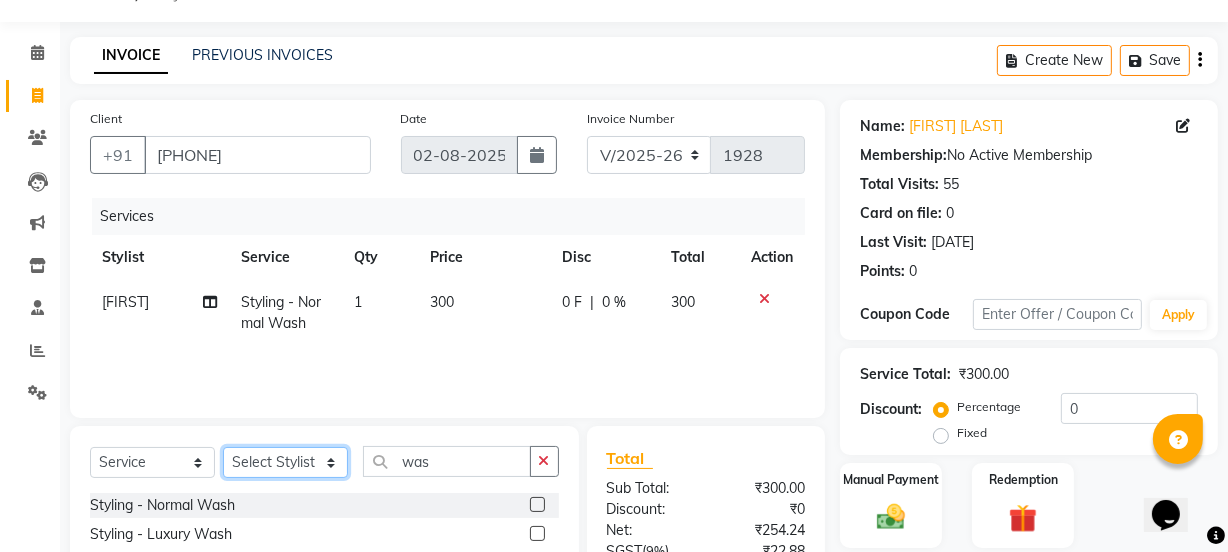 select on "29621" 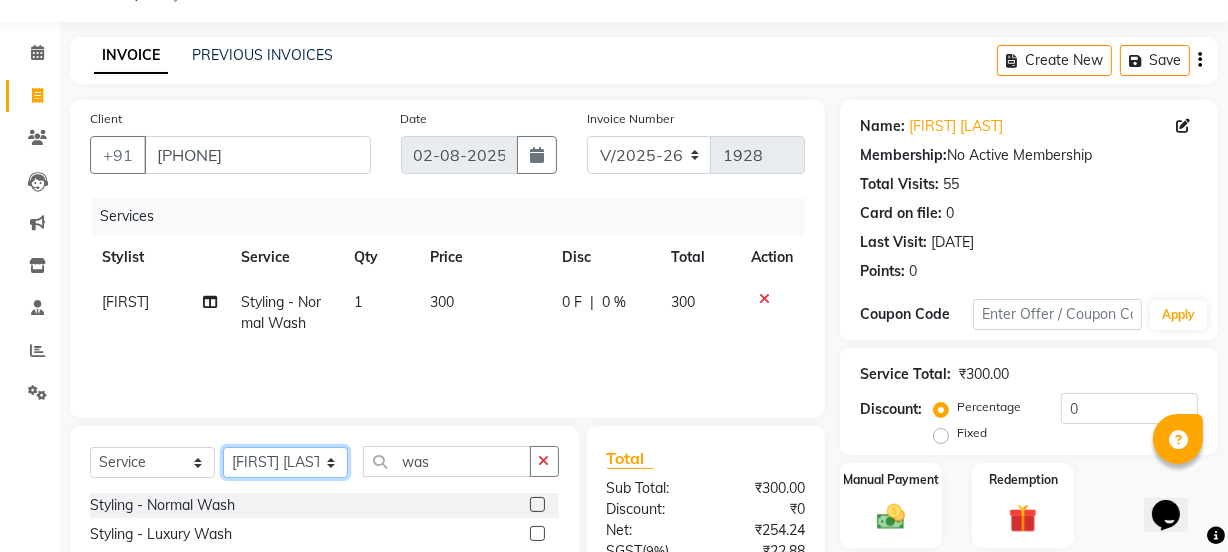 click on "Select Stylist azad farhana fiza jahan GAURAV Harsh IRFAN Manager massey monu Paras Grover POOJA Radha rahul Rani Ravi Kumar roshan Sanjana Shivani sufyan sunny tanisha" 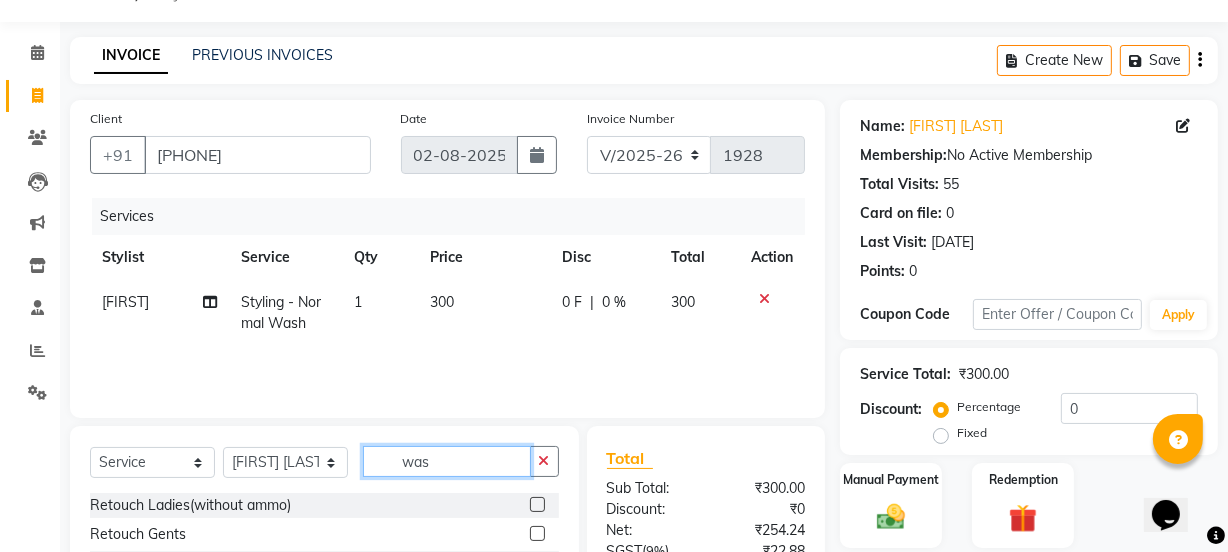 click on "was" 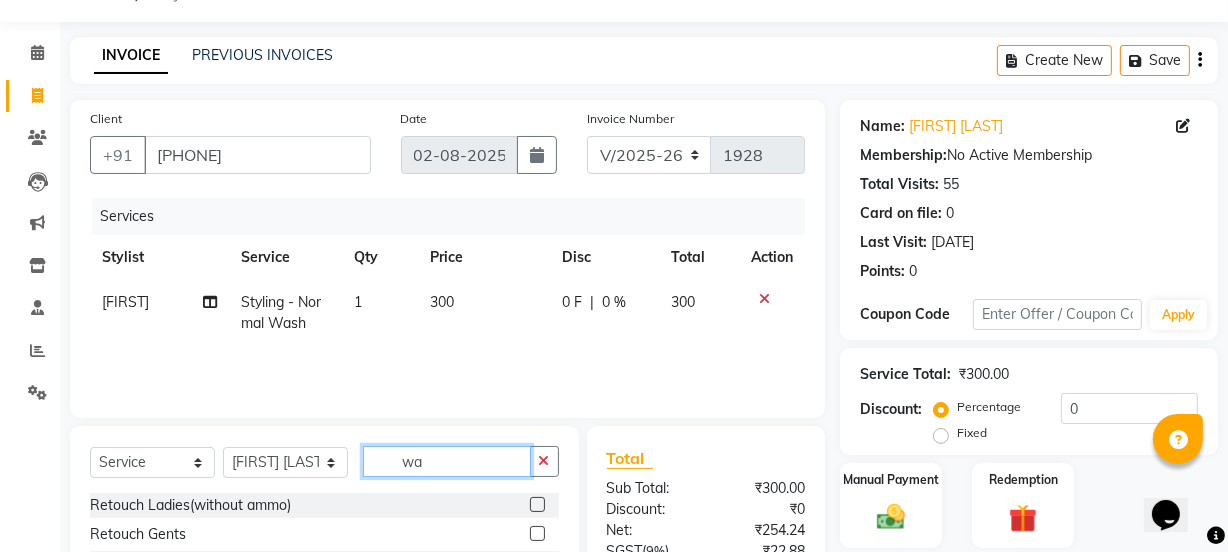 type on "w" 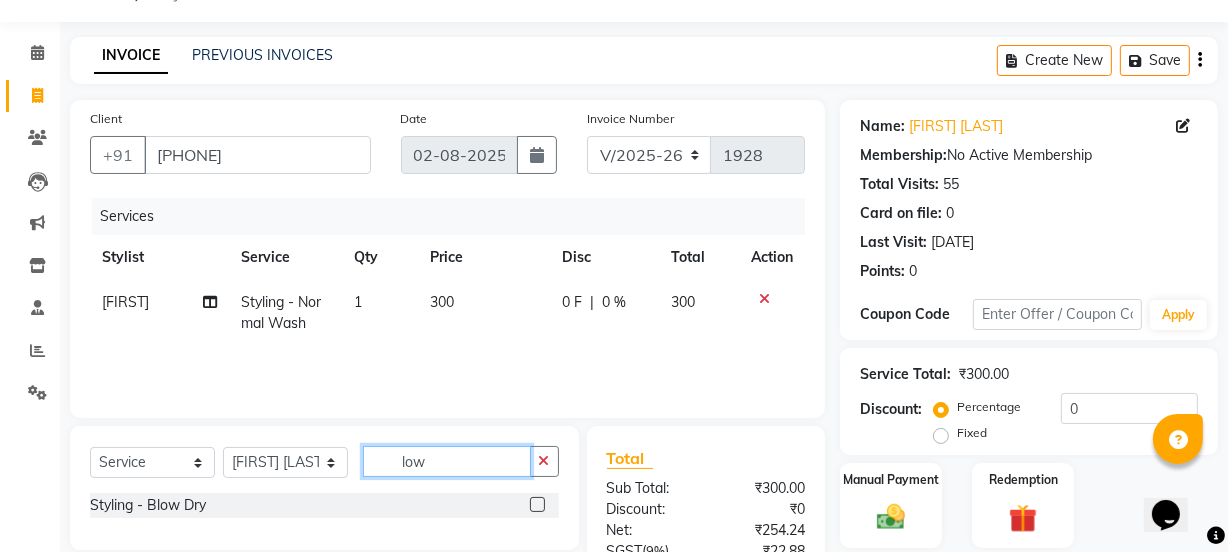 type on "low" 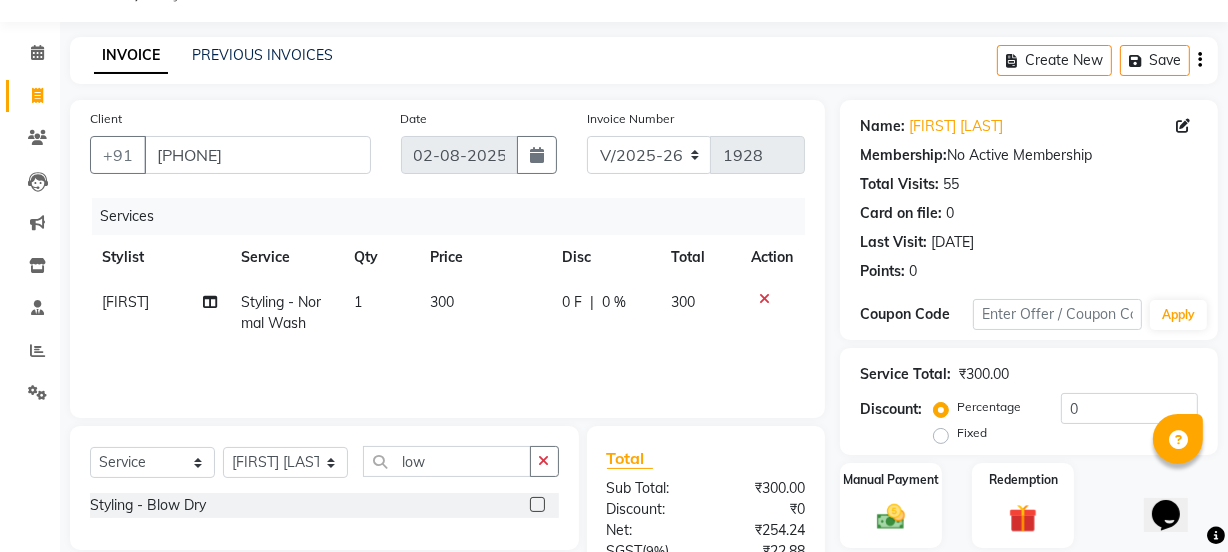 click 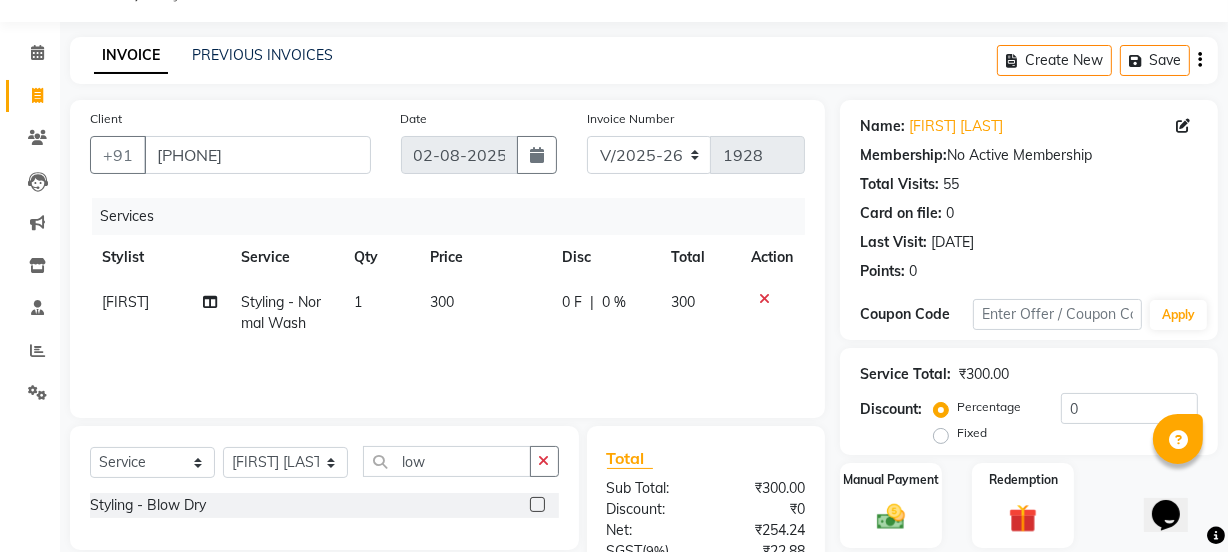 click at bounding box center [536, 505] 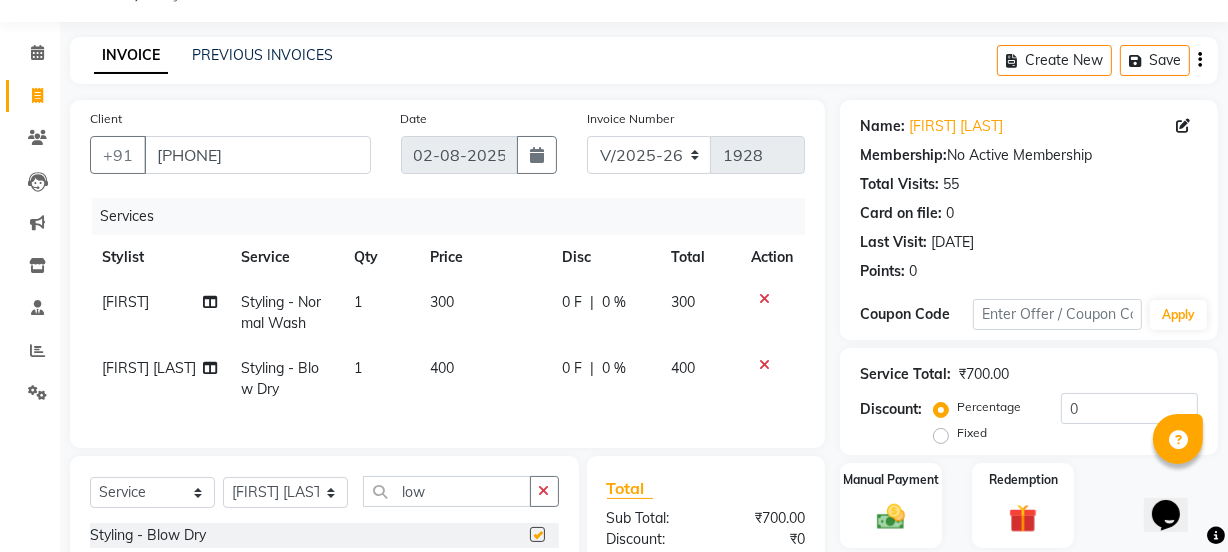 checkbox on "false" 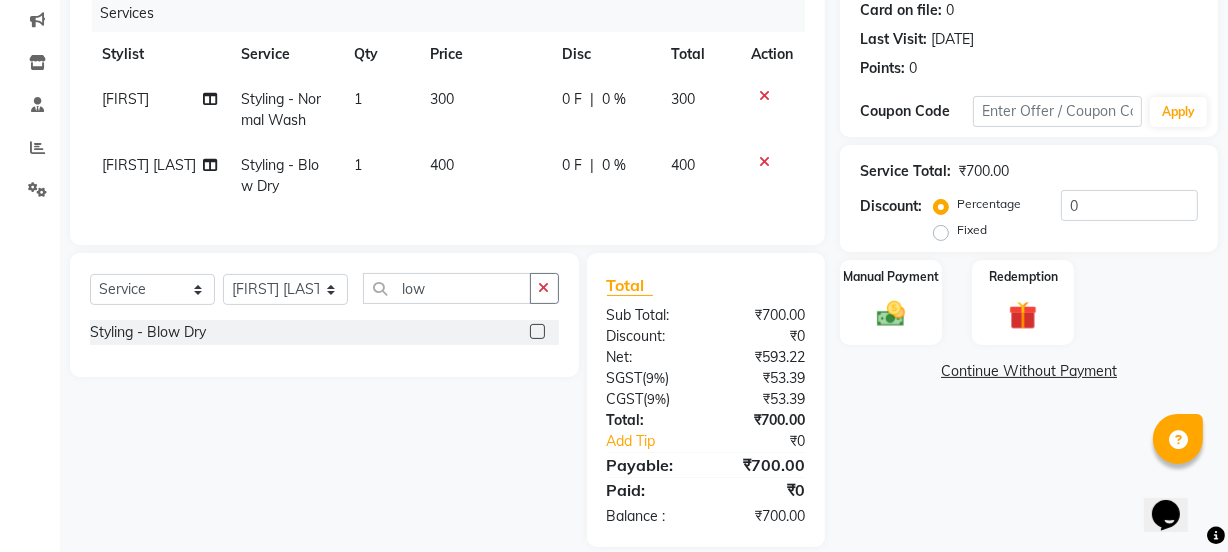 scroll, scrollTop: 255, scrollLeft: 0, axis: vertical 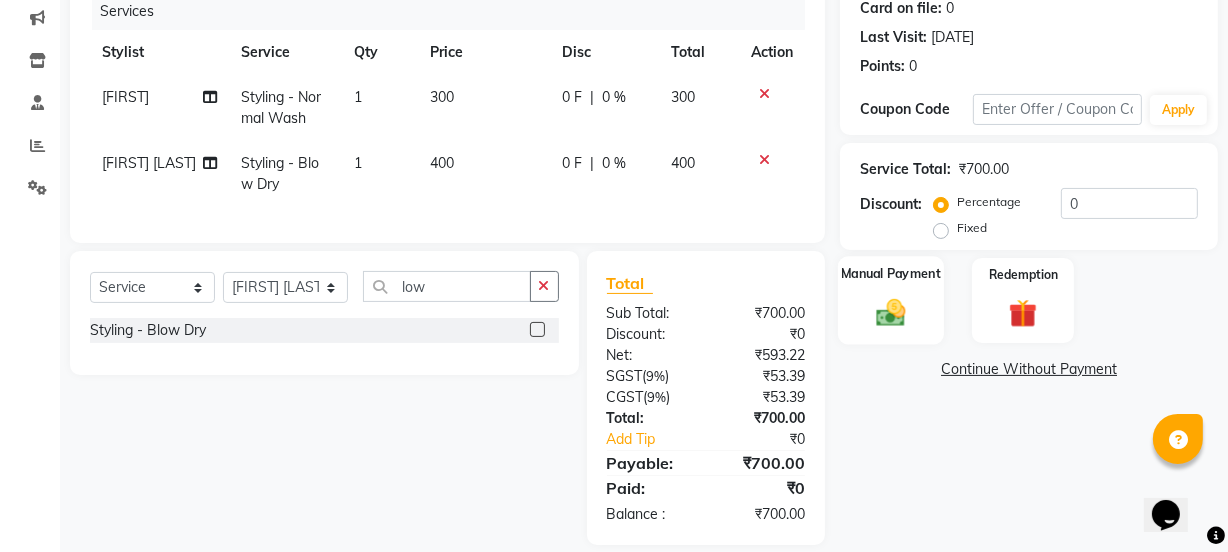 click 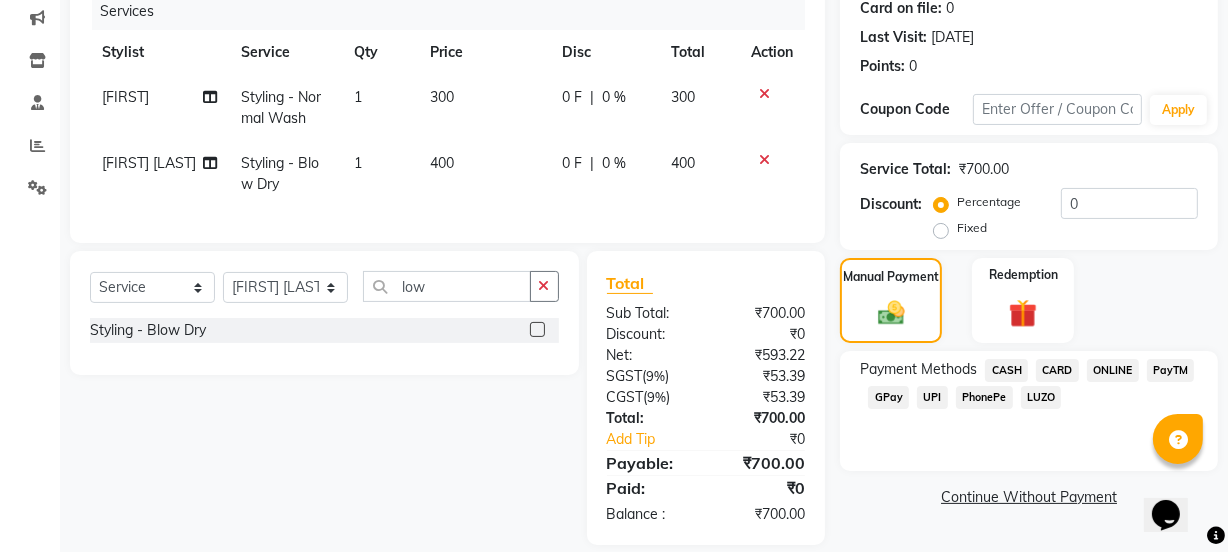 click on "UPI" 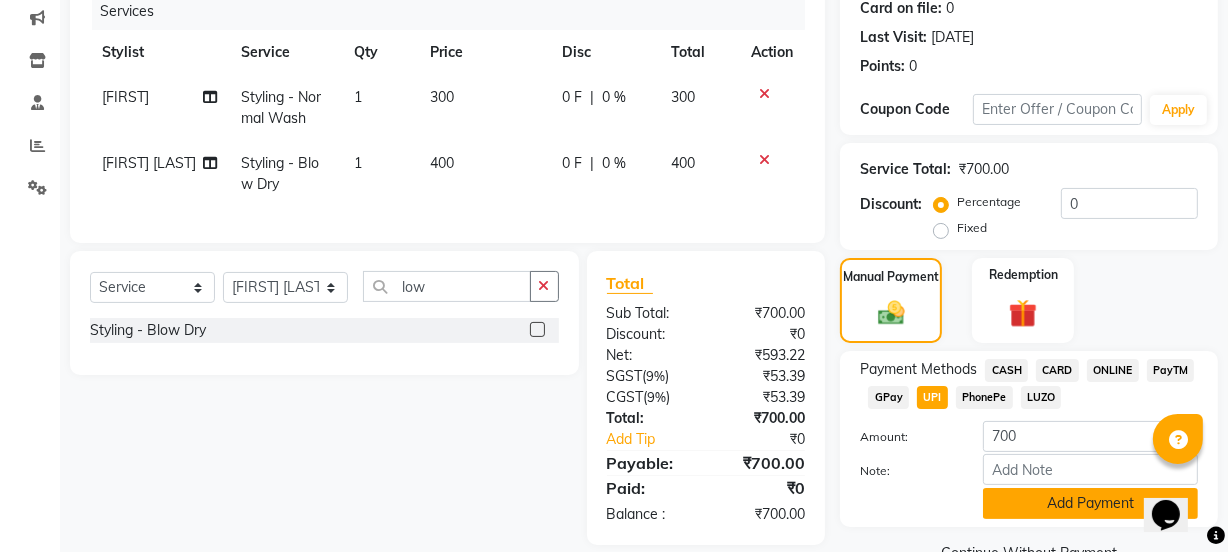 click on "Add Payment" 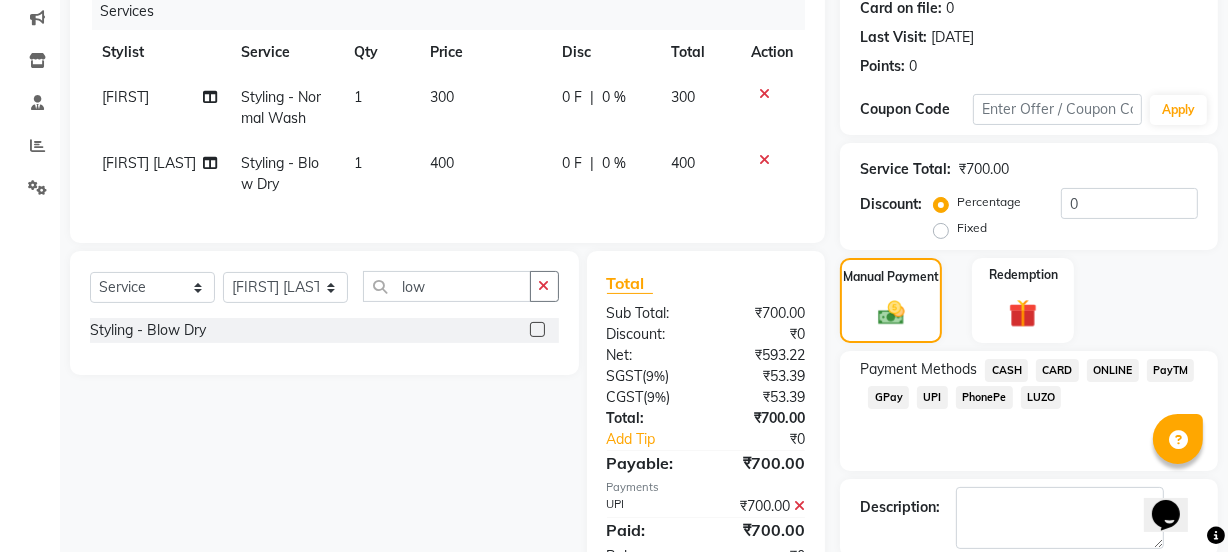 scroll, scrollTop: 357, scrollLeft: 0, axis: vertical 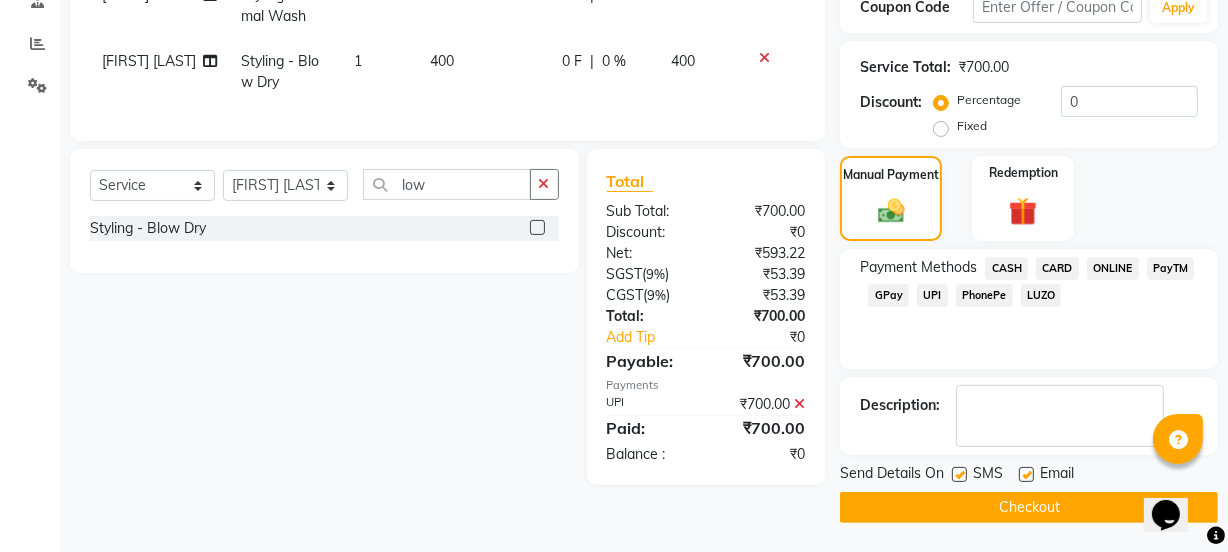 click on "Checkout" 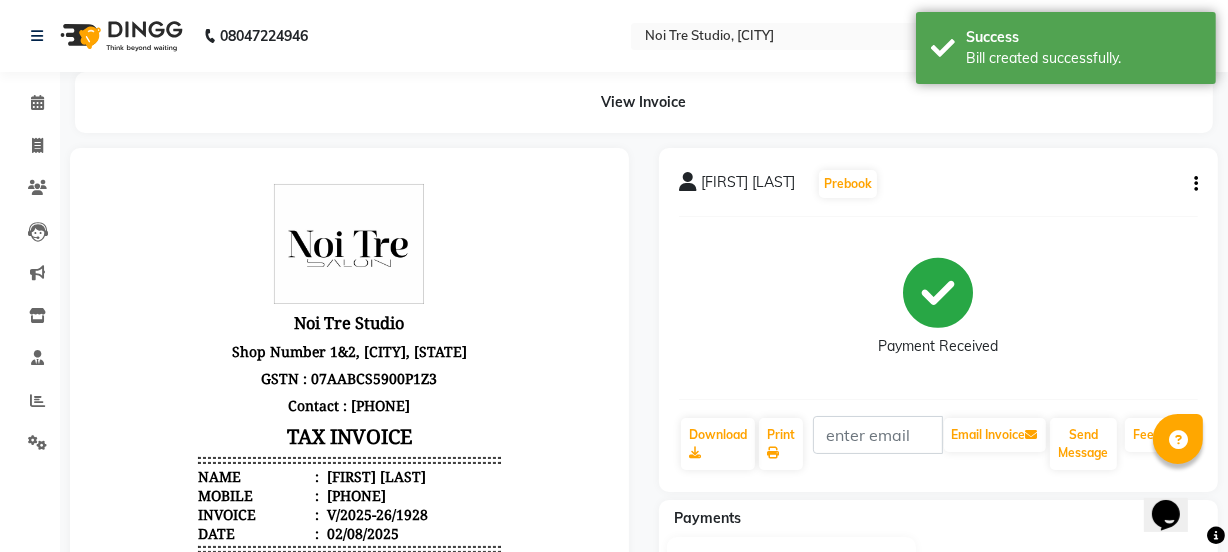 scroll, scrollTop: 0, scrollLeft: 0, axis: both 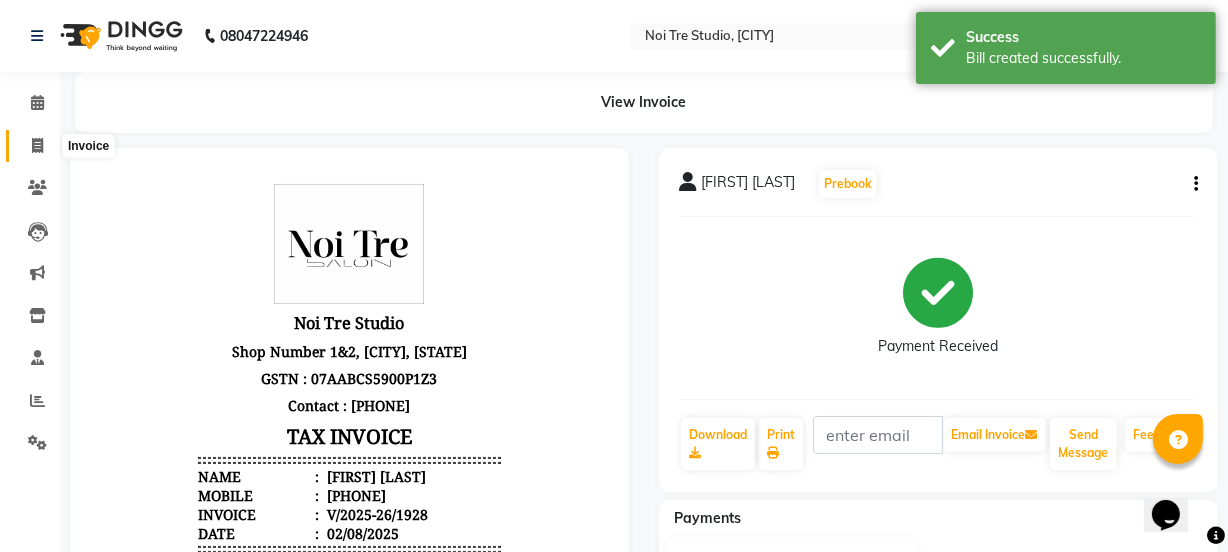 click 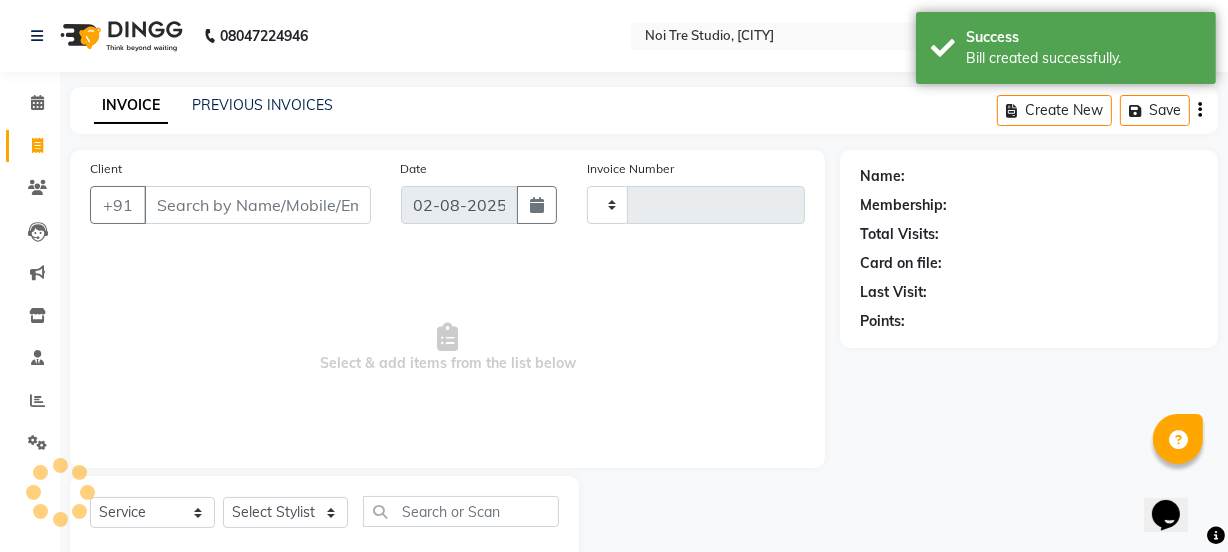 scroll, scrollTop: 50, scrollLeft: 0, axis: vertical 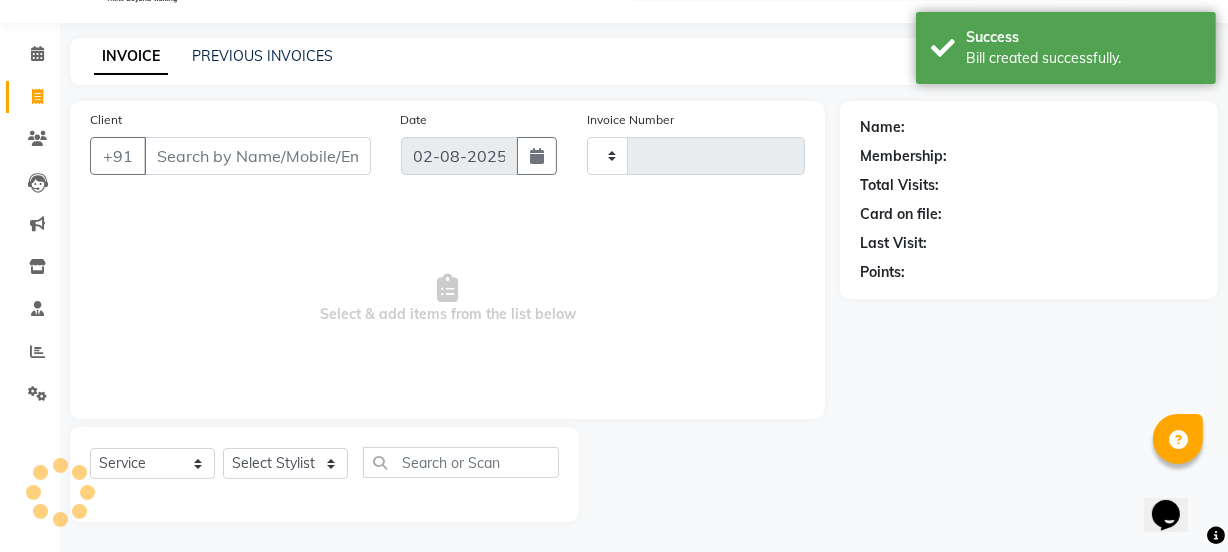 type on "1929" 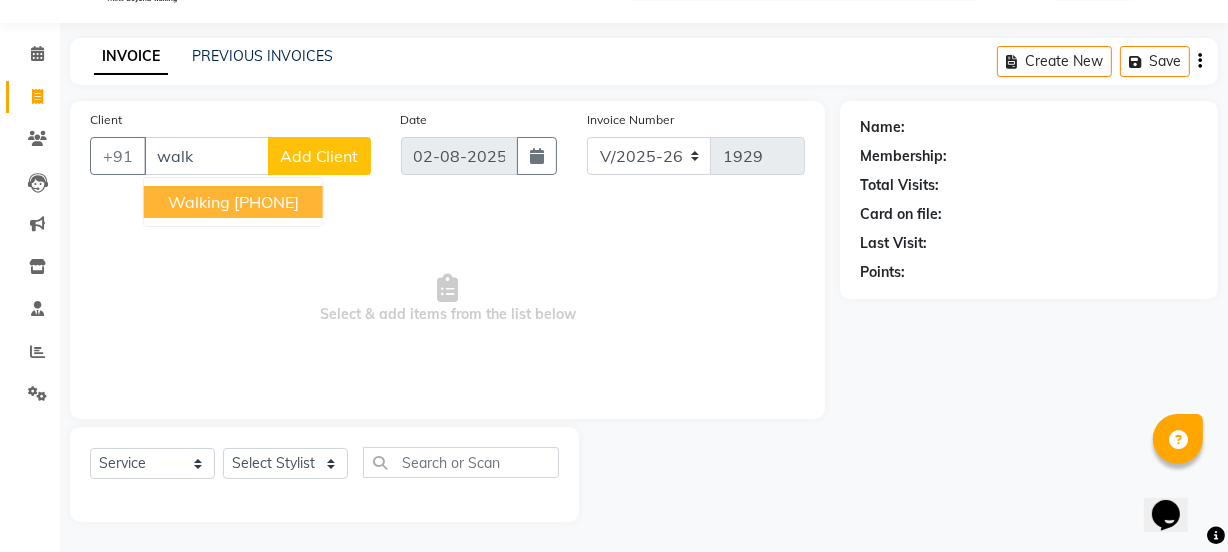click on "walking [PHONE]" at bounding box center (233, 202) 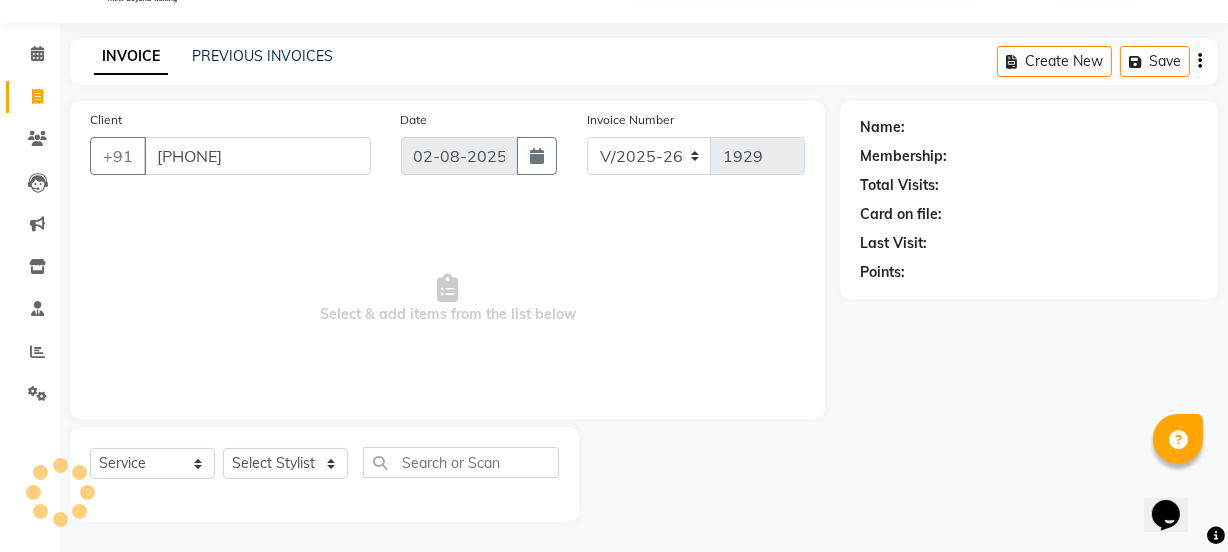 type on "[PHONE]" 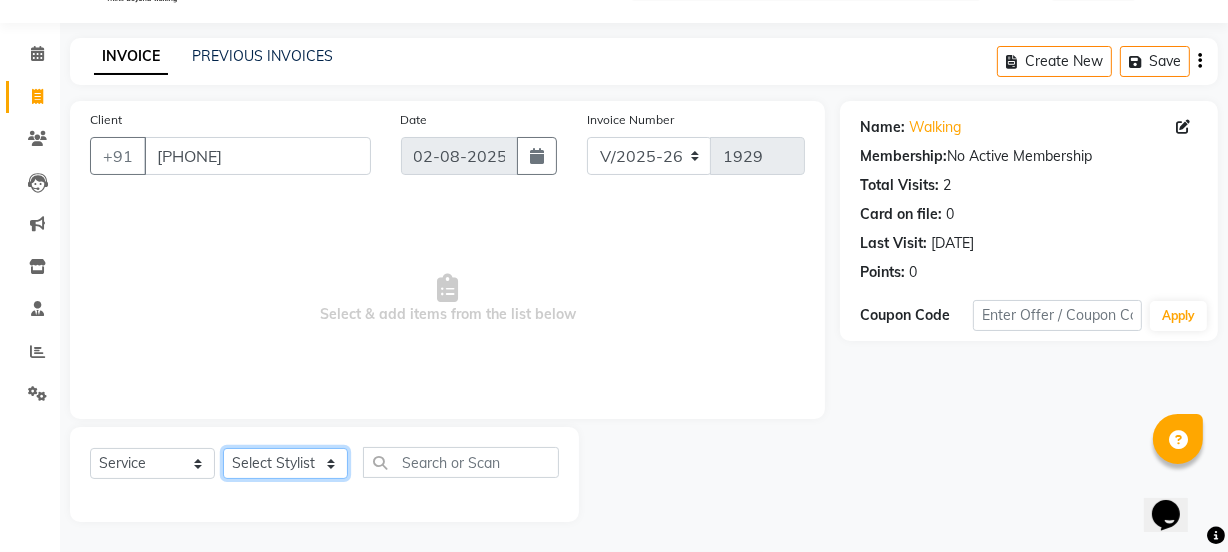 click on "Select Stylist azad farhana fiza jahan GAURAV Harsh IRFAN Manager massey monu Paras Grover POOJA Radha rahul Rani Ravi Kumar roshan Sanjana Shivani sufyan sunny tanisha" 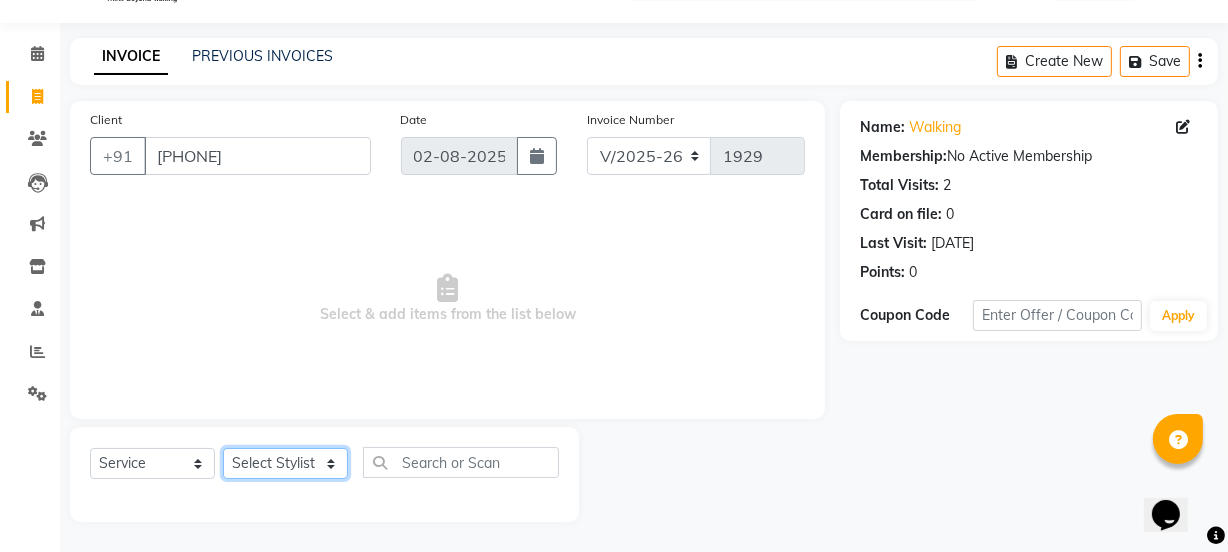 select on "30888" 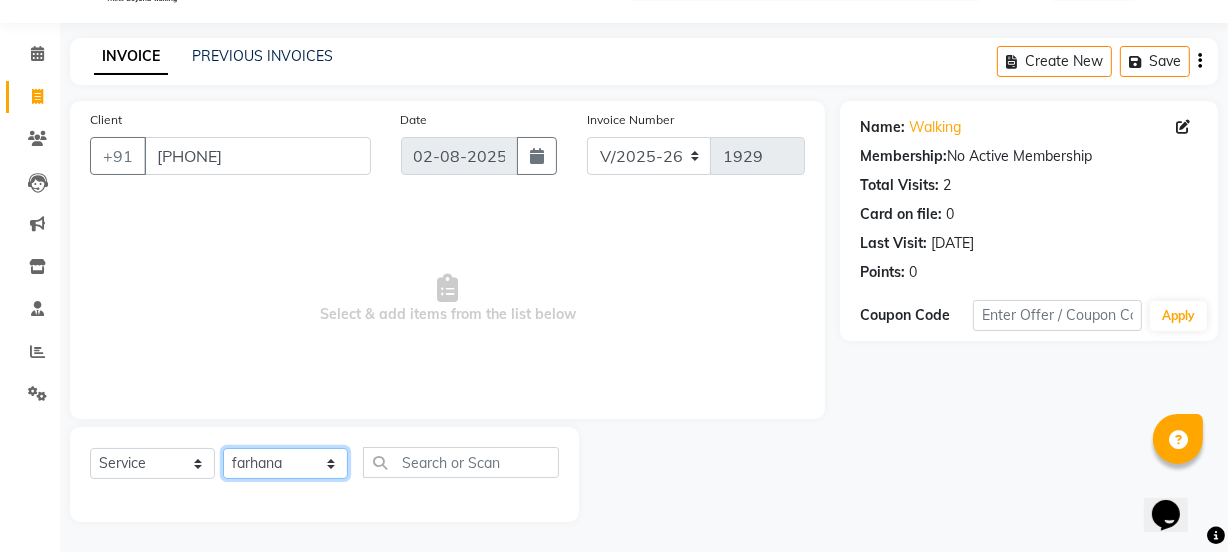 click on "Select Stylist azad farhana fiza jahan GAURAV Harsh IRFAN Manager massey monu Paras Grover POOJA Radha rahul Rani Ravi Kumar roshan Sanjana Shivani sufyan sunny tanisha" 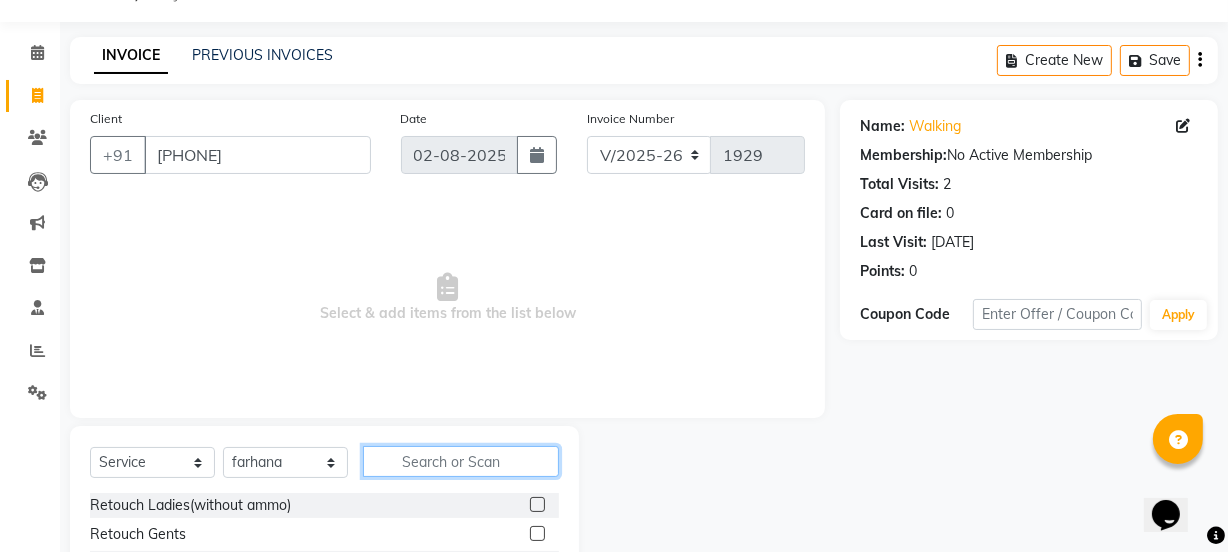 click 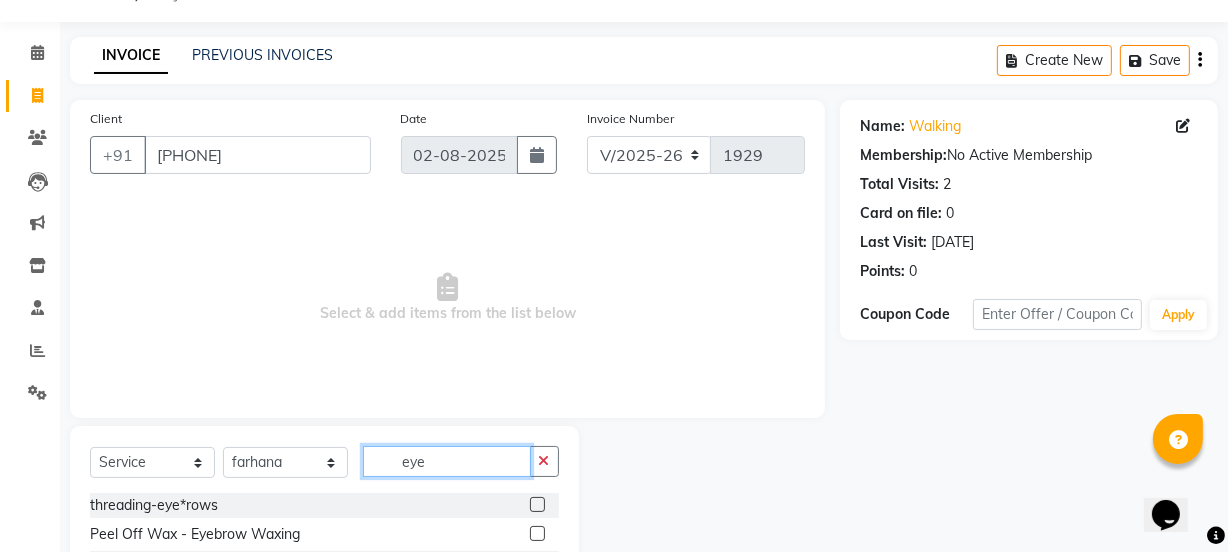 type on "eye" 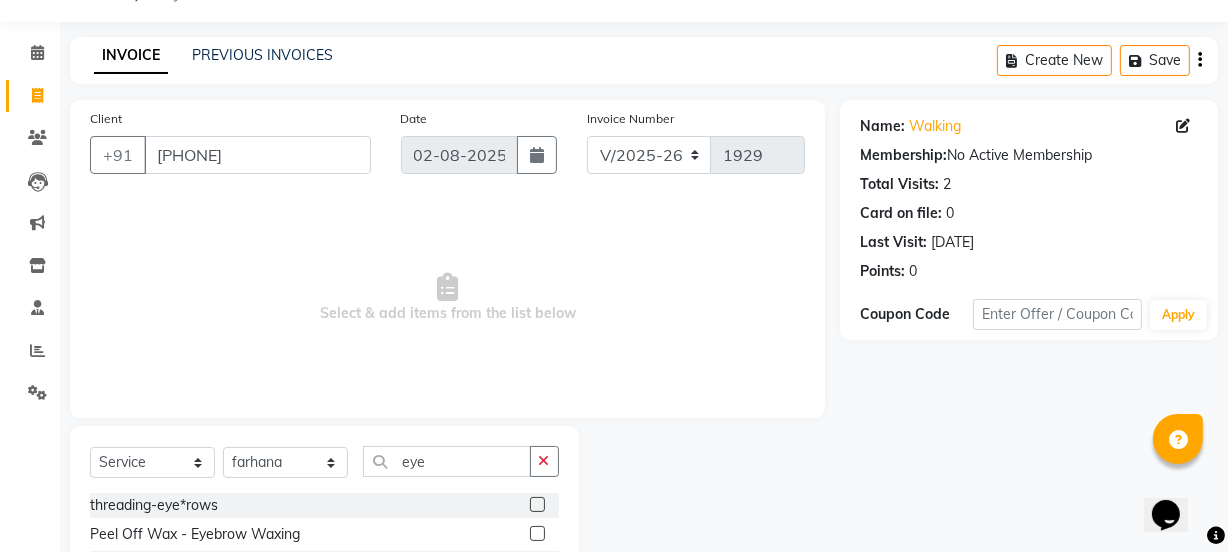 click 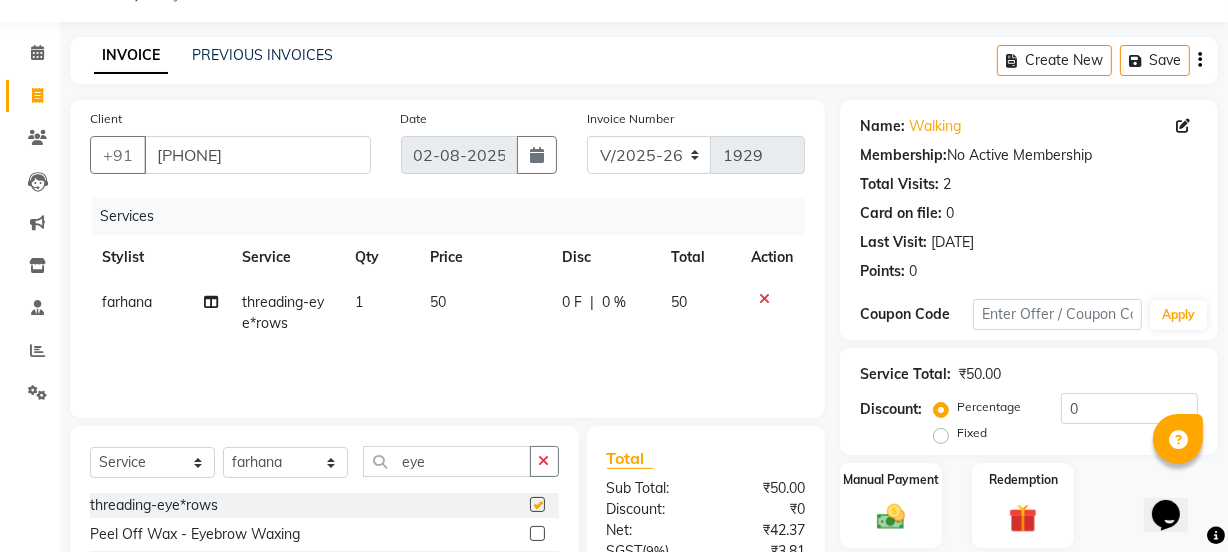 checkbox on "false" 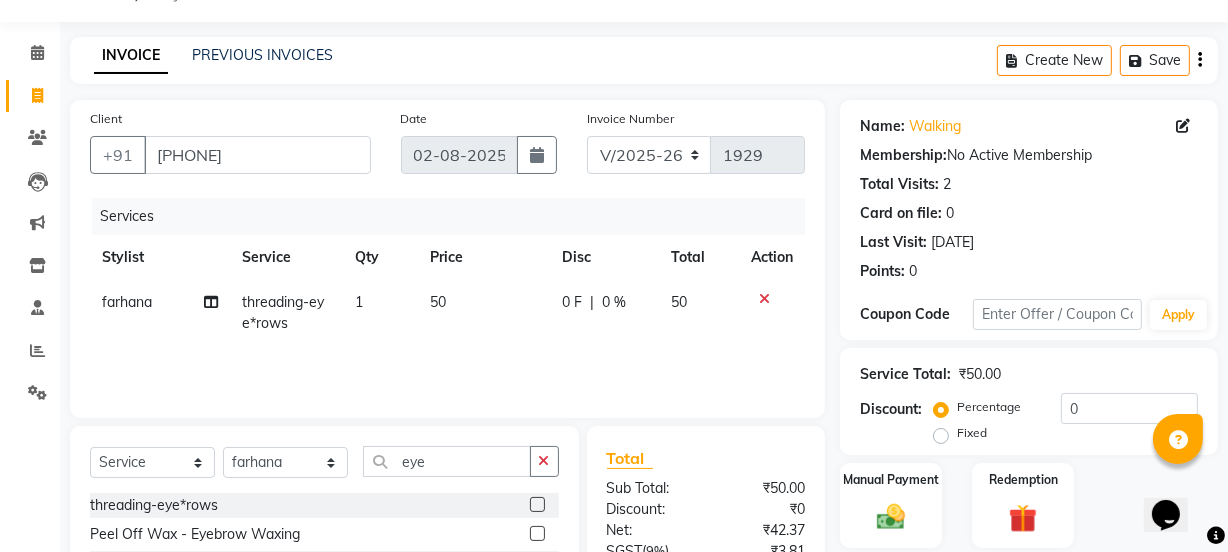 click on "1" 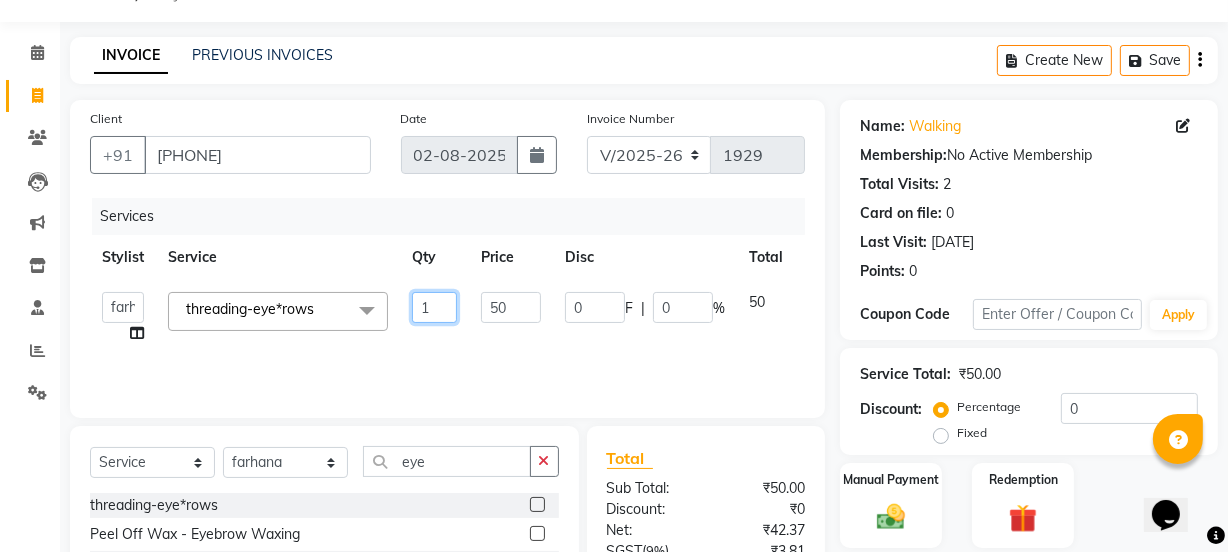click on "1" 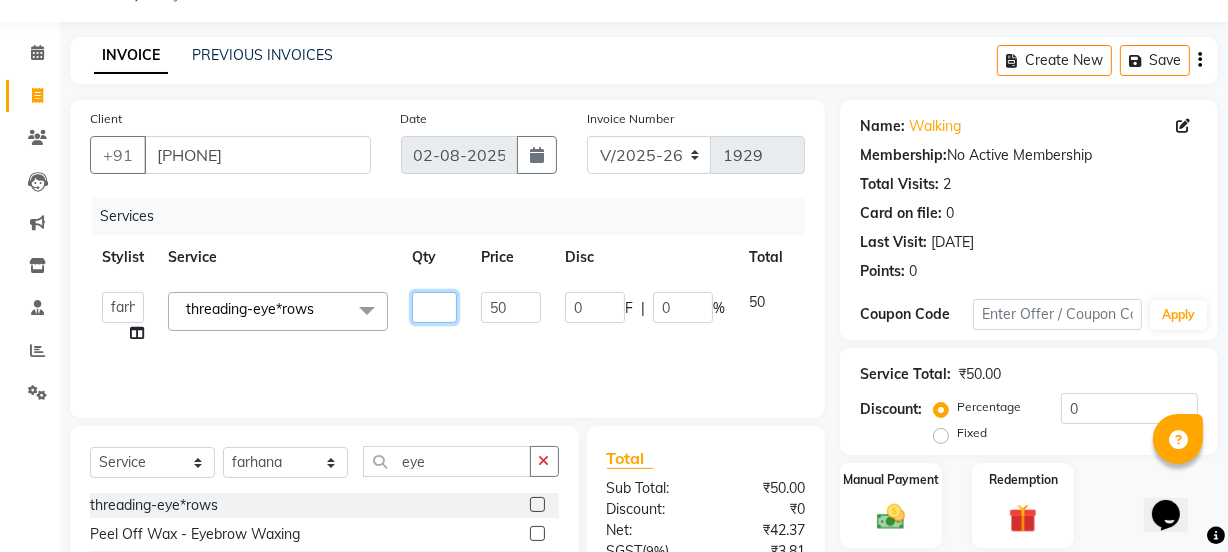 type on "2" 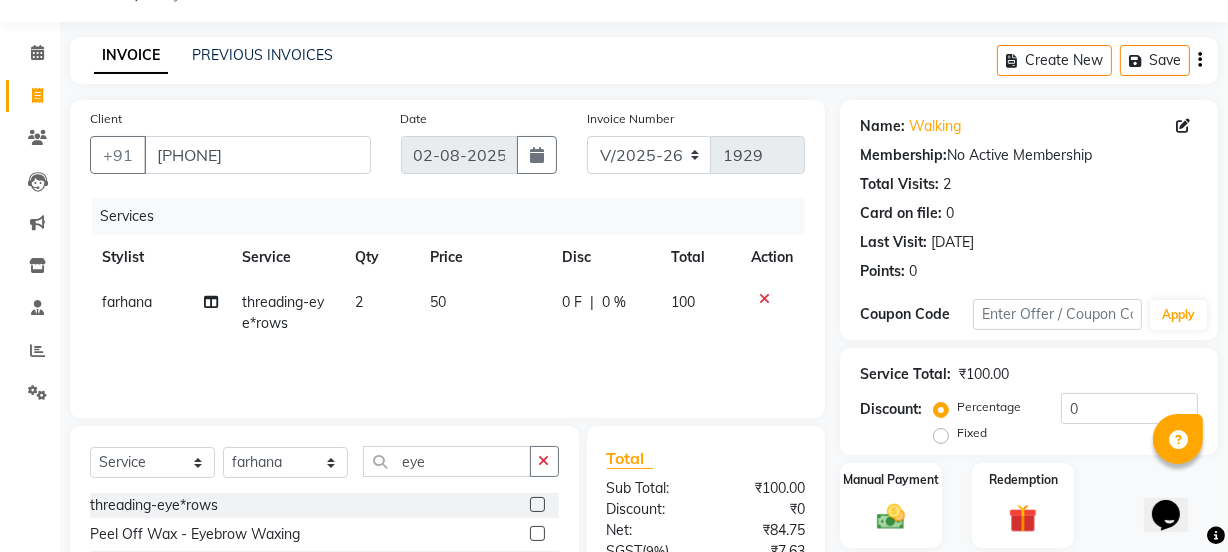 click on "Services Stylist Service Qty Price Disc Total Action farhana threading-eye*rows 2 50 0 F | 0 % 100" 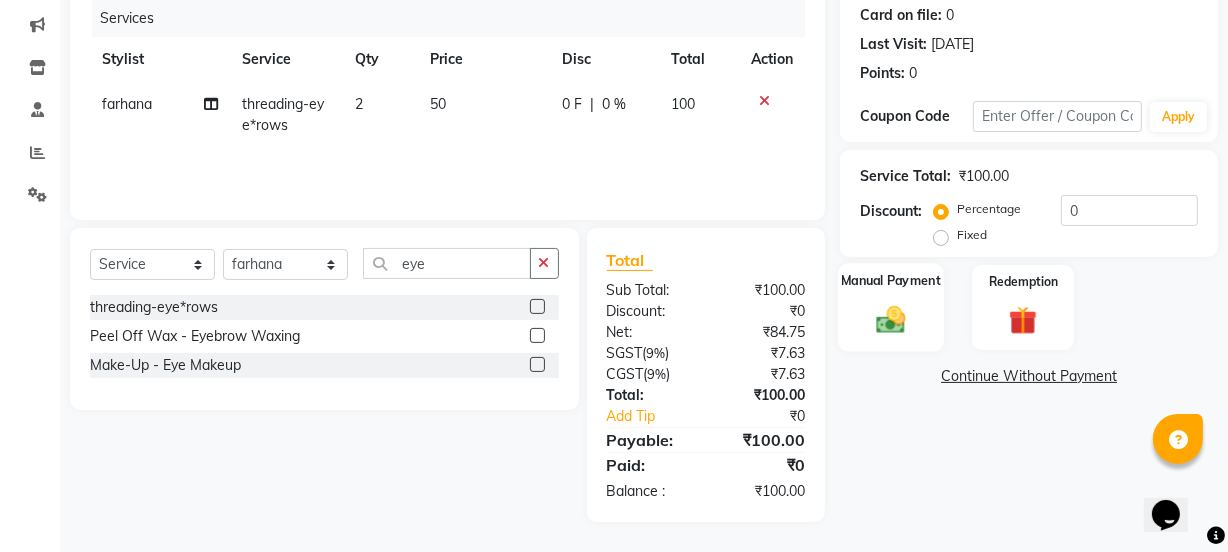 click 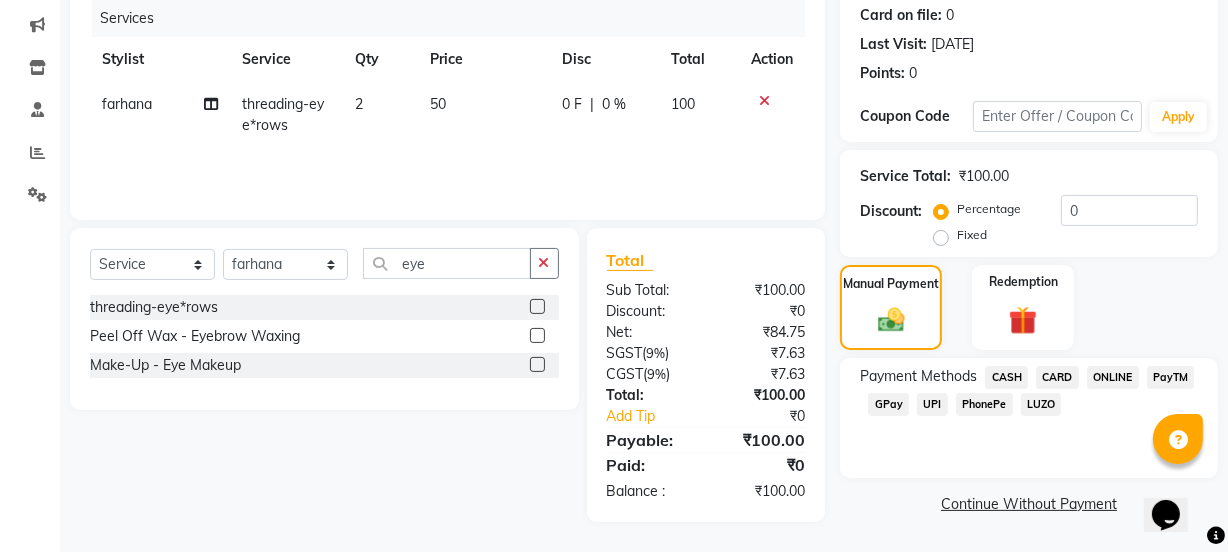 click on "UPI" 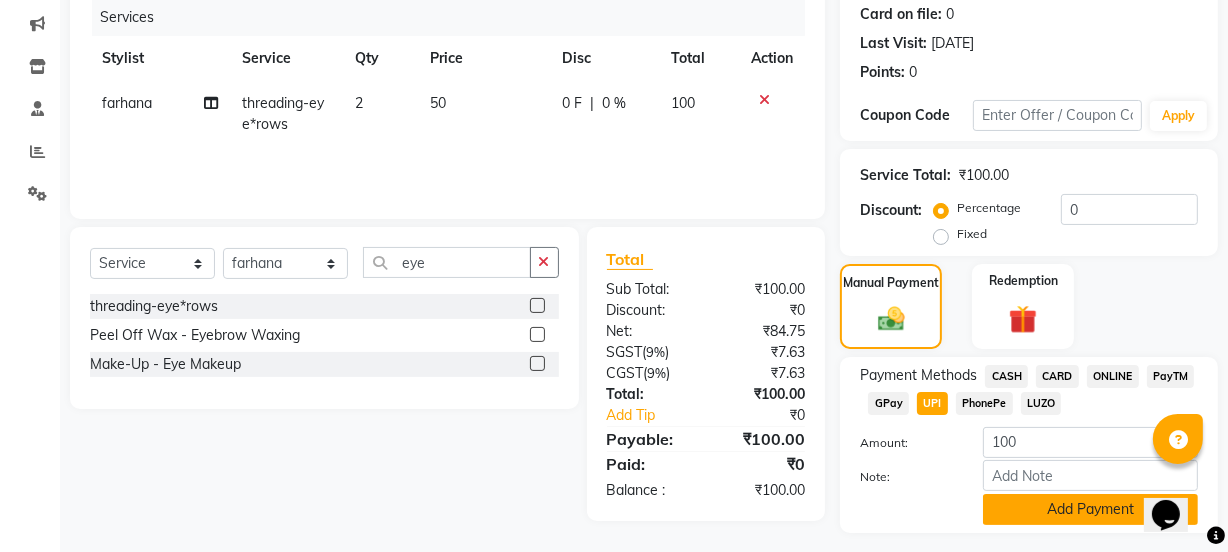 click on "Add Payment" 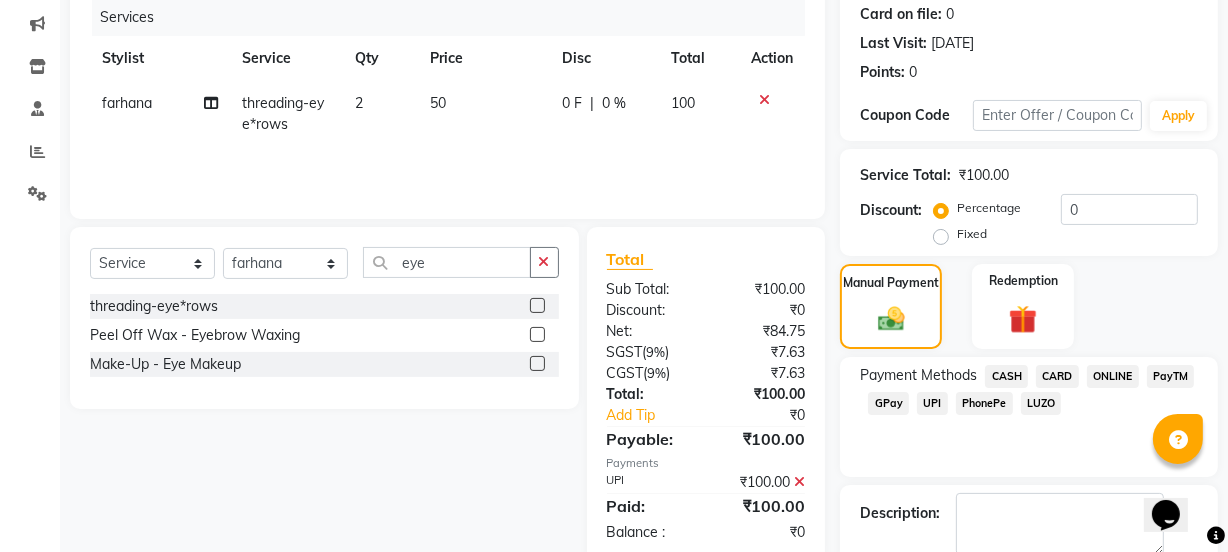 scroll, scrollTop: 357, scrollLeft: 0, axis: vertical 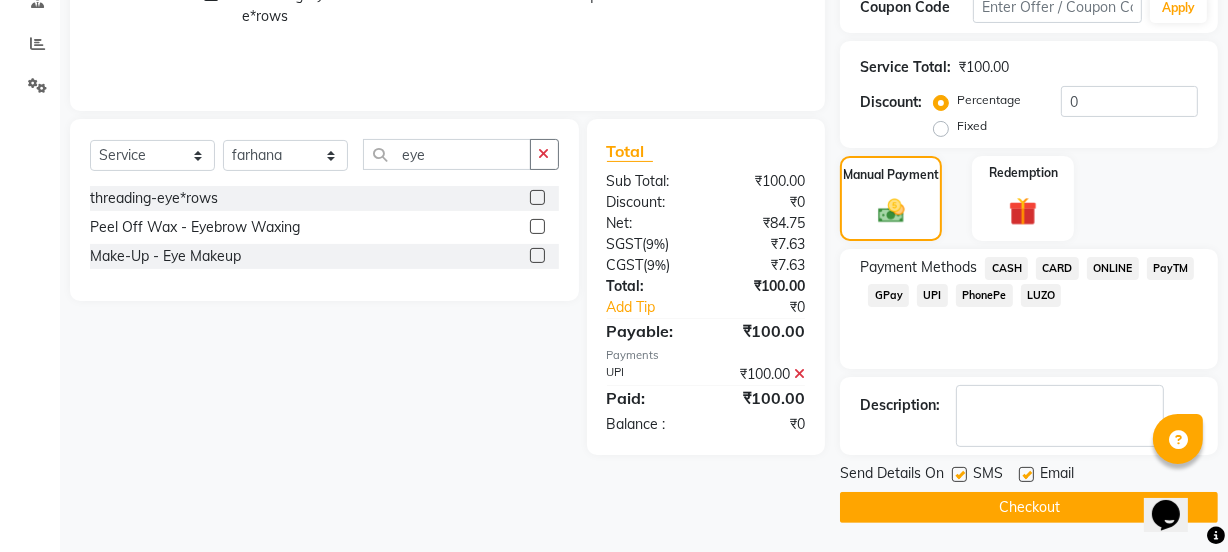 click 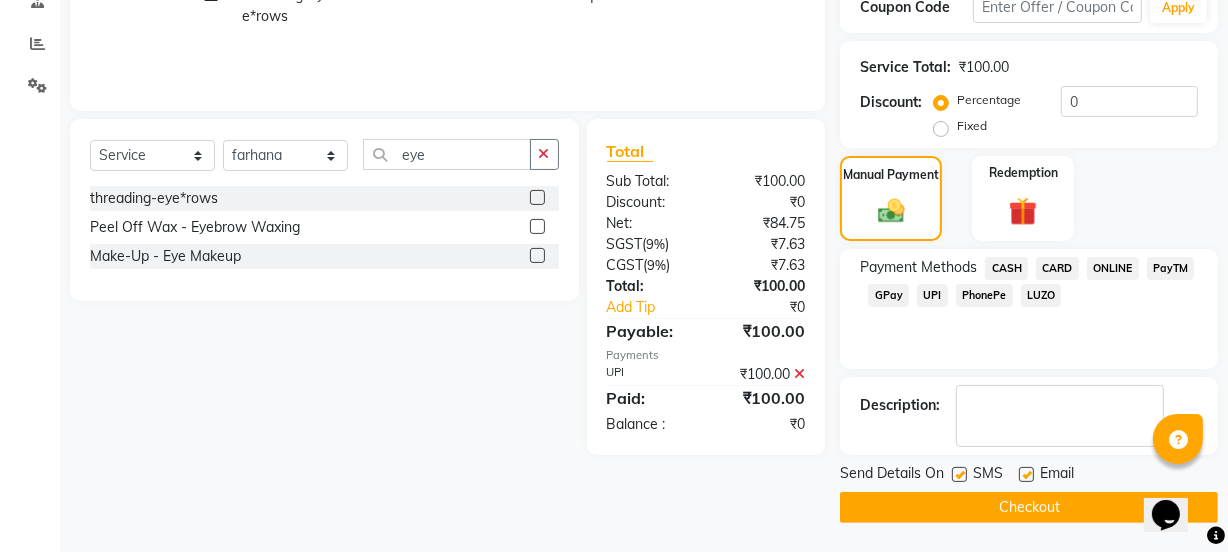 click at bounding box center [958, 475] 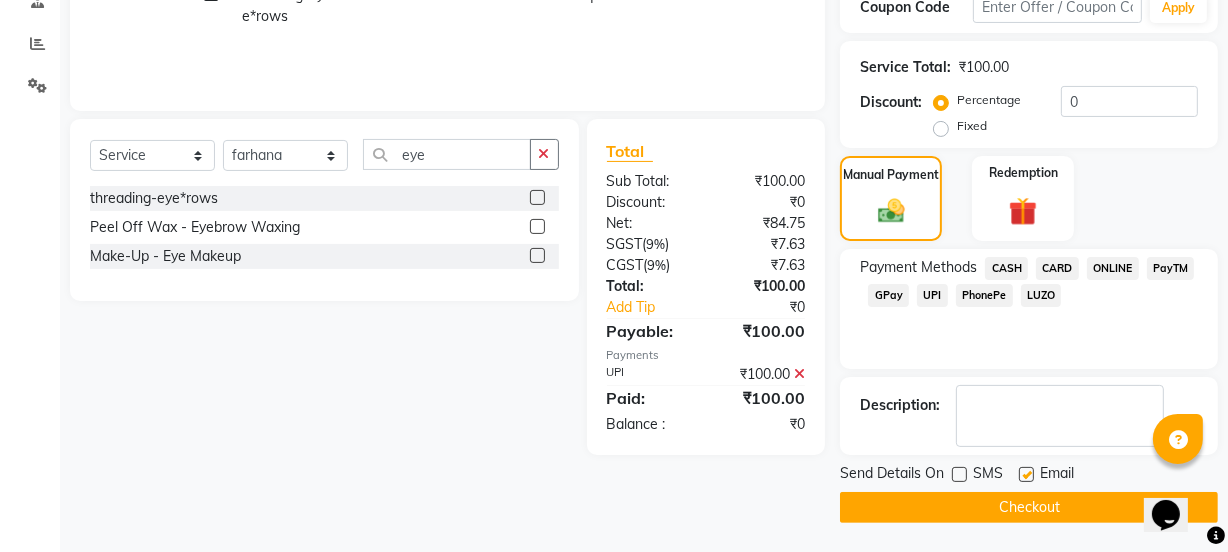 click 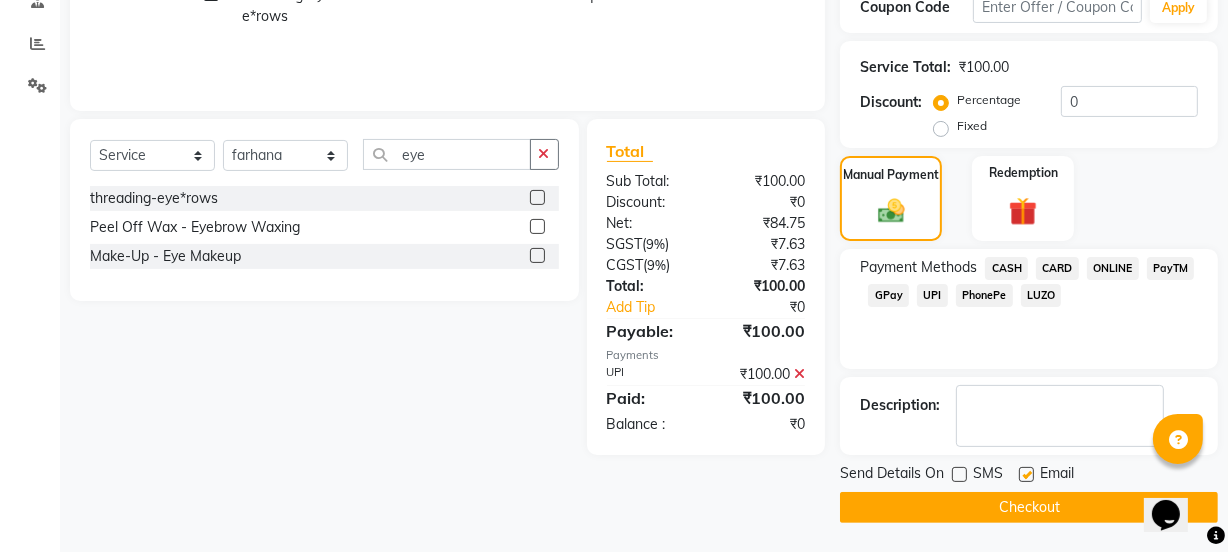 click at bounding box center [1025, 475] 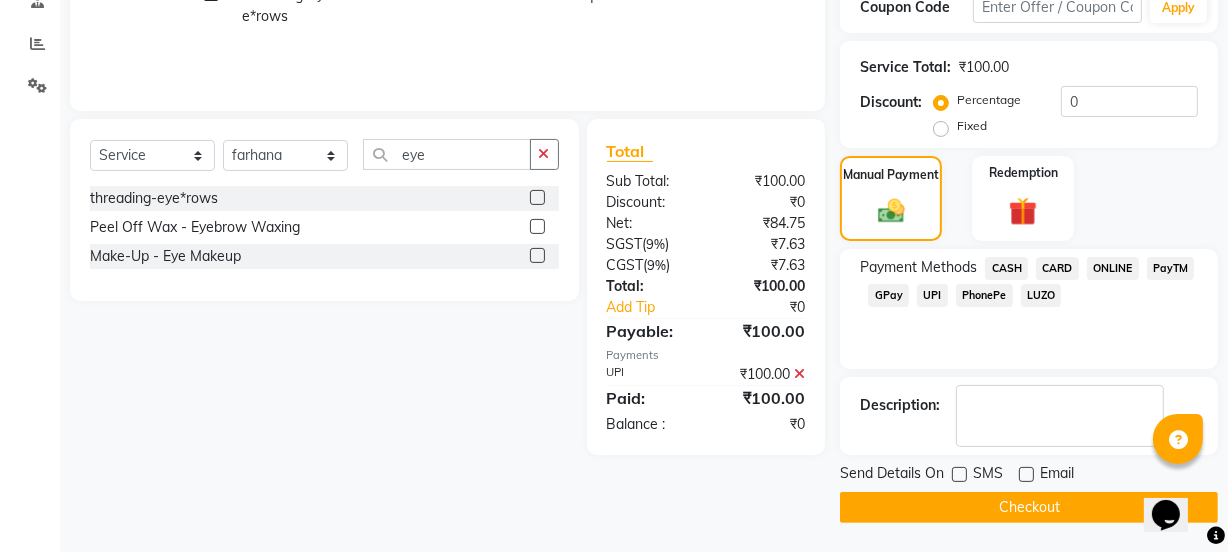 click on "Checkout" 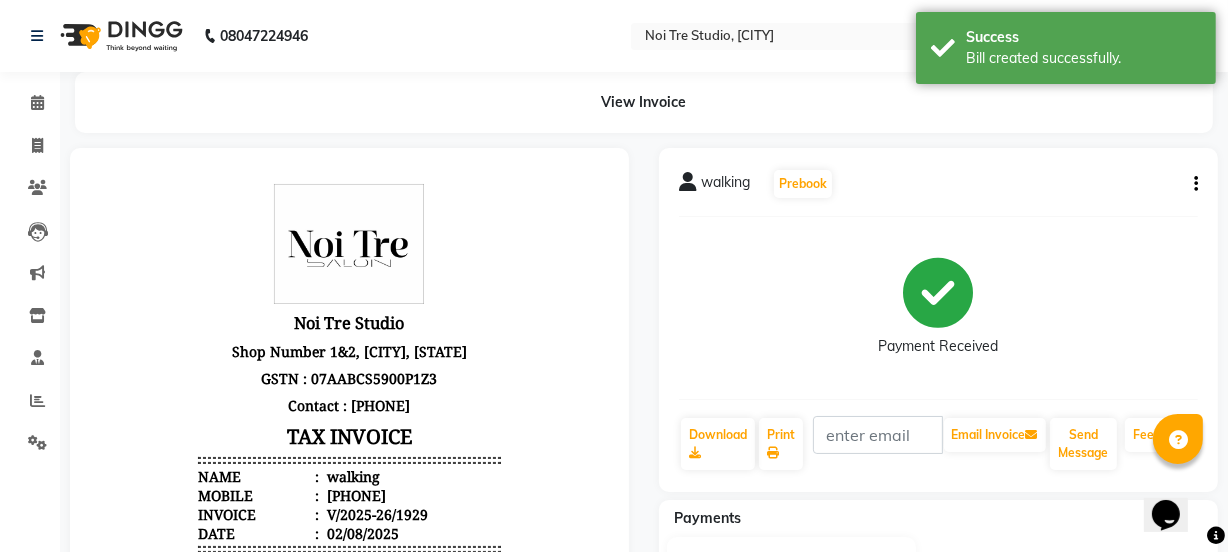 scroll, scrollTop: 0, scrollLeft: 0, axis: both 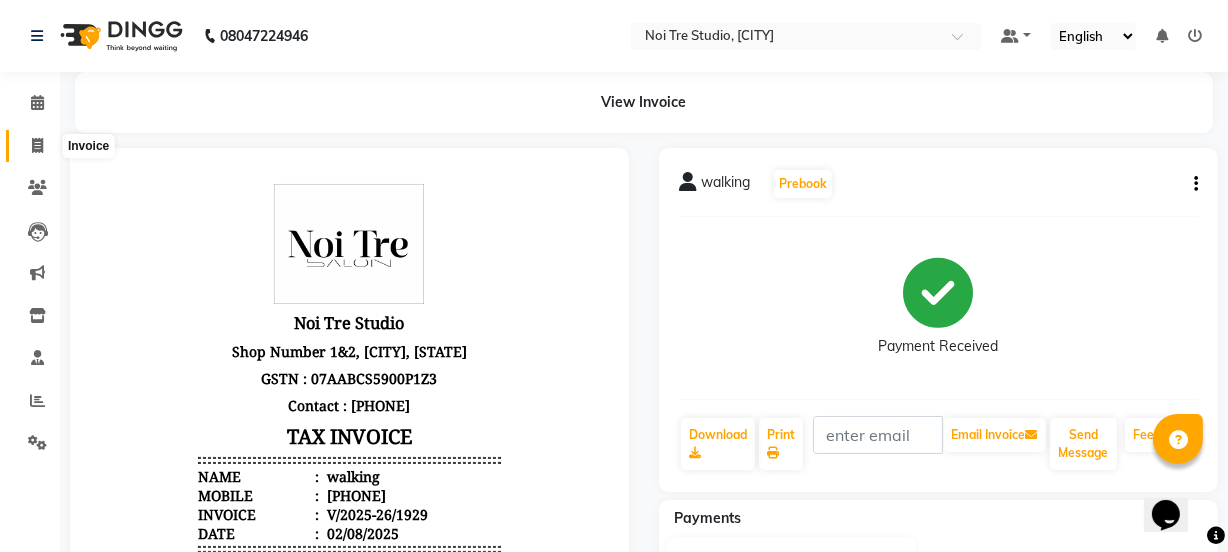 click 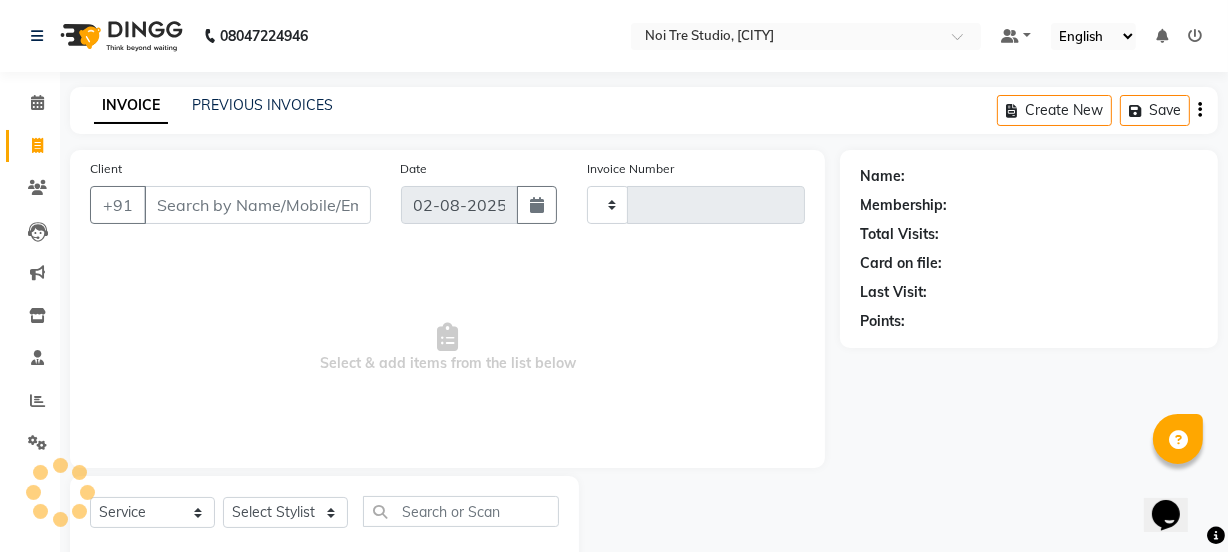 scroll, scrollTop: 50, scrollLeft: 0, axis: vertical 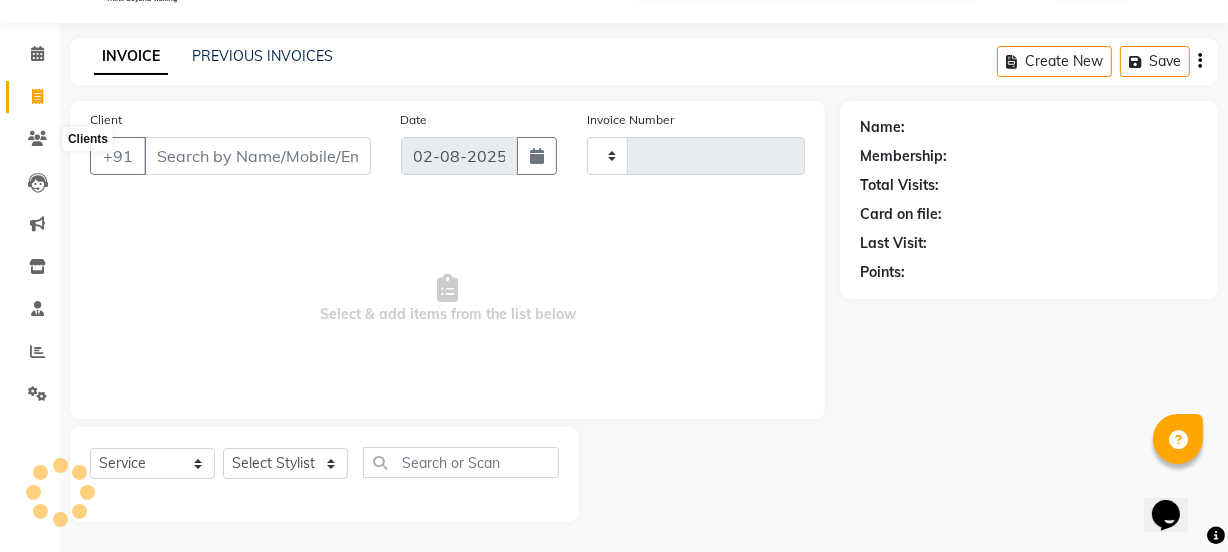 type on "1930" 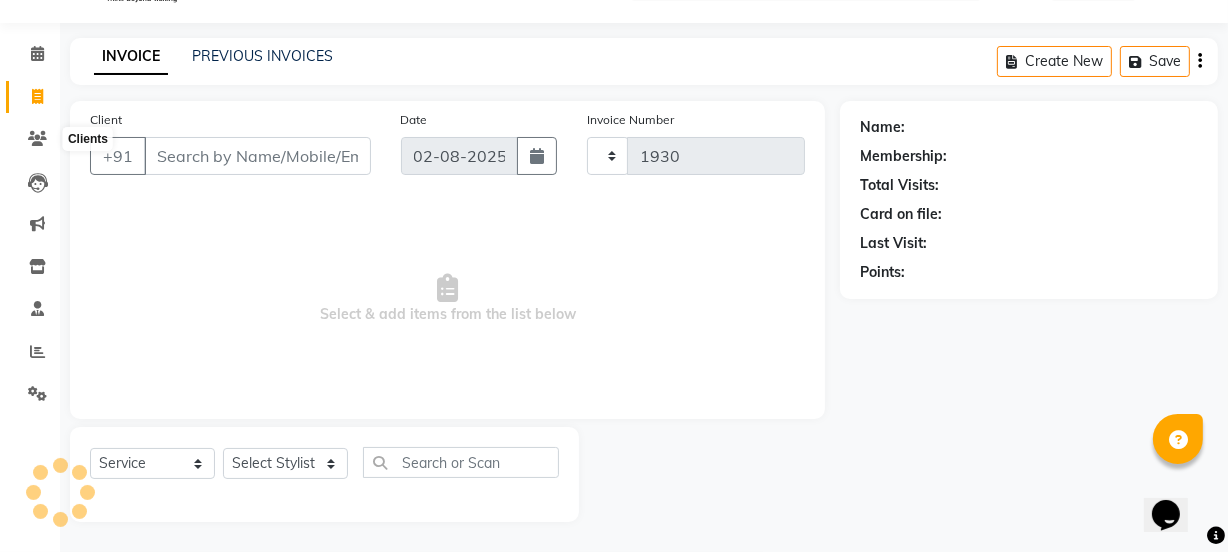 select on "4884" 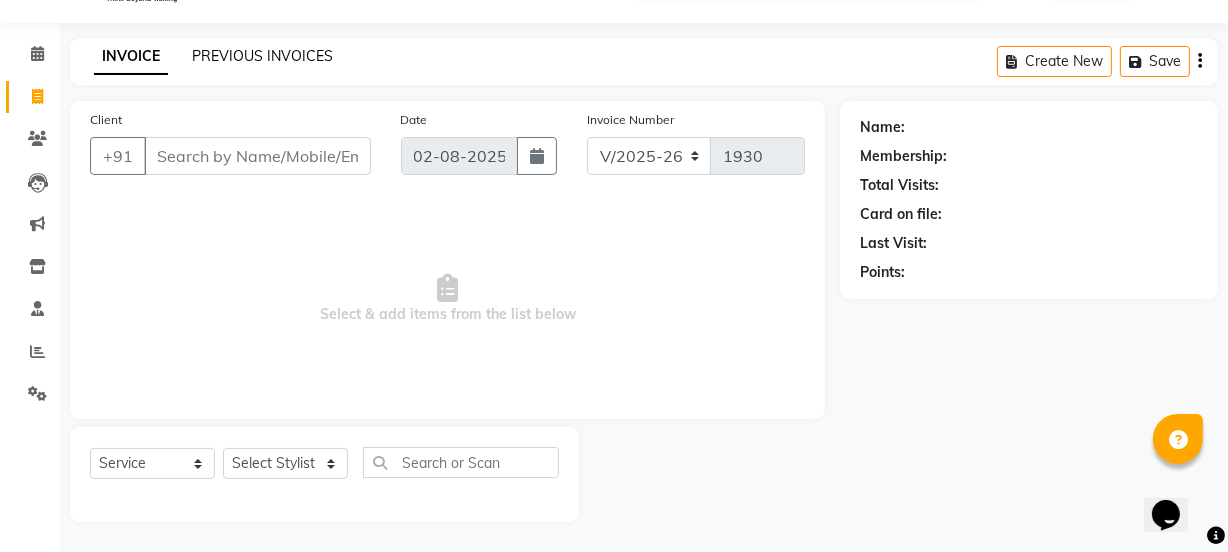 click on "PREVIOUS INVOICES" 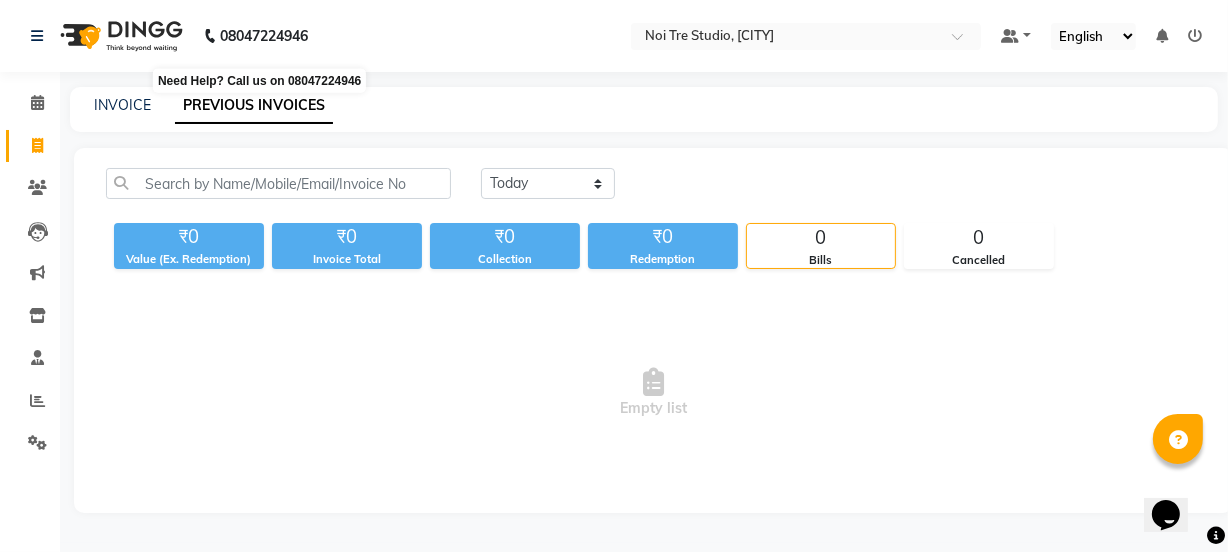 scroll, scrollTop: 0, scrollLeft: 0, axis: both 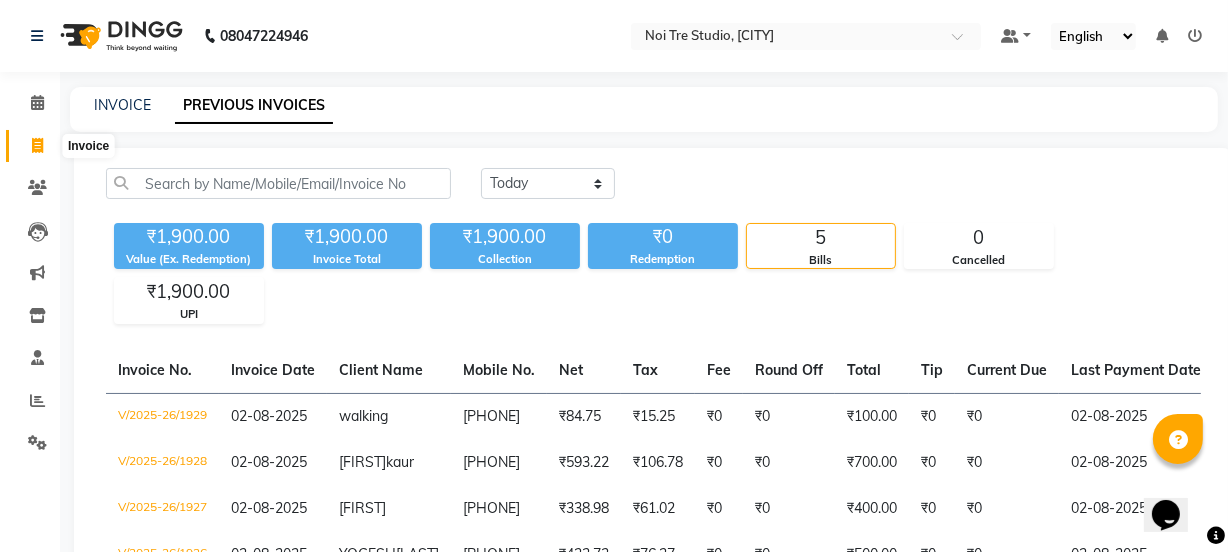click 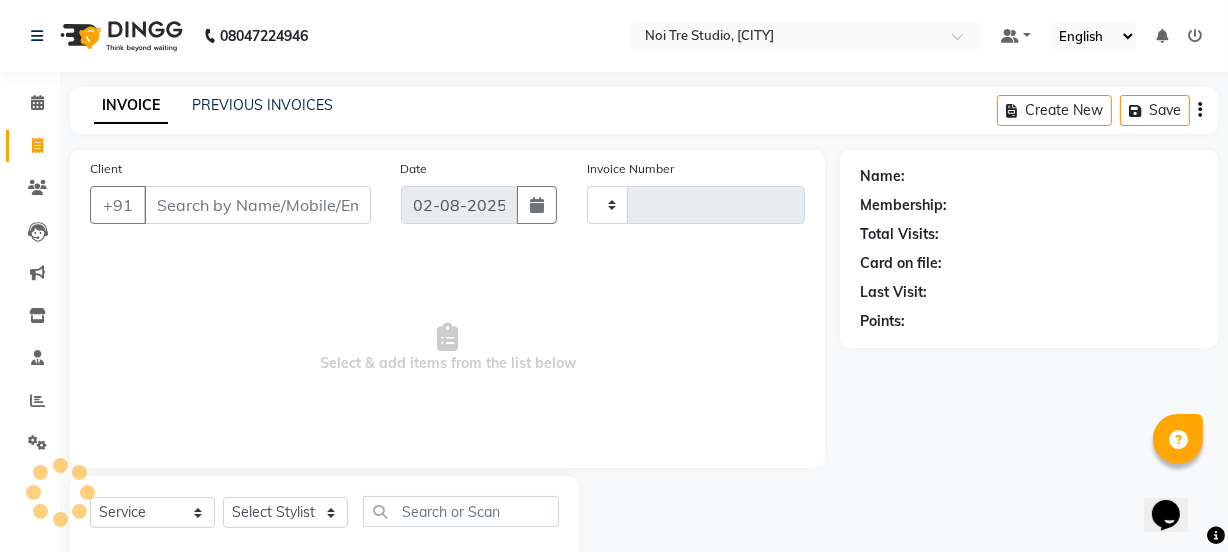 scroll, scrollTop: 50, scrollLeft: 0, axis: vertical 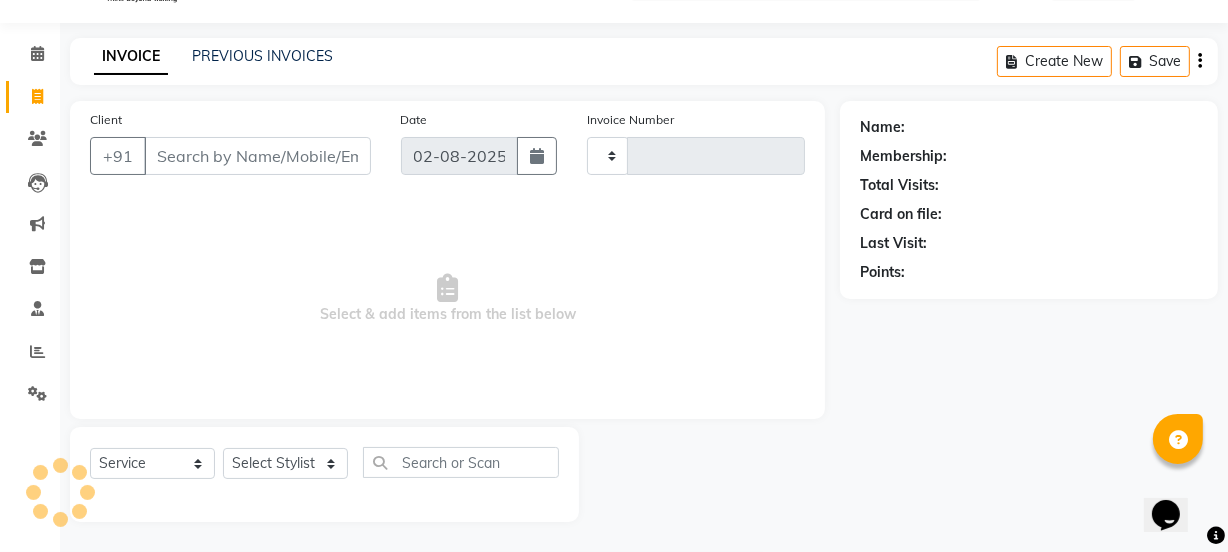 type on "1930" 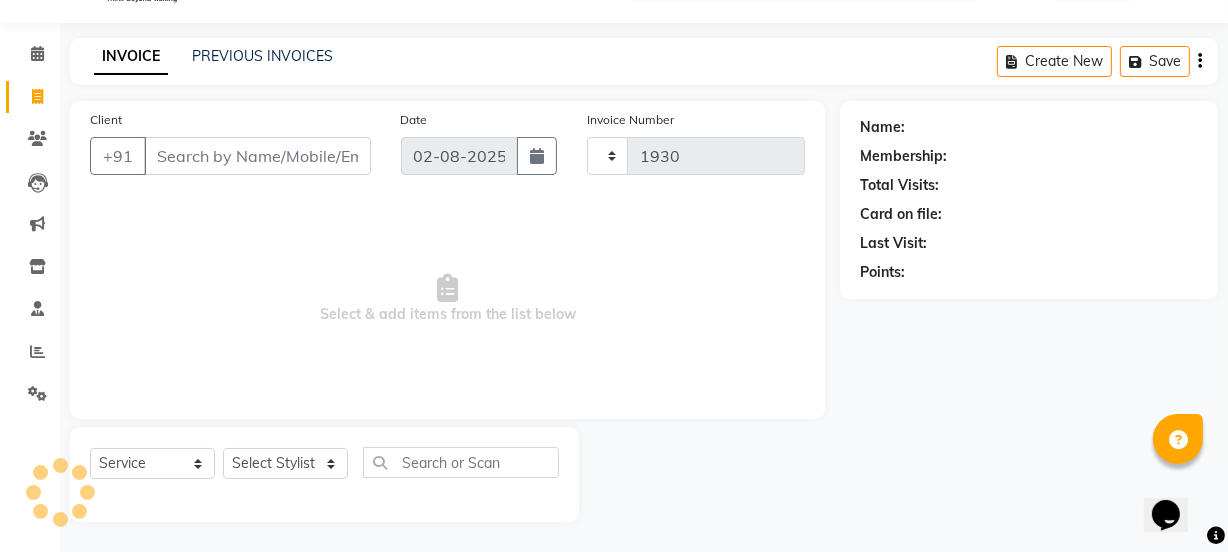 select on "4884" 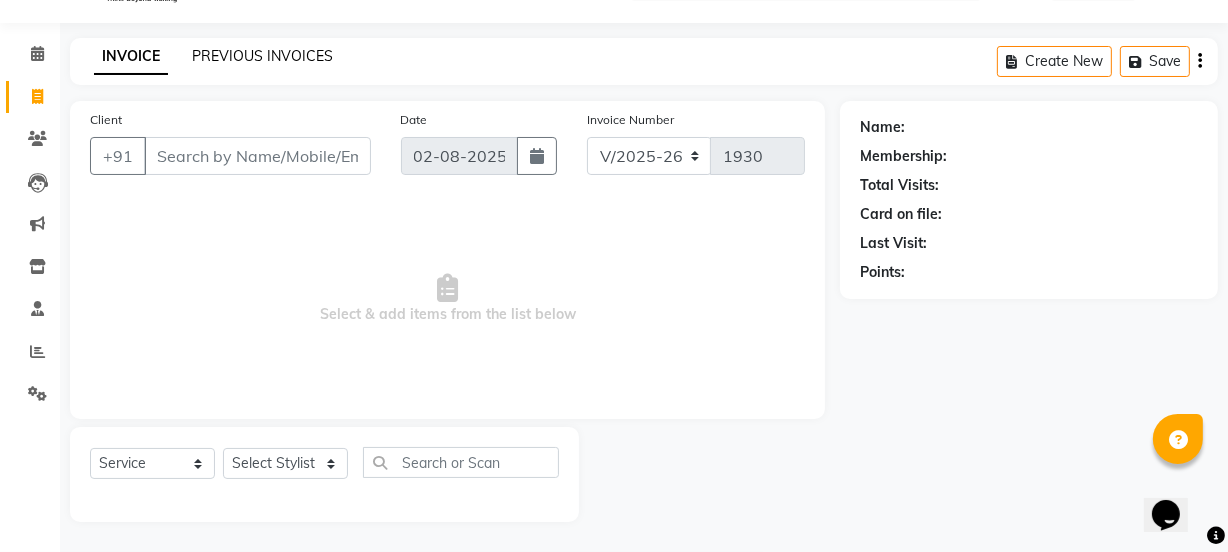 click on "PREVIOUS INVOICES" 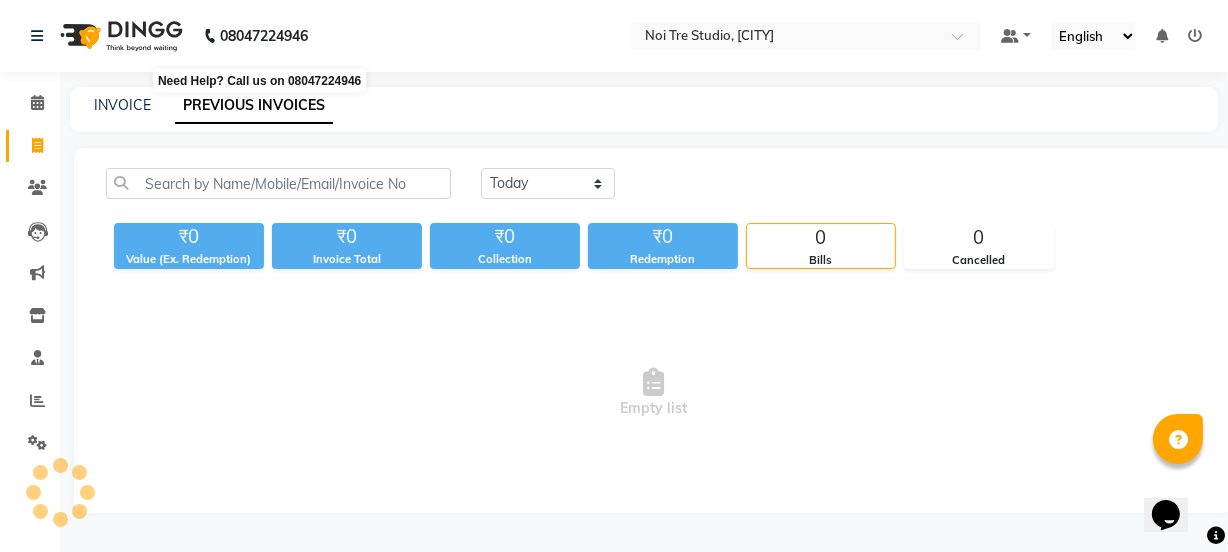 scroll, scrollTop: 0, scrollLeft: 0, axis: both 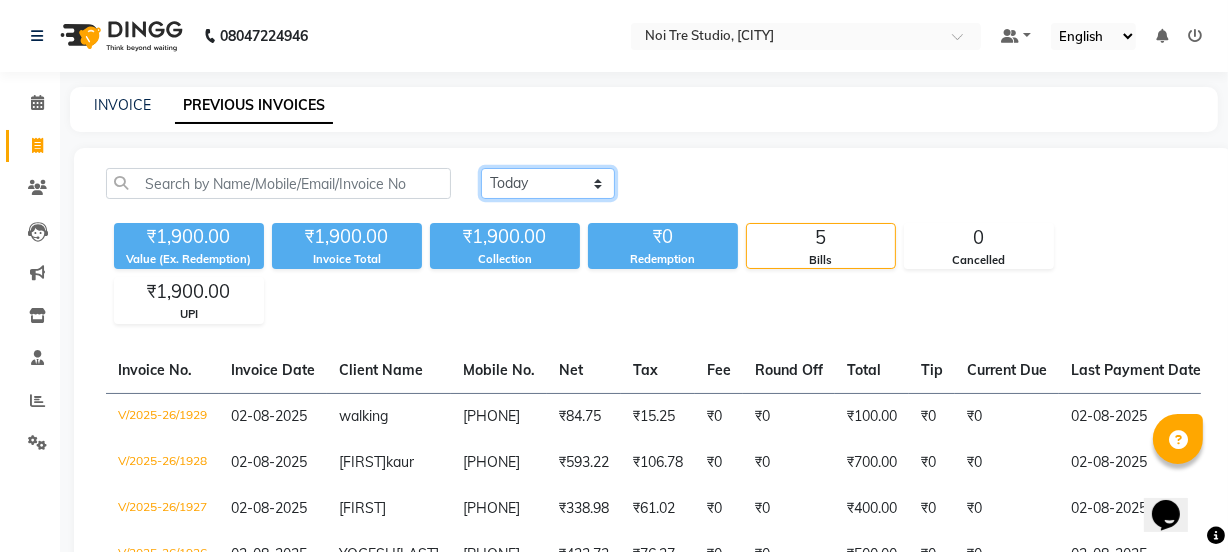 click on "Today Yesterday Custom Range" 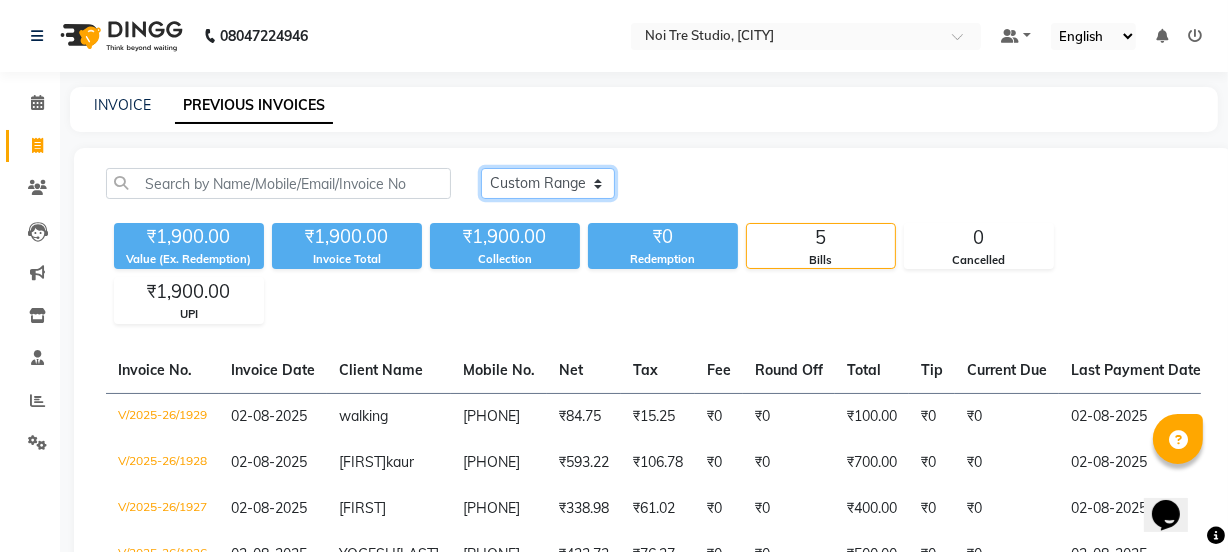 click on "Today Yesterday Custom Range" 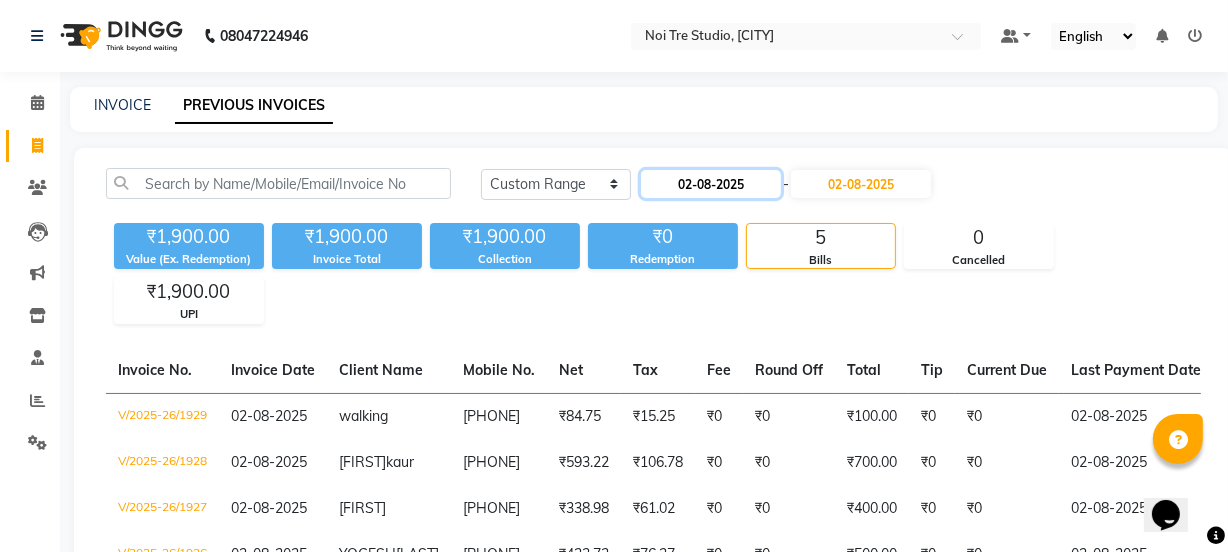 click on "02-08-2025" 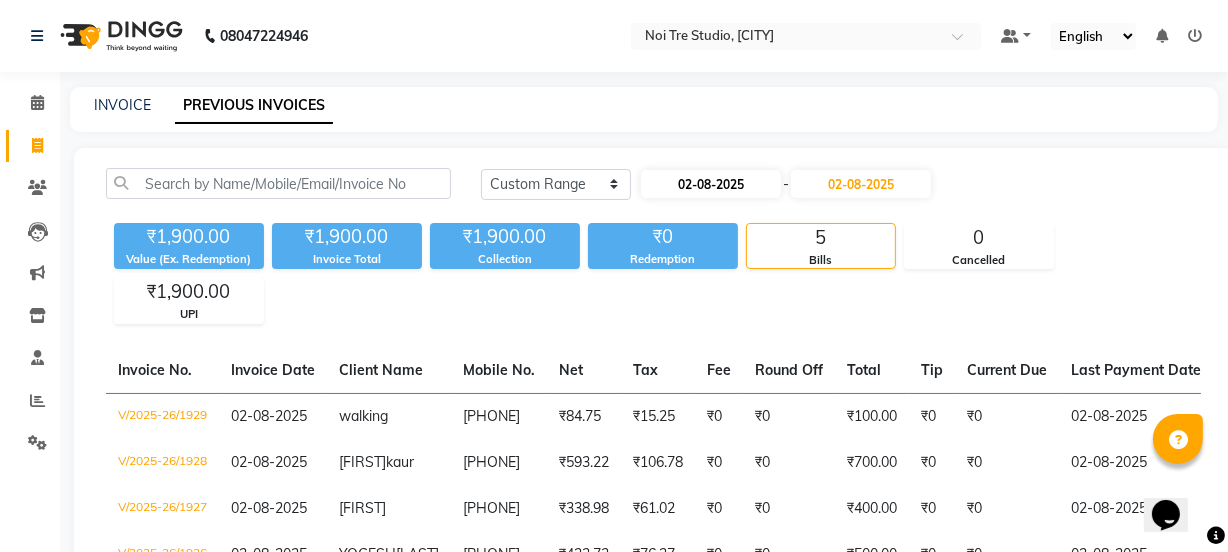 select on "8" 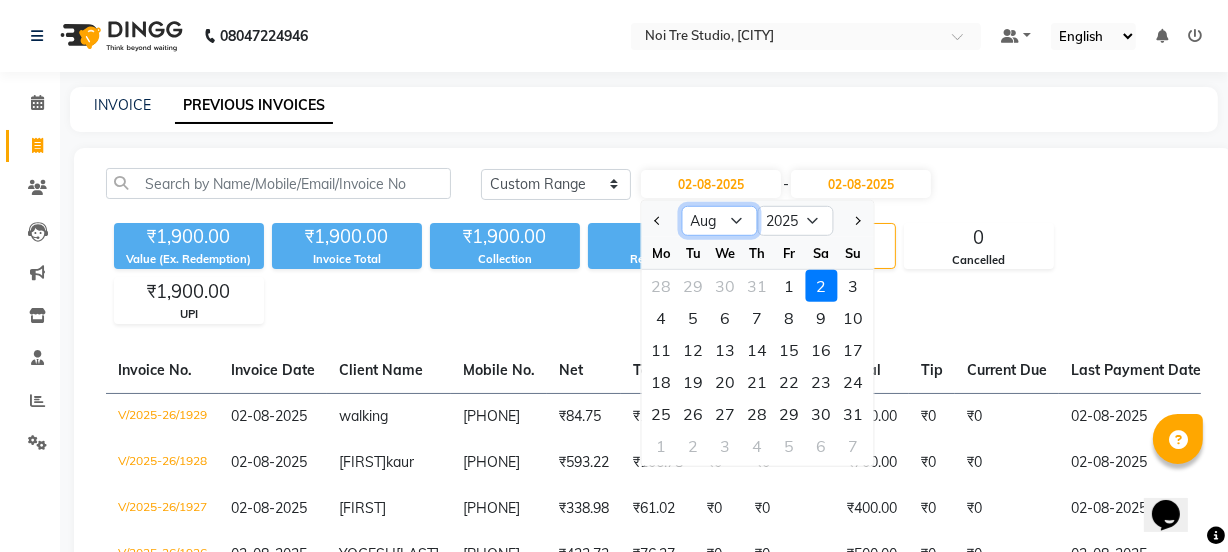 click on "Jan Feb Mar Apr May Jun Jul Aug Sep Oct Nov Dec" 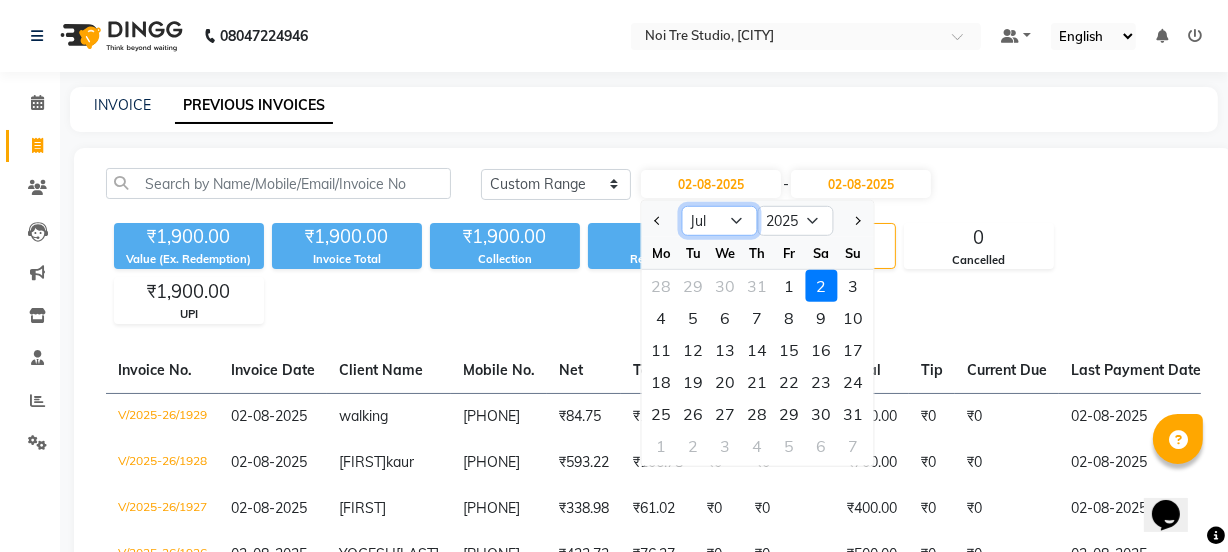 click on "Jan Feb Mar Apr May Jun Jul Aug Sep Oct Nov Dec" 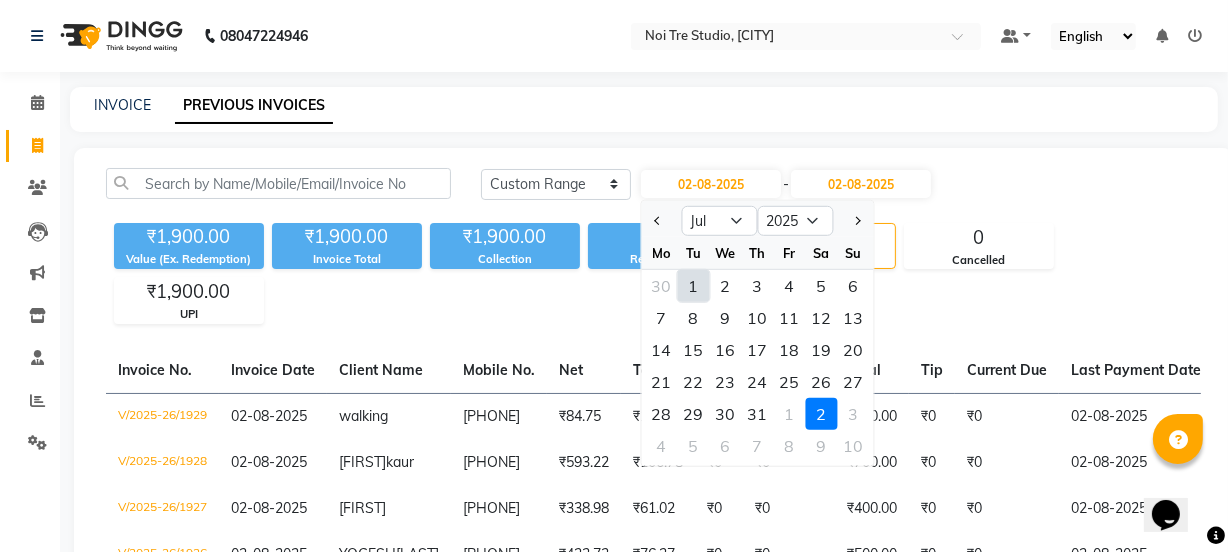 click on "1" 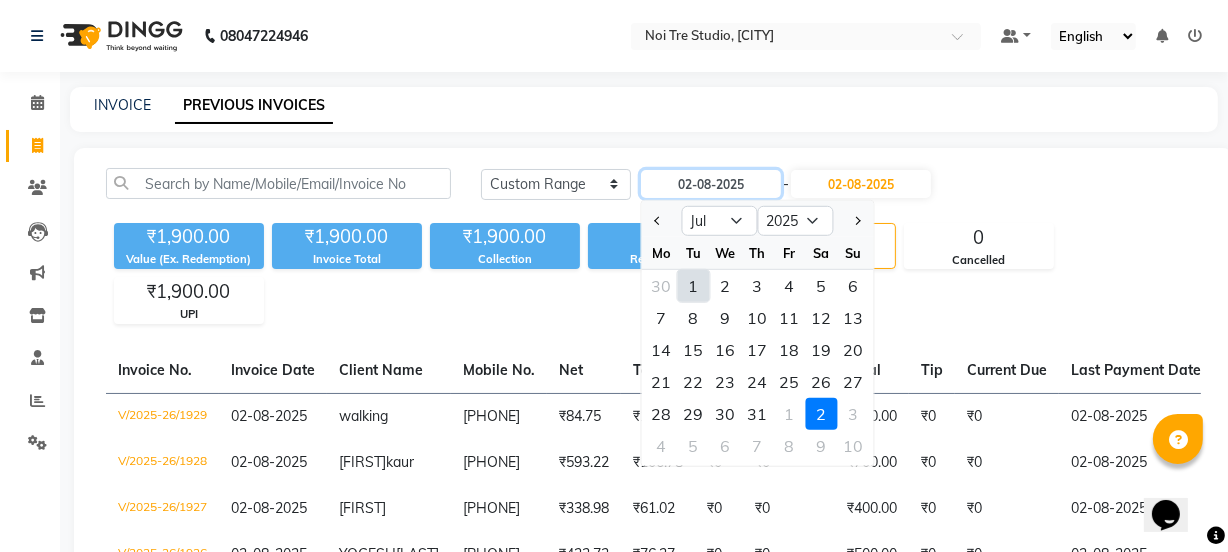 type on "[DATE]" 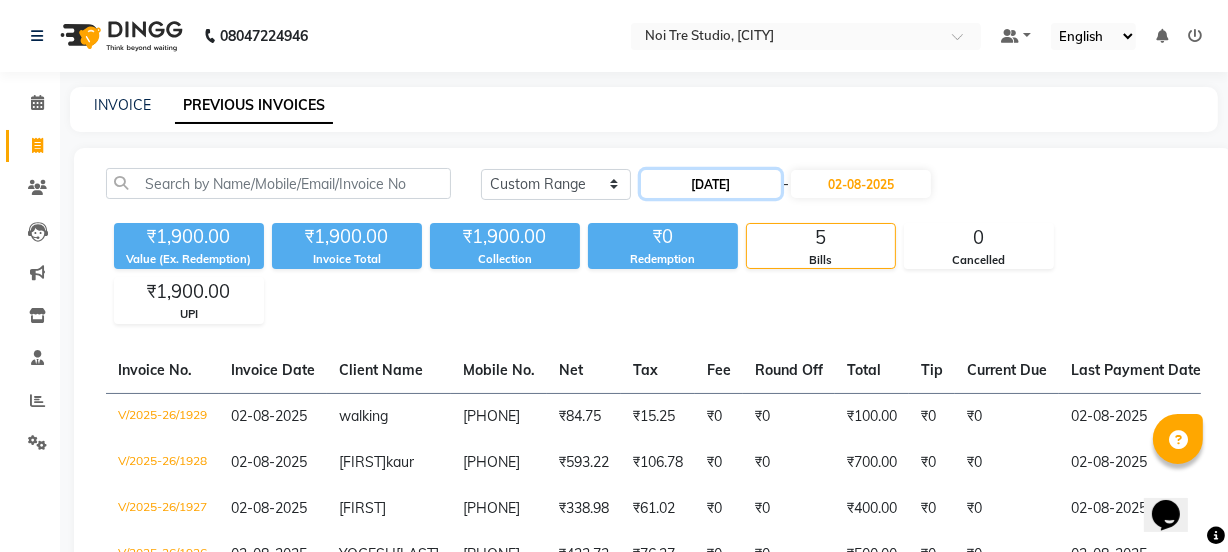 click on "[DATE]" 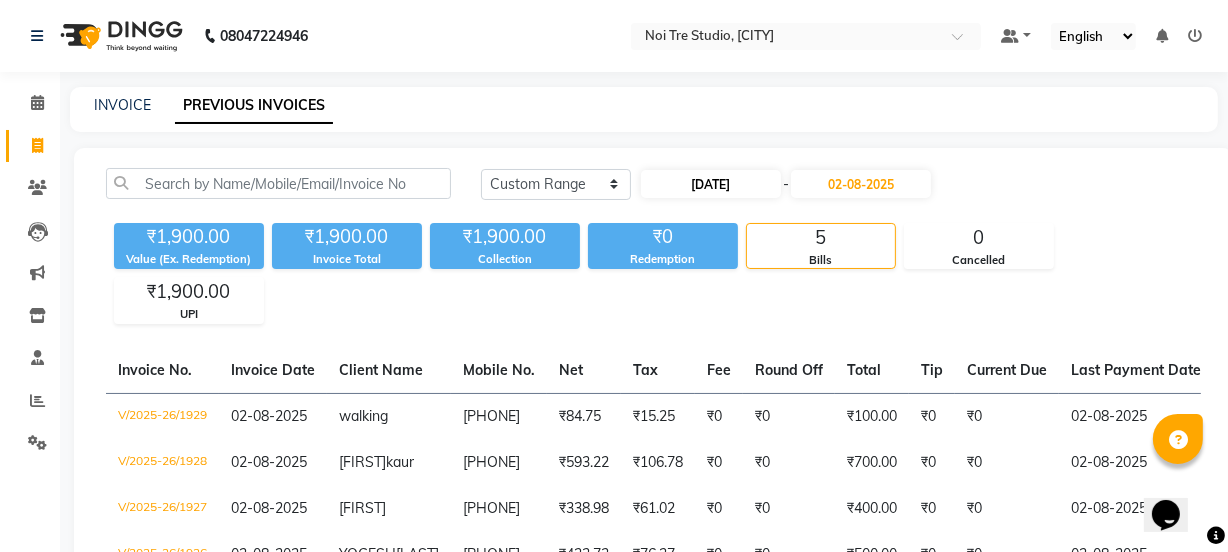 select on "7" 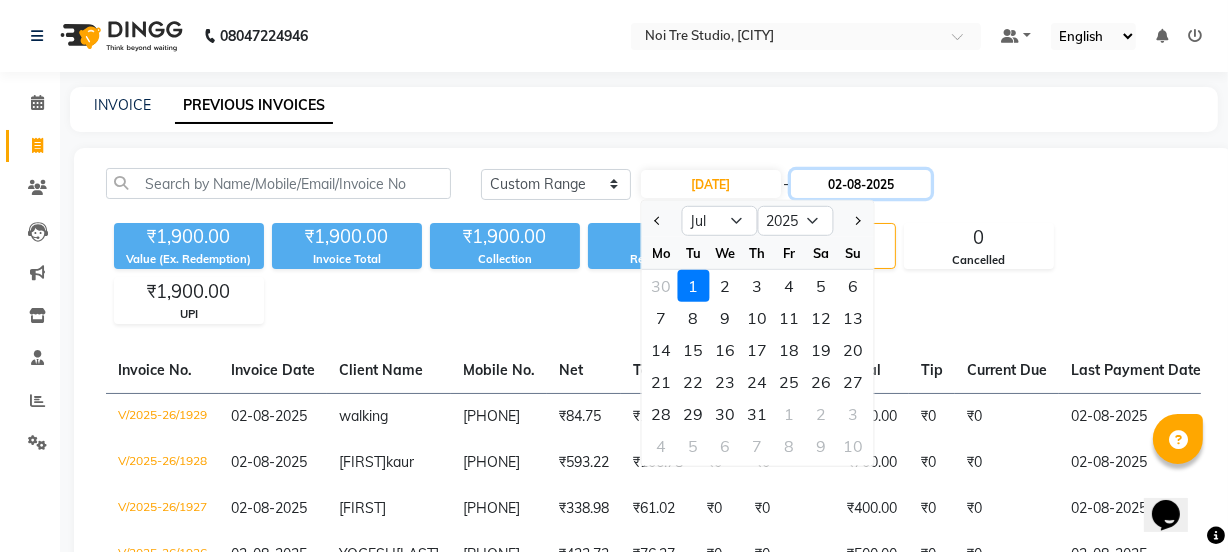 click on "02-08-2025" 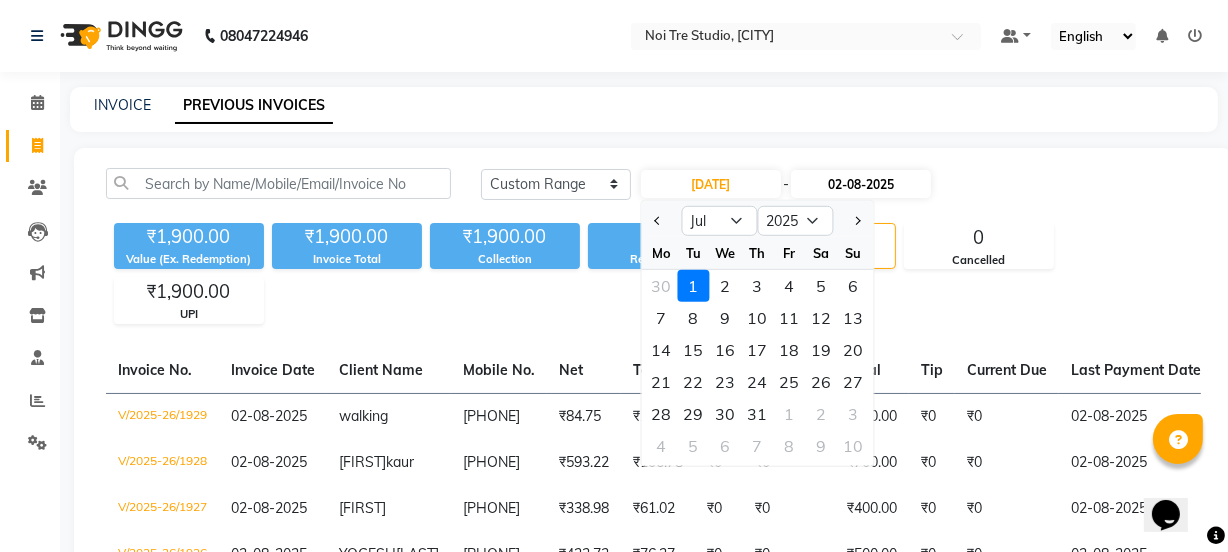 select on "8" 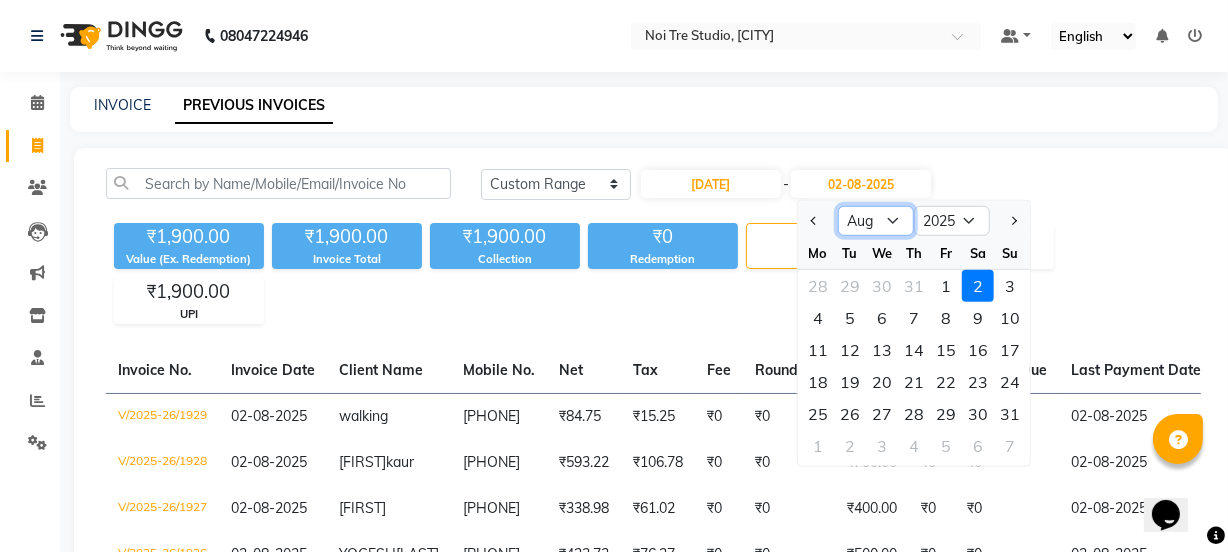 click on "Jul Aug Sep Oct Nov Dec" 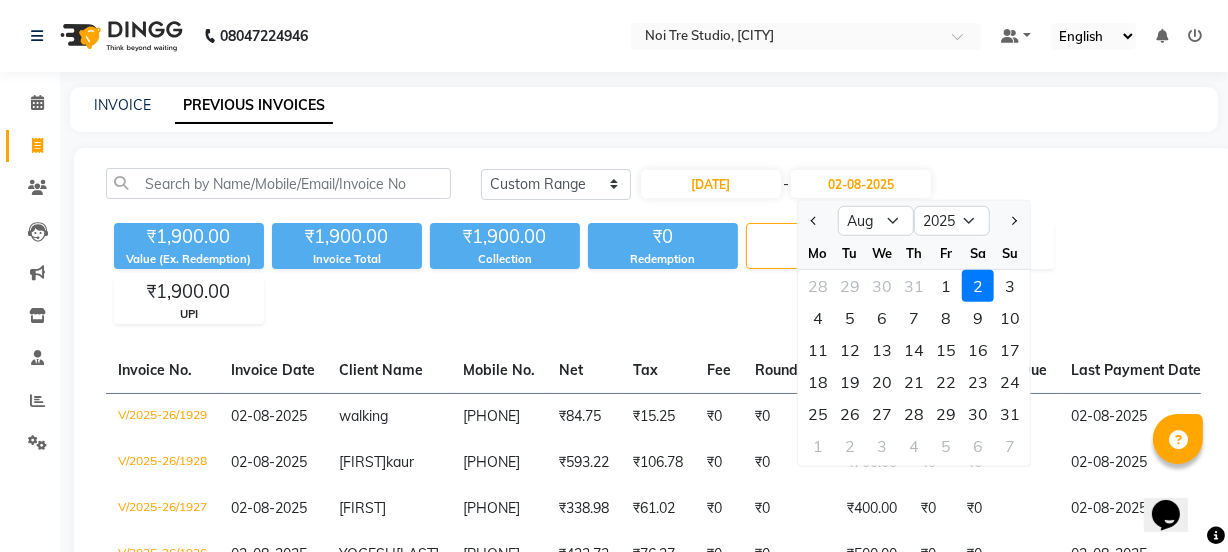 click on "Today Yesterday Custom Range [DATE] - [DATE] Jul Aug Sep Oct Nov Dec 2025 2026 2027 2028 2029 2030 2031 2032 2033 2034 2035 Mo Tu We Th Fr Sa Su 28 29 30 31 1 2 3 4 5 6 7 8 9 10 11 12 13 14 15 16 17 18 19 20 21 22 23 24 25 26 27 28 29 30 31 1 2 3 4 5 6 7 ₹[PRICE] Value (Ex. Redemption) ₹[PRICE] Invoice Total ₹[PRICE] Collection ₹0 Redemption 5 Bills 0 Cancelled ₹[PRICE] UPI Invoice No. Invoice Date Client Name Mobile No. Net Tax Fee Round Off Total Tip Current Due Last Payment Date Payment Amount Payment Methods Cancel Reason Status V/2025-26/1929 [DATE] walking [PHONE] ₹[PRICE] ₹[PRICE] ₹0 ₹0 ₹100.00 ₹0 ₹0 [DATE] ₹100.00 UPI - PAID V/2025-26/1928 [DATE] [FIRST] [LAST] [PHONE] ₹[PRICE] ₹[PRICE] ₹0 ₹0 ₹700.00 ₹0 ₹0 [DATE] ₹700.00 UPI - PAID V/2025-26/1927 [DATE] [FIRST] [PHONE] ₹[PRICE] ₹[PRICE] ₹0 ₹0 ₹400.00 ₹0 ₹0 [DATE] ₹400.00 UPI - PAID V/2025-26/1926 [FIRST] -" 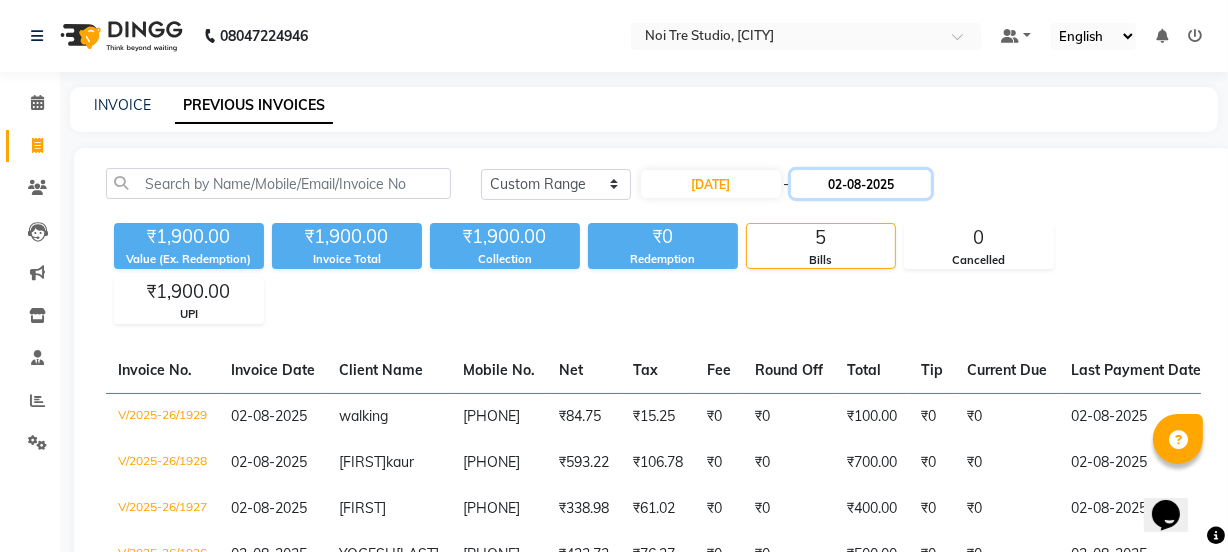 click on "02-08-2025" 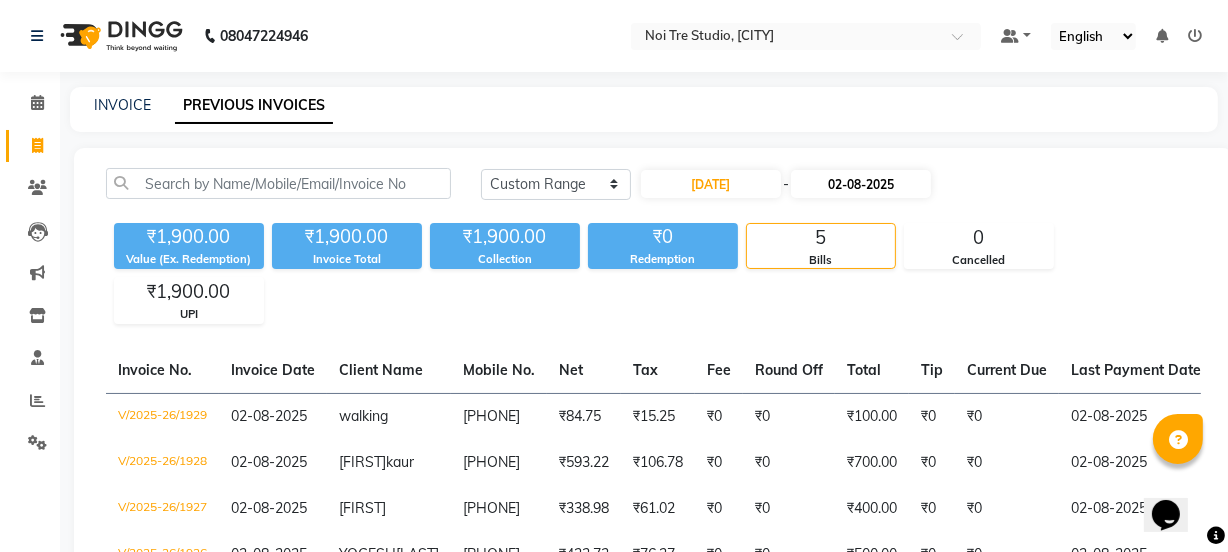select on "8" 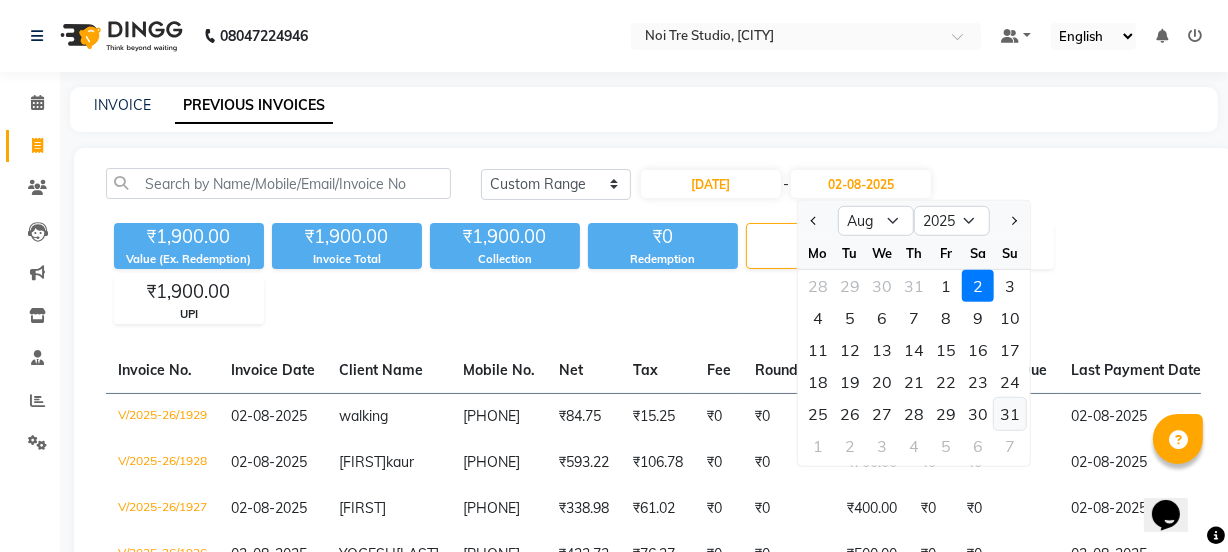 click on "31" 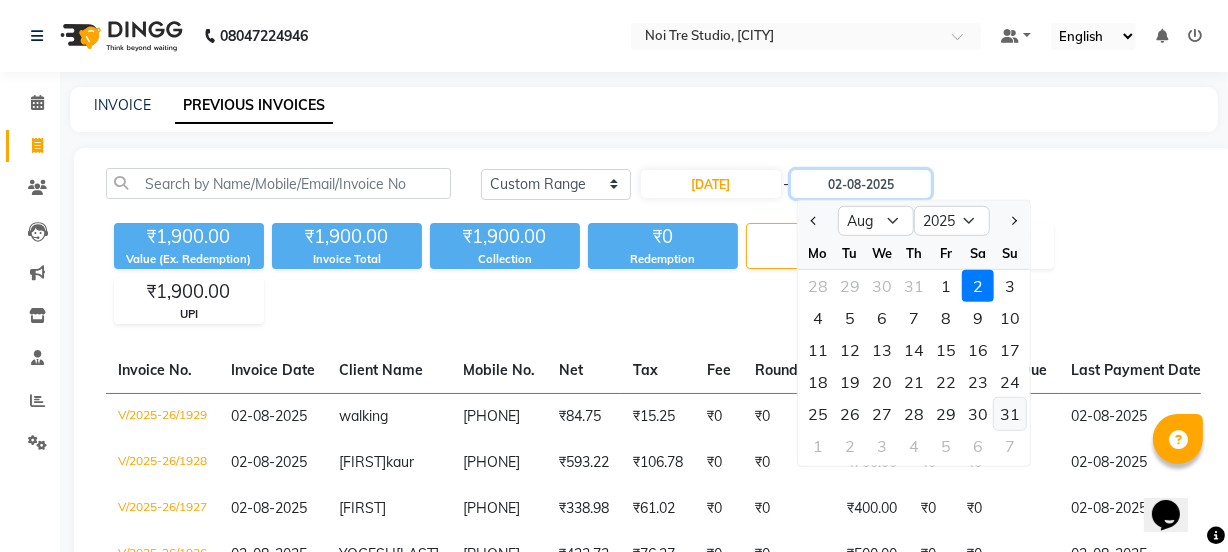 type on "[DATE]" 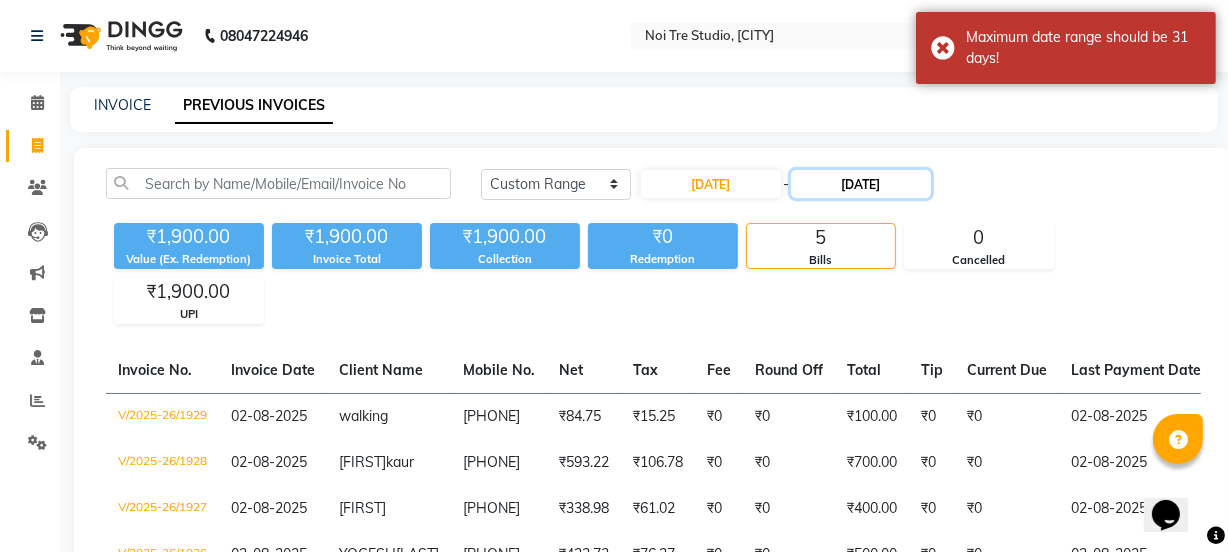 click on "[DATE]" 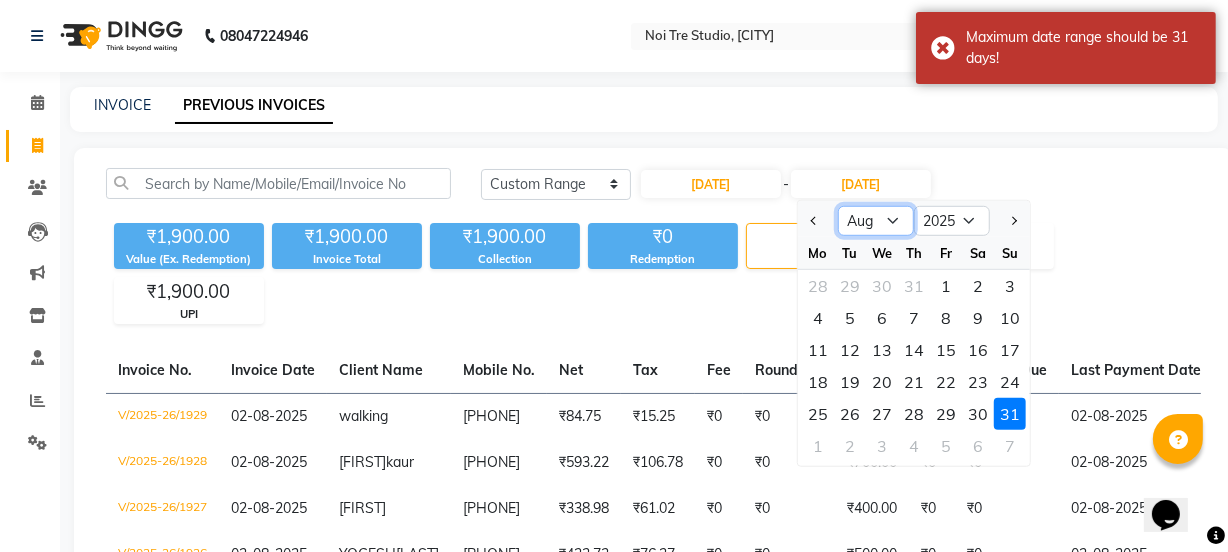 click on "Jul Aug Sep Oct Nov Dec" 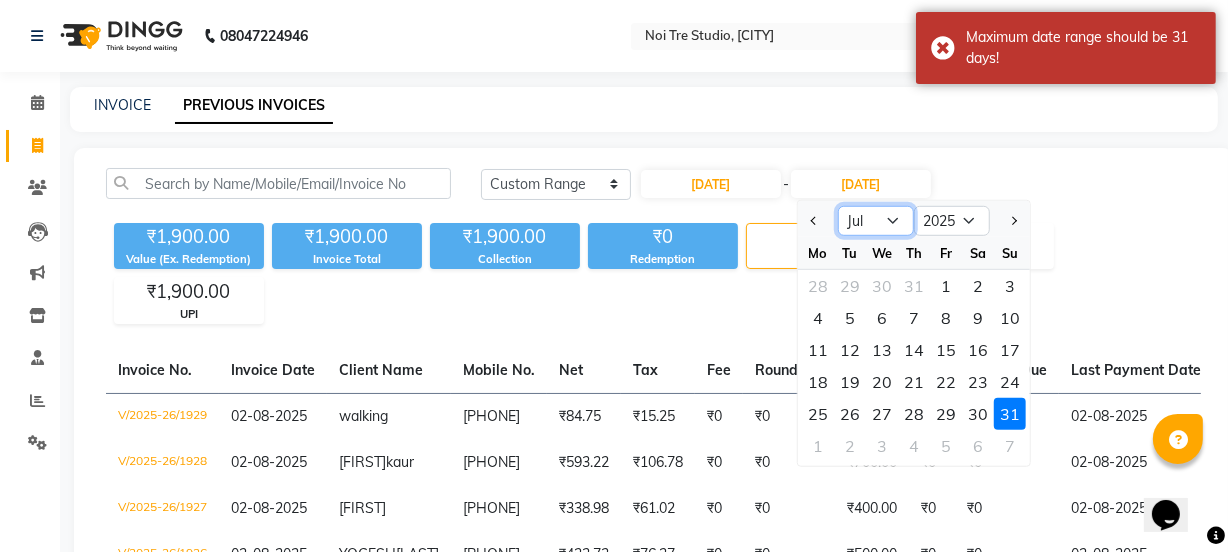 click on "Jul Aug Sep Oct Nov Dec" 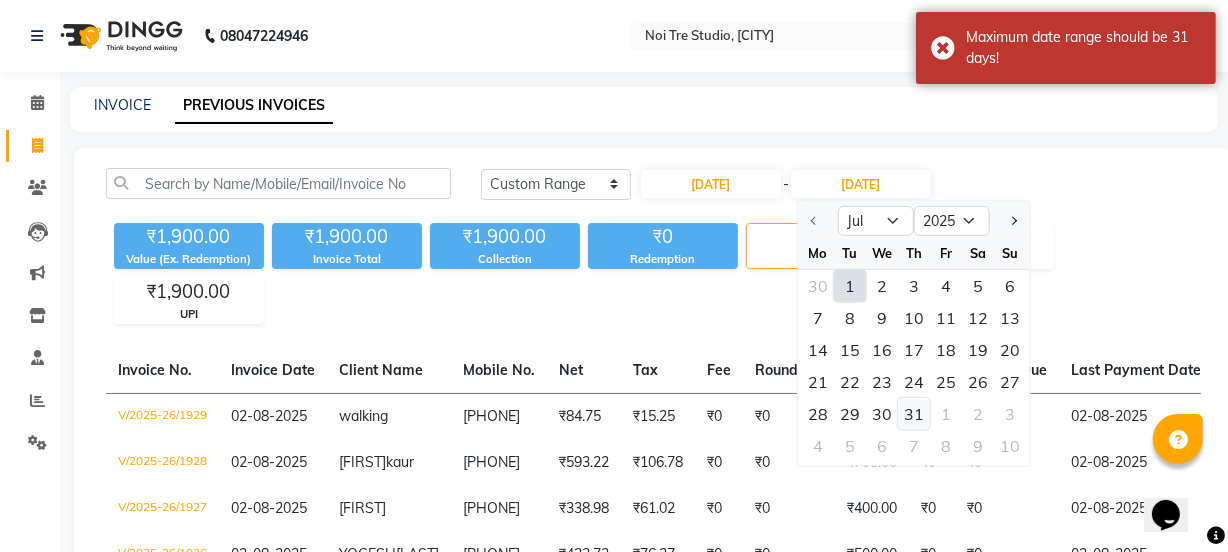 click on "31" 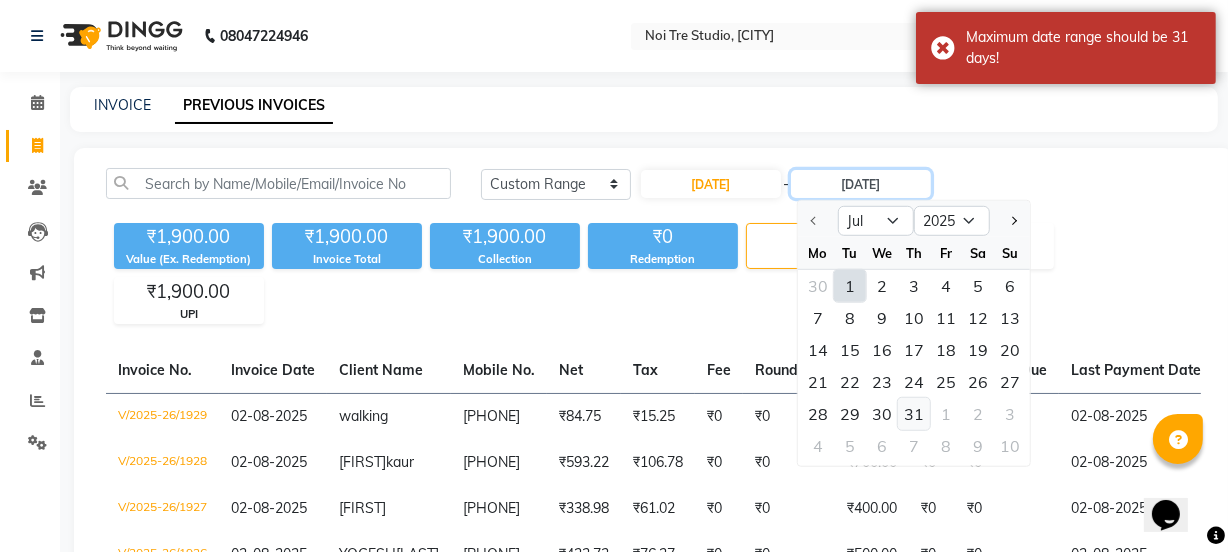 type on "31-07-2025" 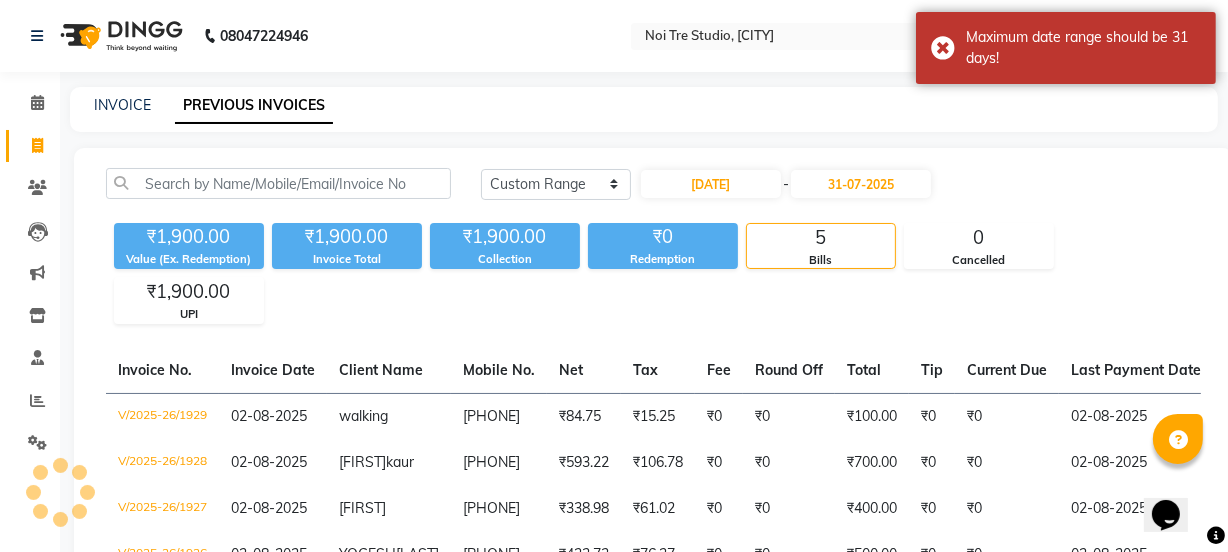 click on "₹[PRICE] Value (Ex. Redemption) ₹[PRICE] Invoice Total ₹[PRICE] Collection ₹0 Redemption 5 Bills 0 Cancelled ₹[PRICE] UPI" 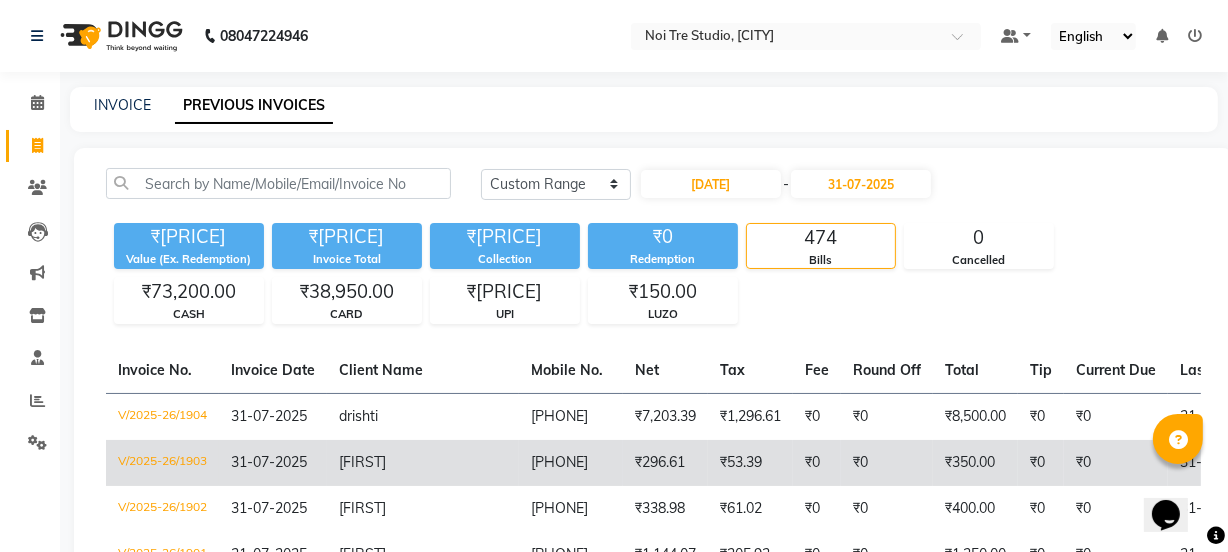 click on "31-07-2025" 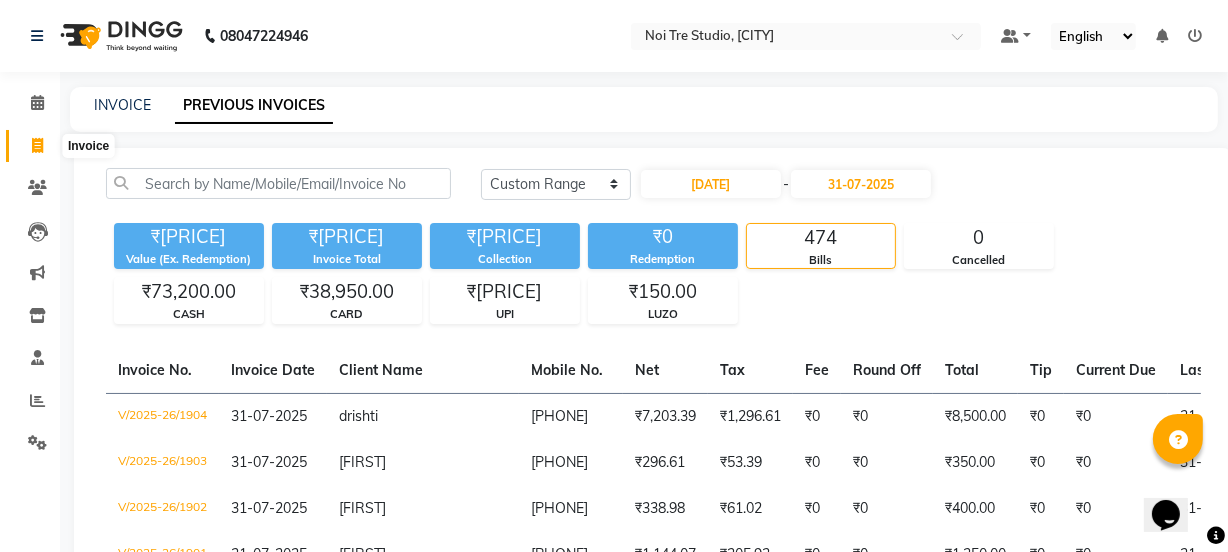 click 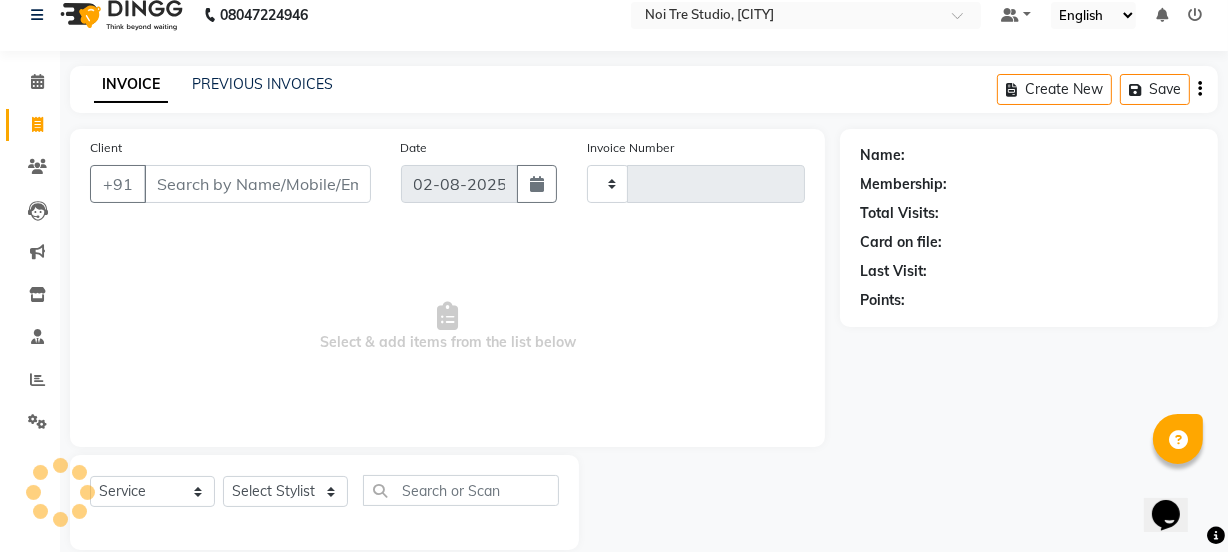 type on "1930" 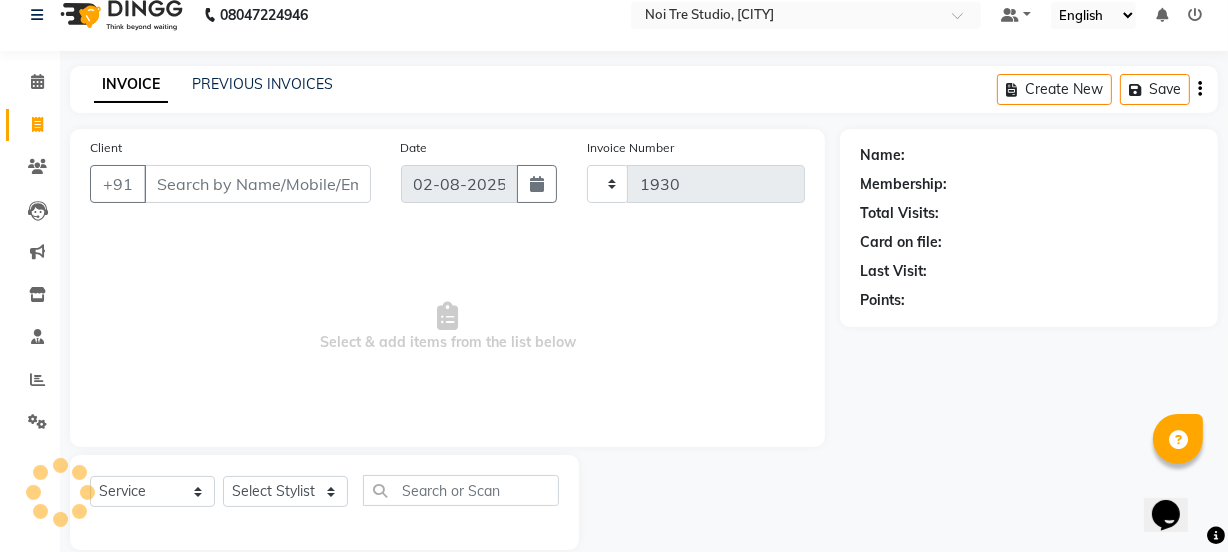 select on "4884" 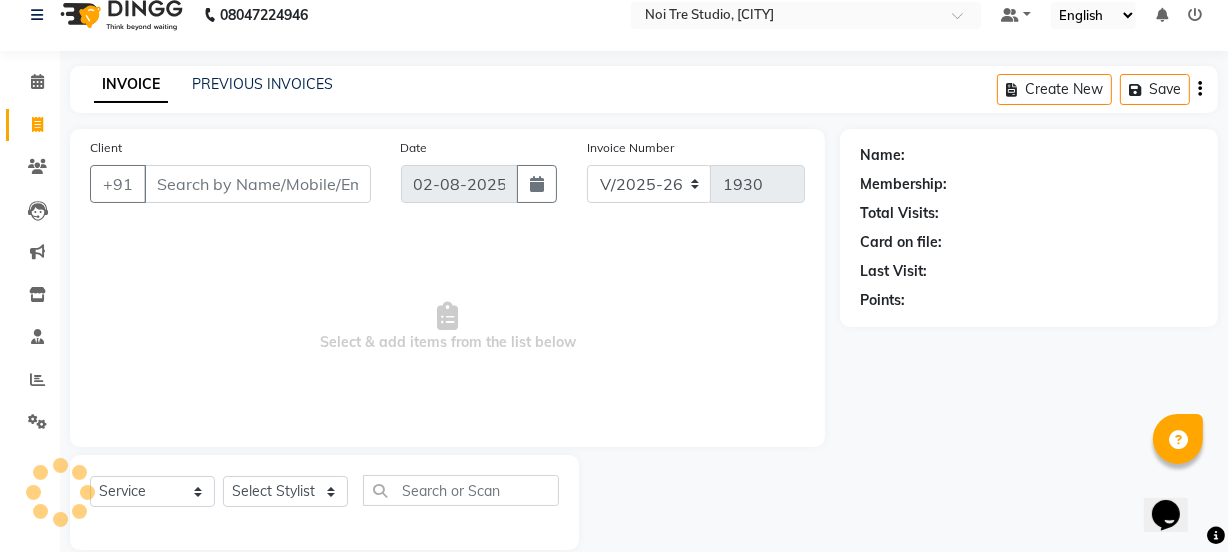 scroll, scrollTop: 50, scrollLeft: 0, axis: vertical 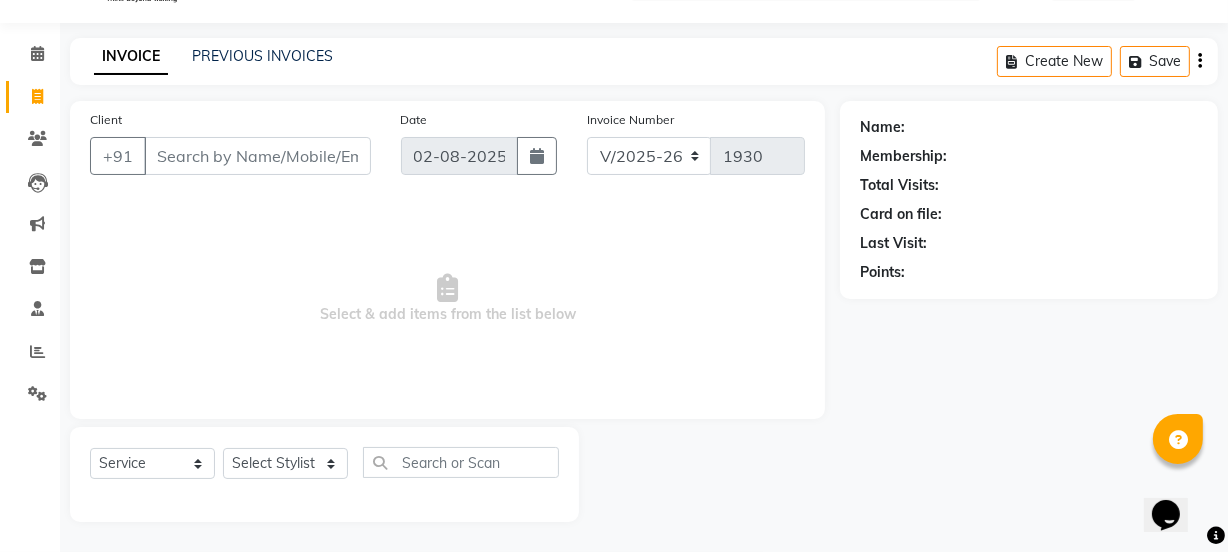 click on "Client" at bounding box center [257, 156] 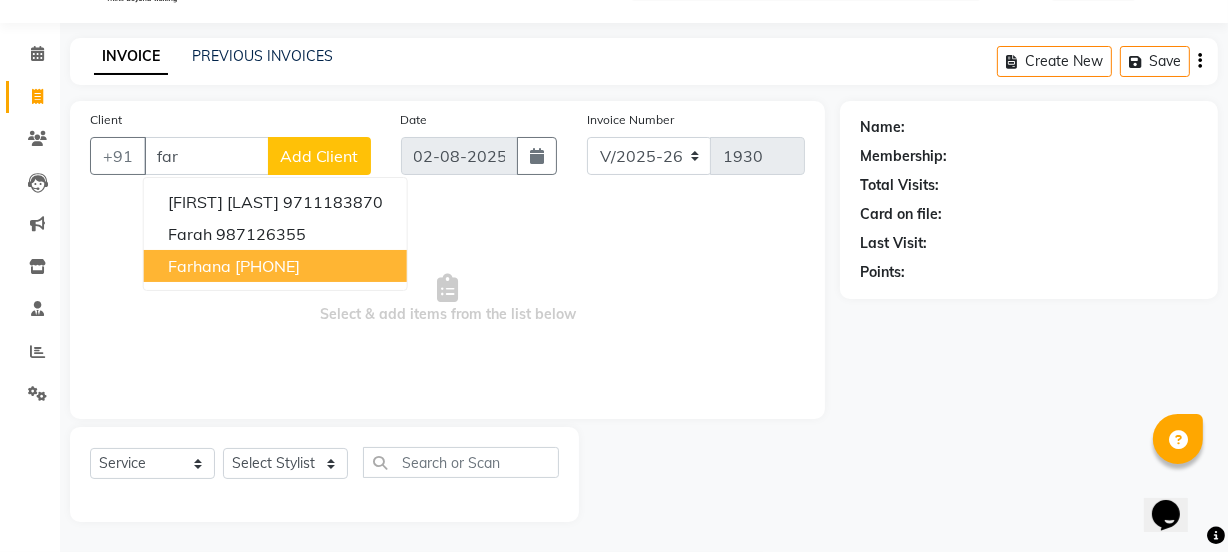 click on "[PHONE]" at bounding box center [267, 266] 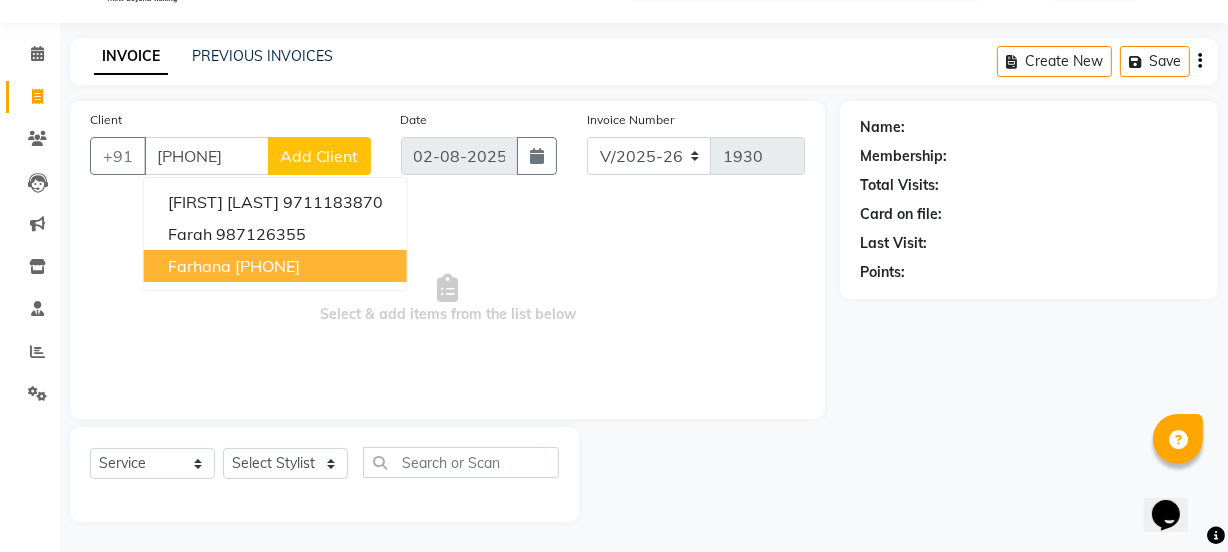 type on "[PHONE]" 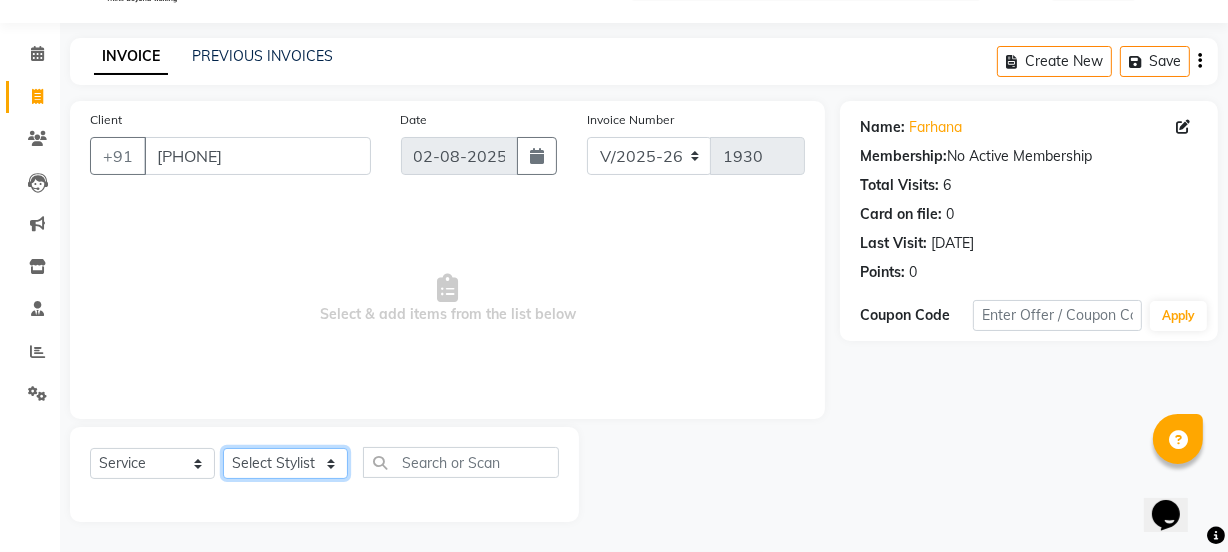 click on "Select Stylist azad farhana fiza jahan GAURAV Harsh IRFAN Manager massey monu Paras Grover POOJA Radha rahul Rani Ravi Kumar roshan Sanjana Shivani sufyan sunny tanisha" 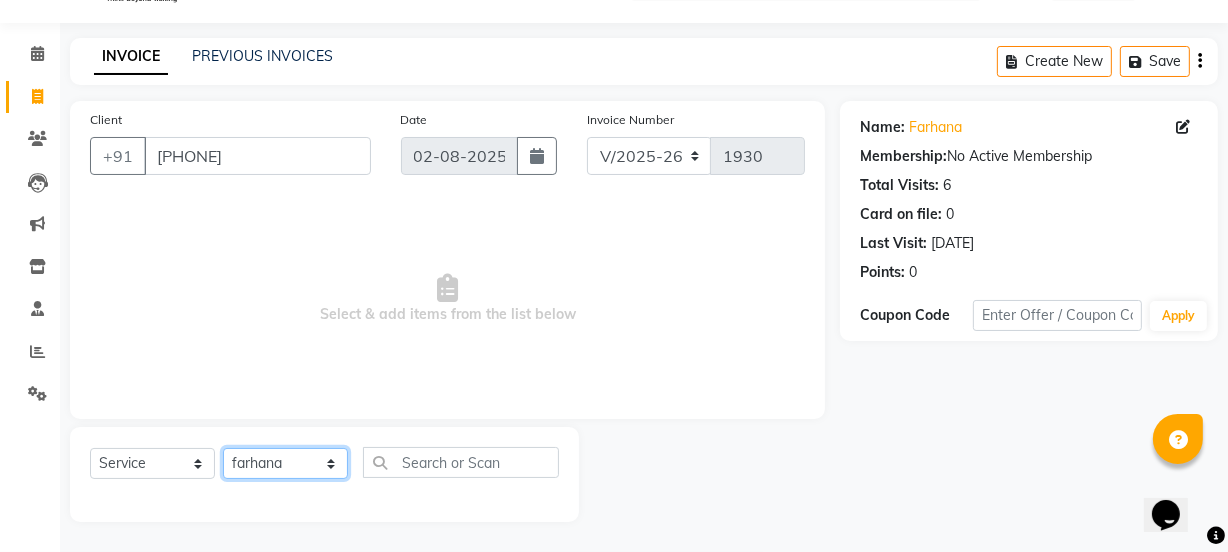 click on "Select Stylist azad farhana fiza jahan GAURAV Harsh IRFAN Manager massey monu Paras Grover POOJA Radha rahul Rani Ravi Kumar roshan Sanjana Shivani sufyan sunny tanisha" 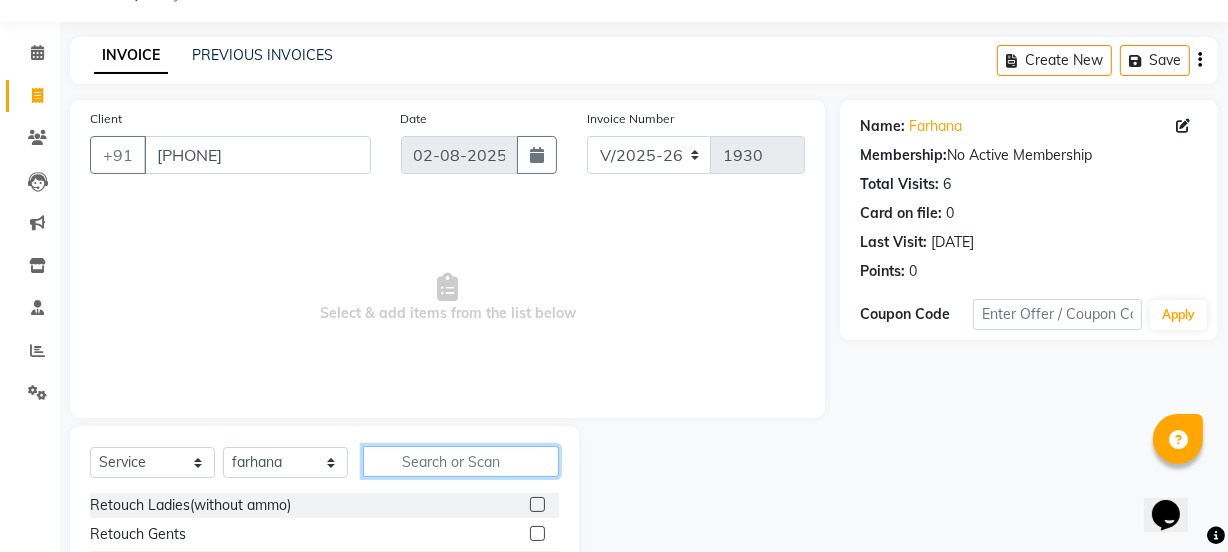 click 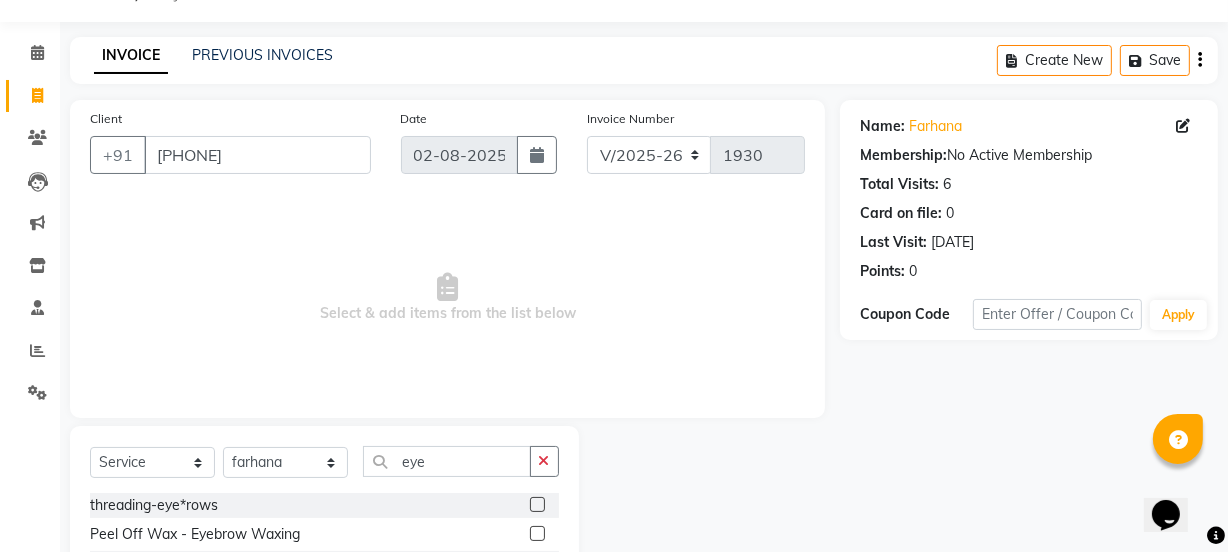 click 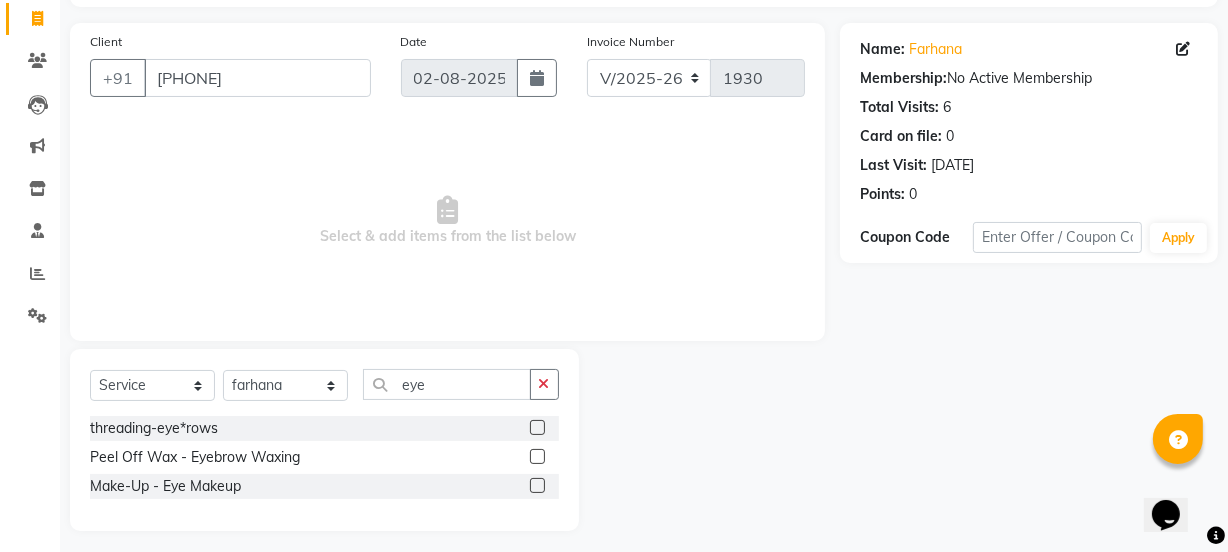 scroll, scrollTop: 136, scrollLeft: 0, axis: vertical 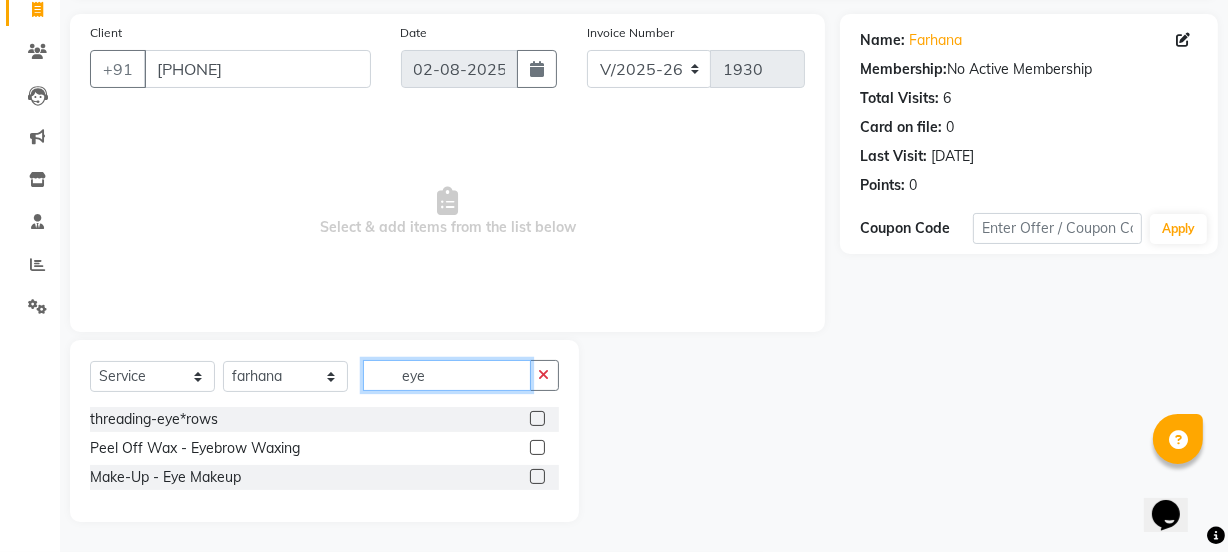 click on "eye" 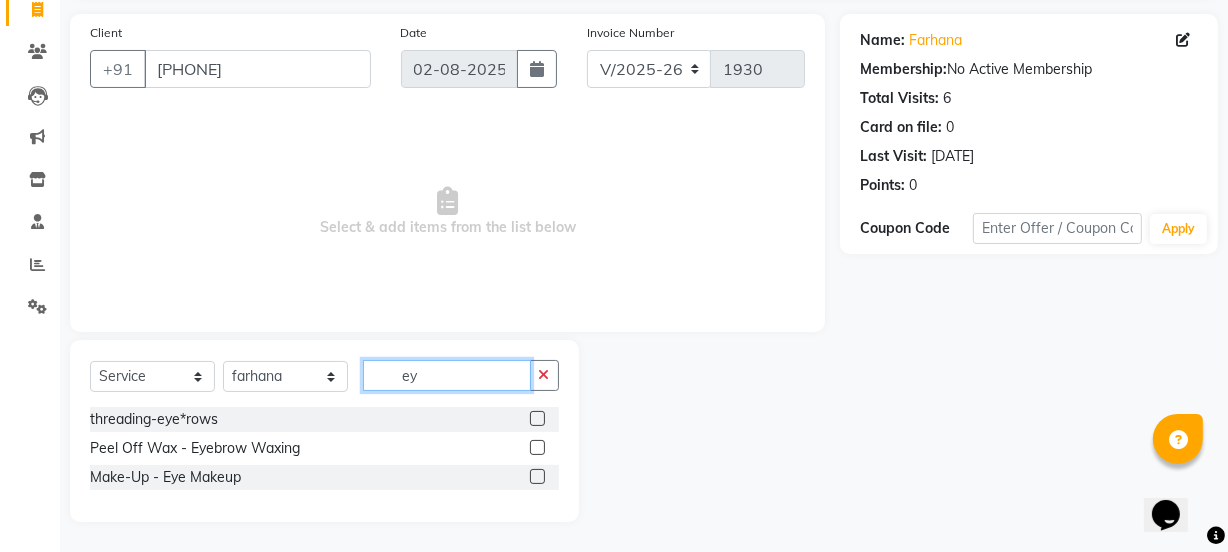 type on "e" 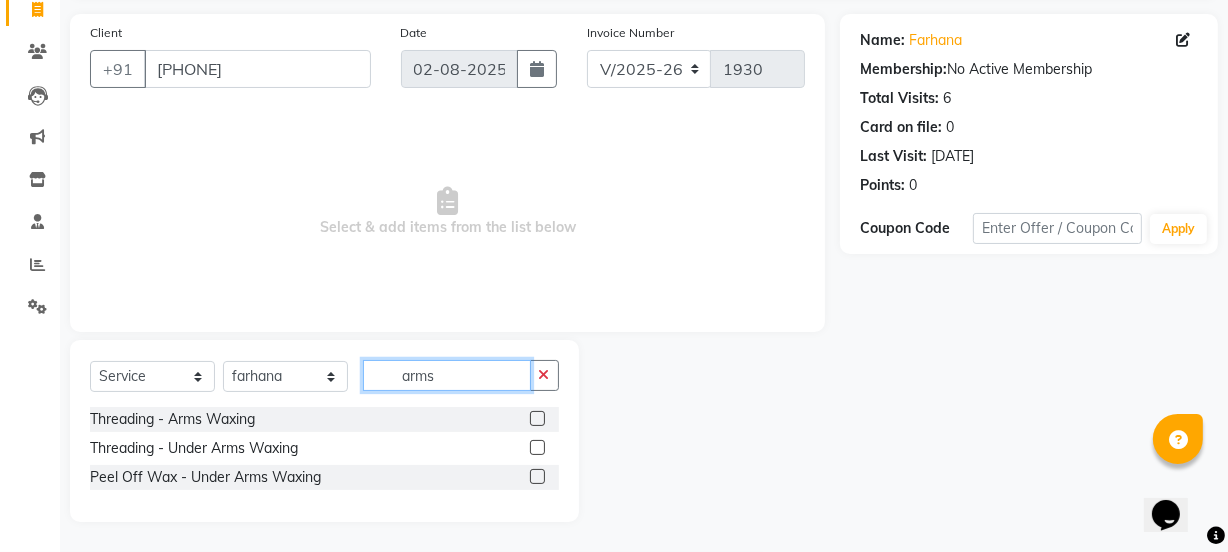 type on "arms" 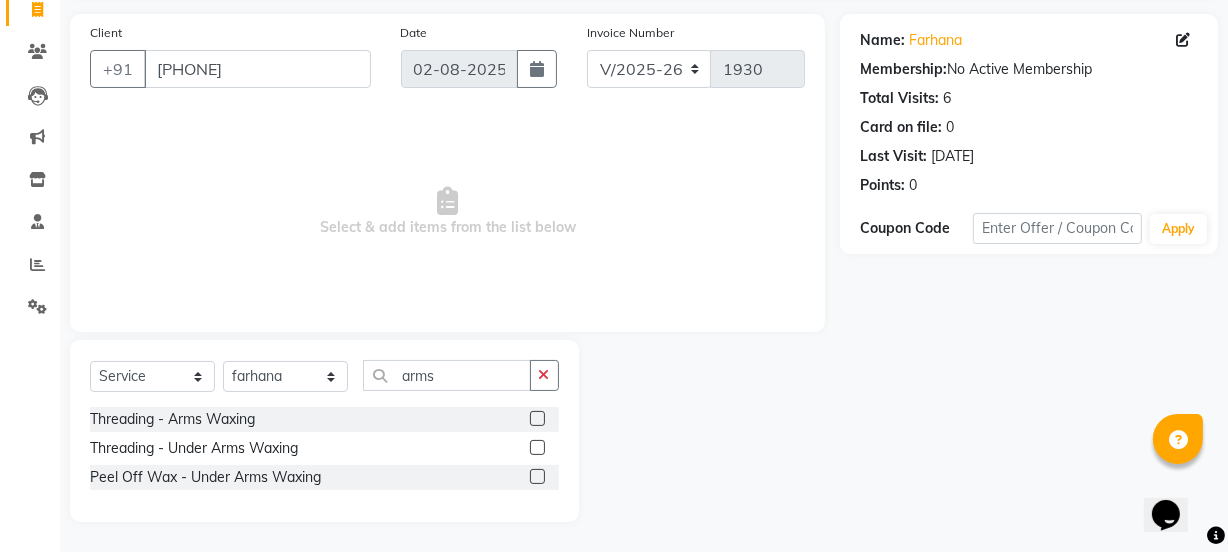 click 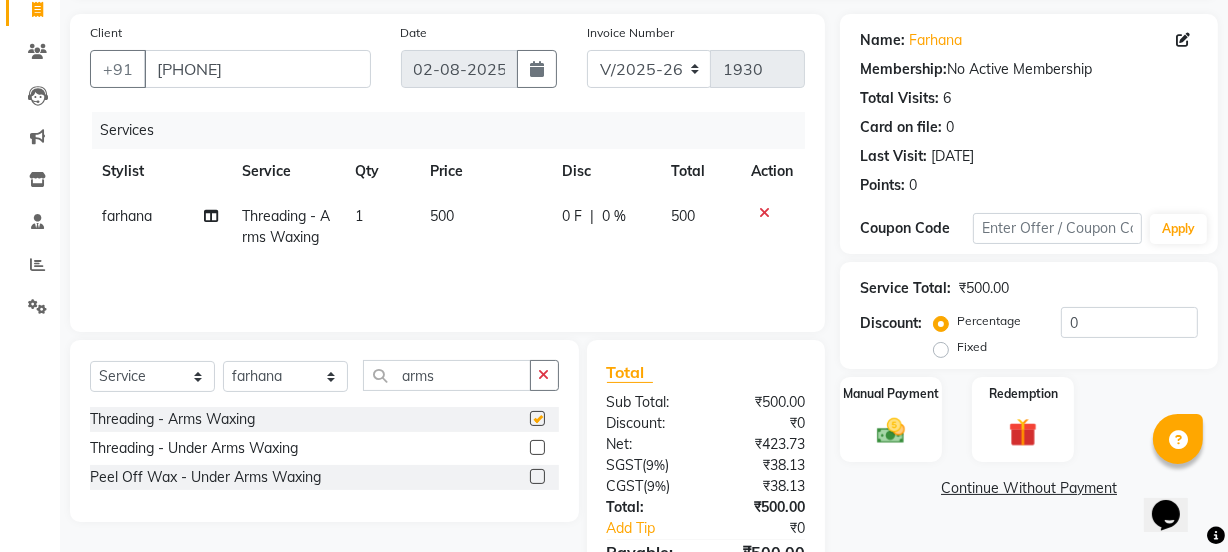checkbox on "false" 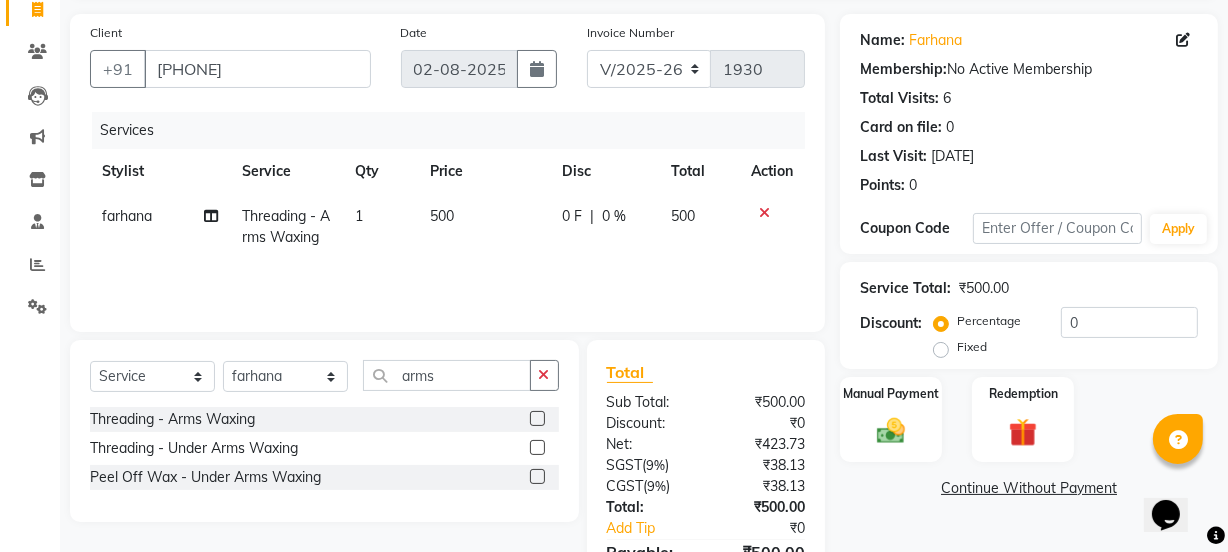 click on "500" 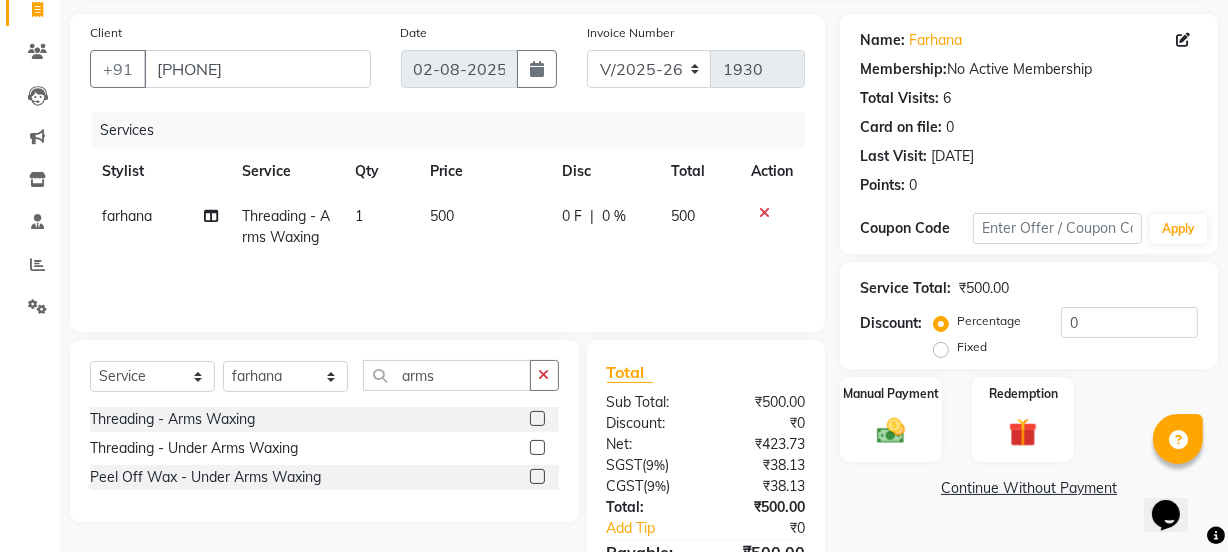 select on "30888" 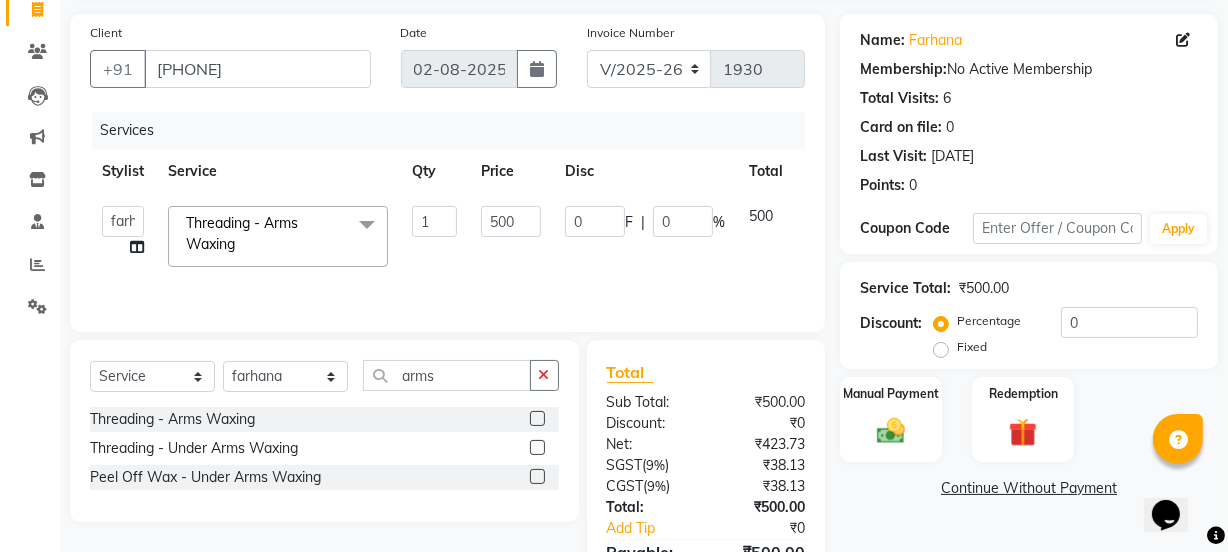 click on "1" 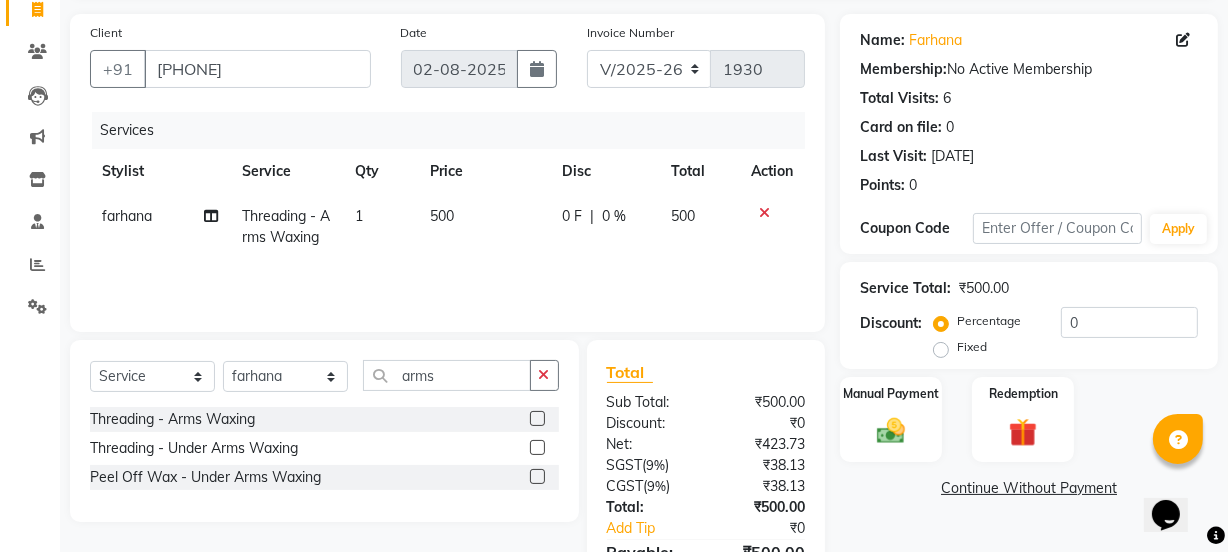 click on "500" 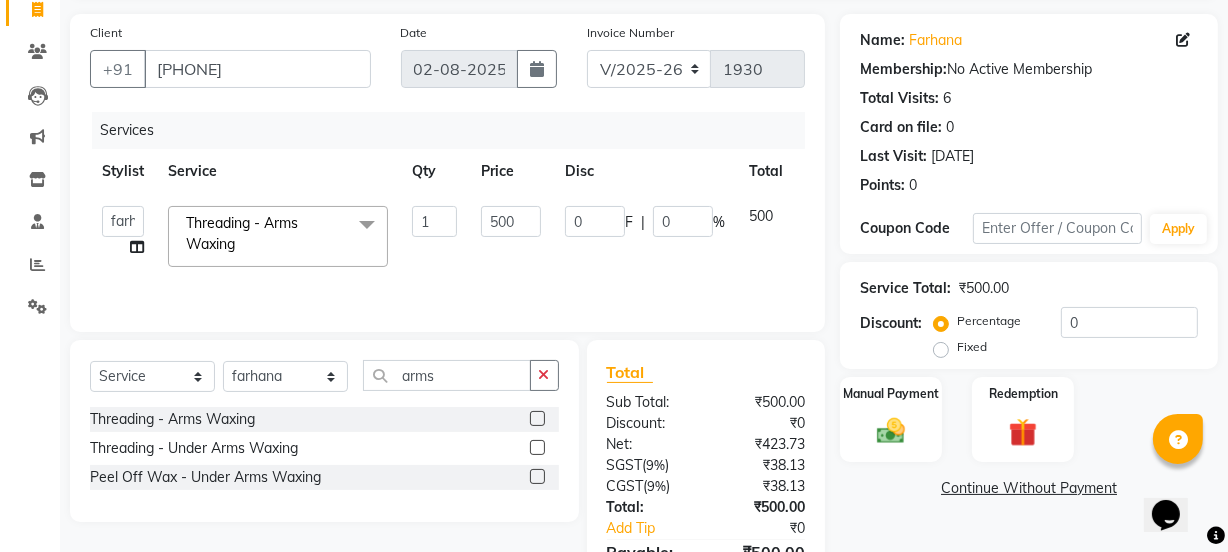 click on "1" 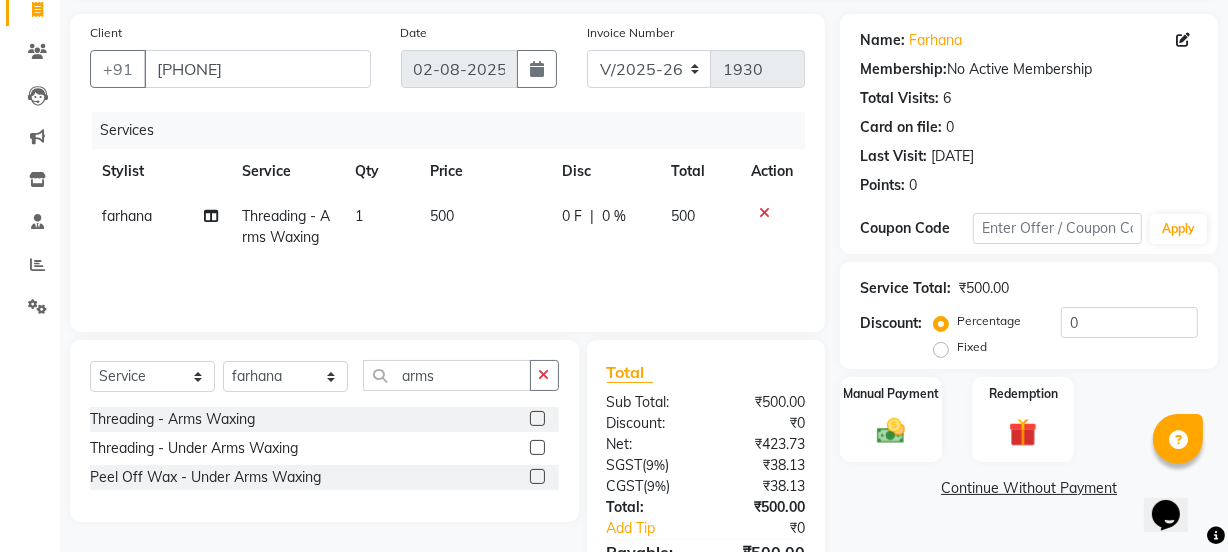 click on "500" 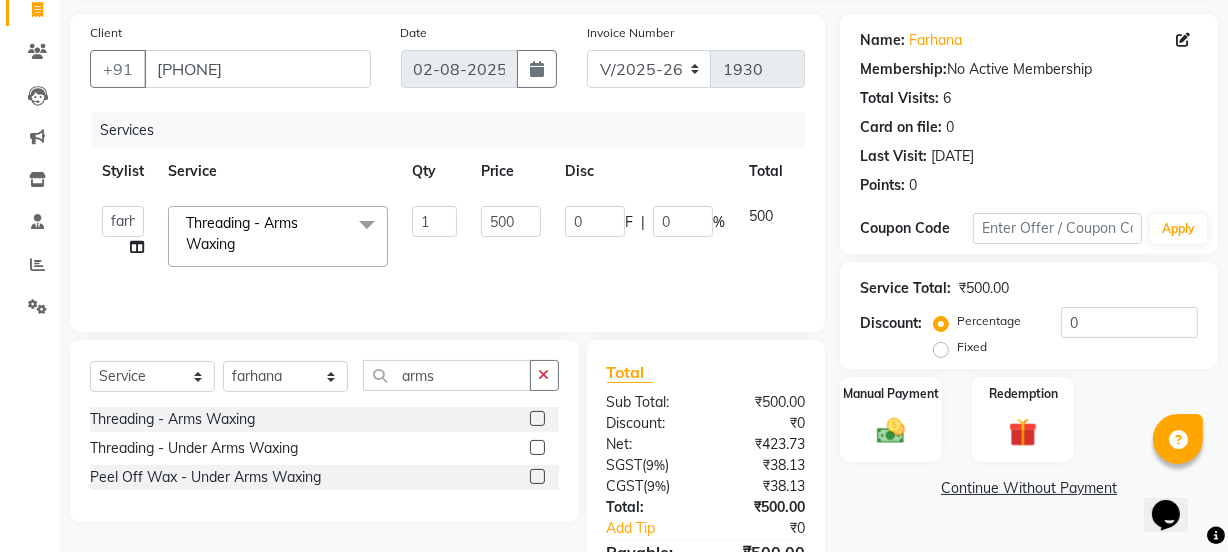 click on "500" 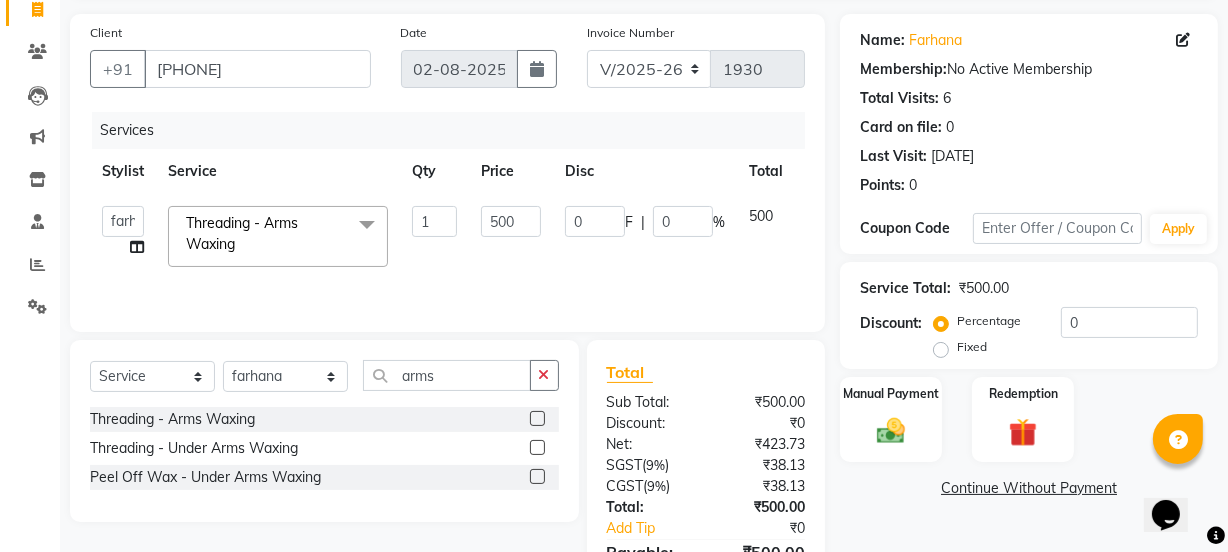 click on "500" 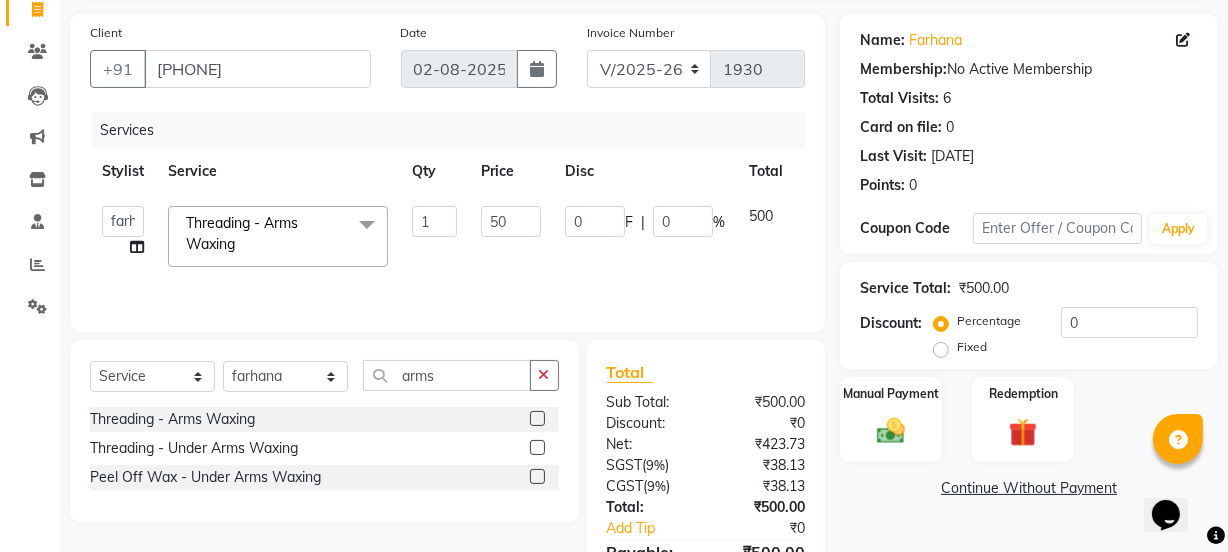 type on "5" 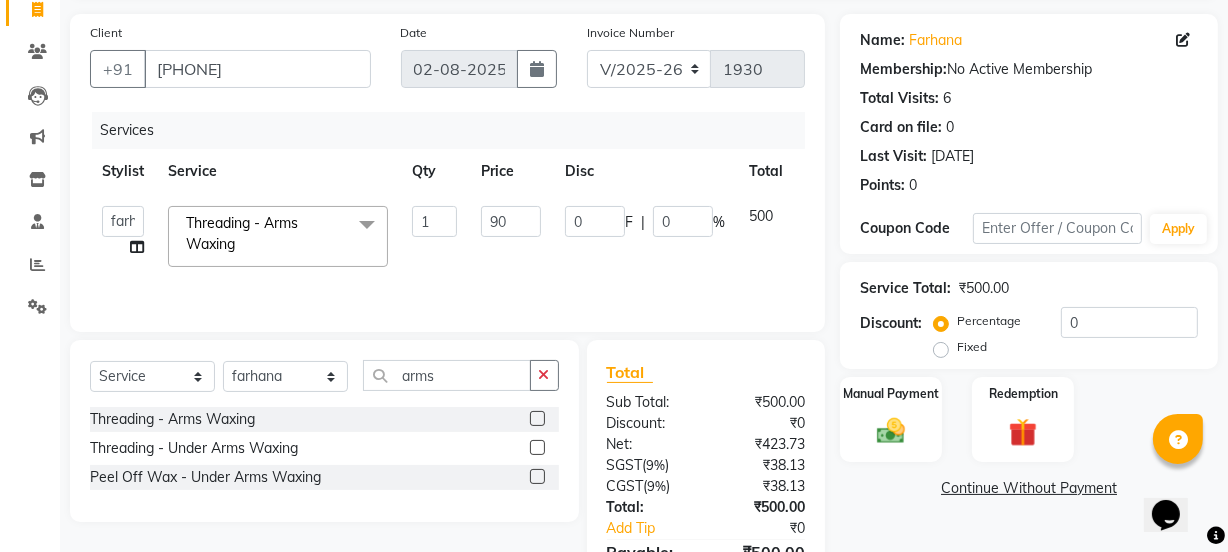 type on "900" 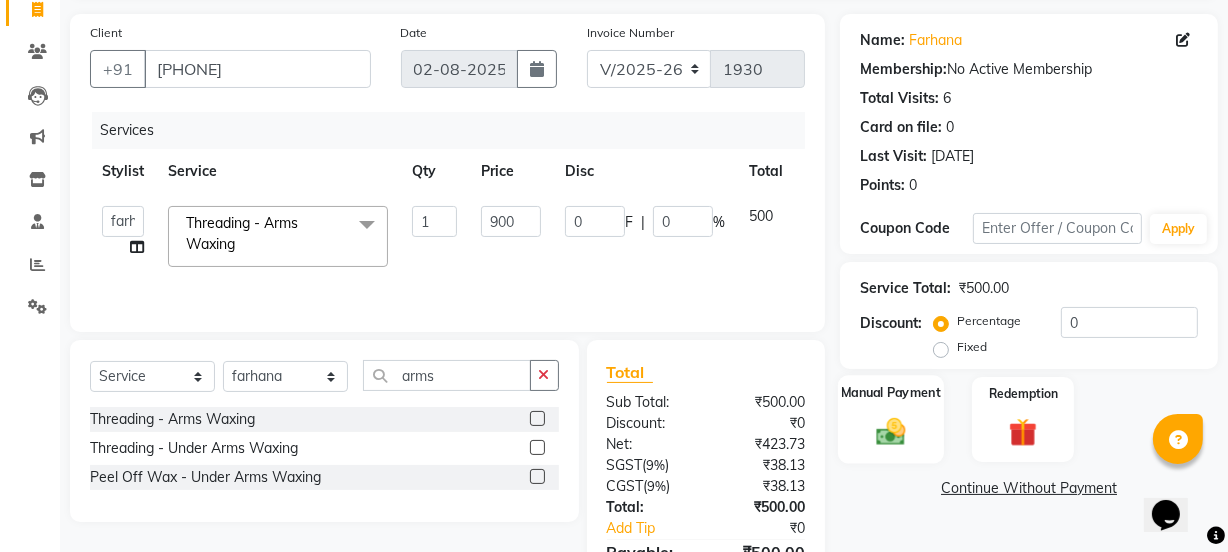 click on "Manual Payment" 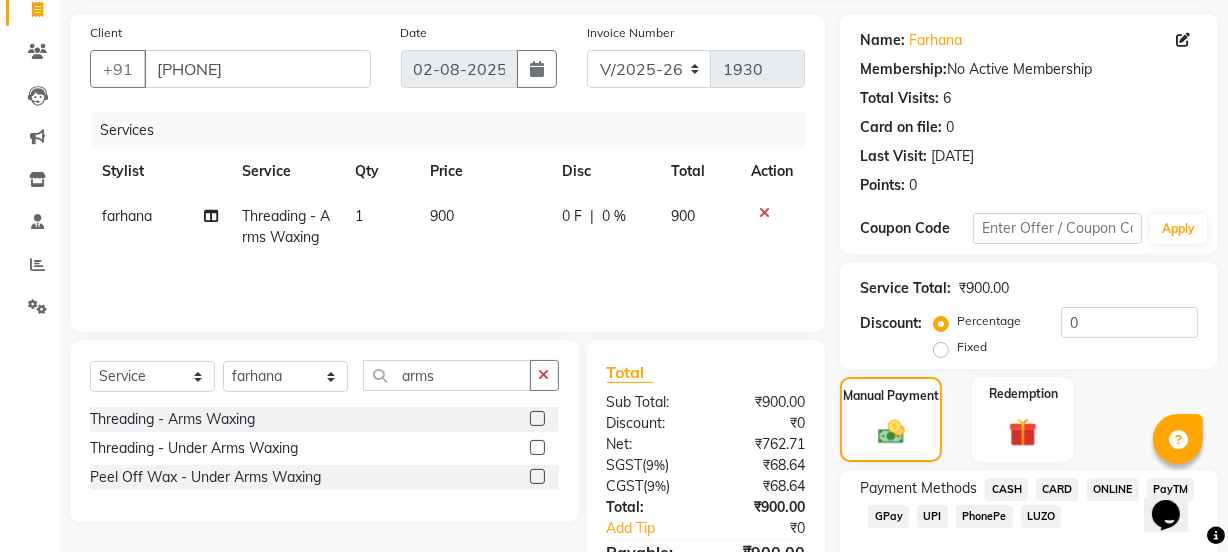 scroll, scrollTop: 249, scrollLeft: 0, axis: vertical 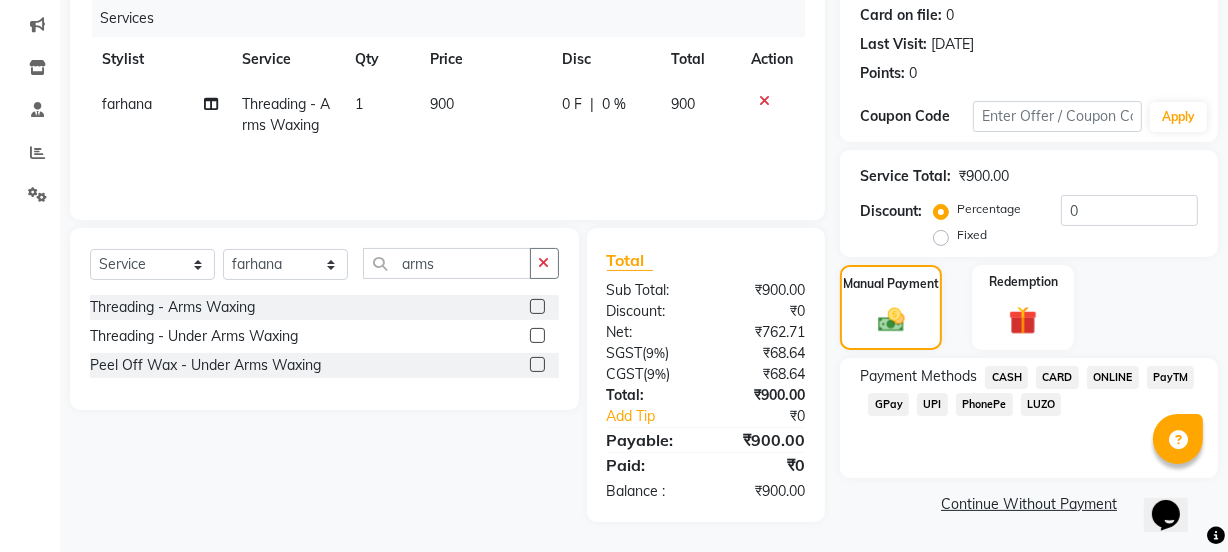 click on "CASH" 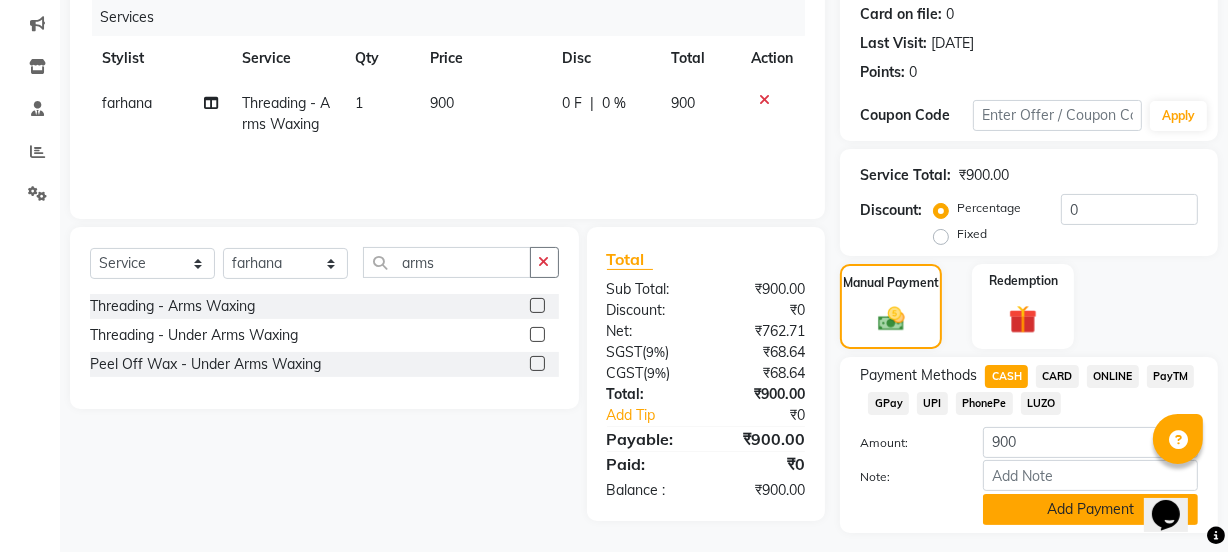 click on "Add Payment" 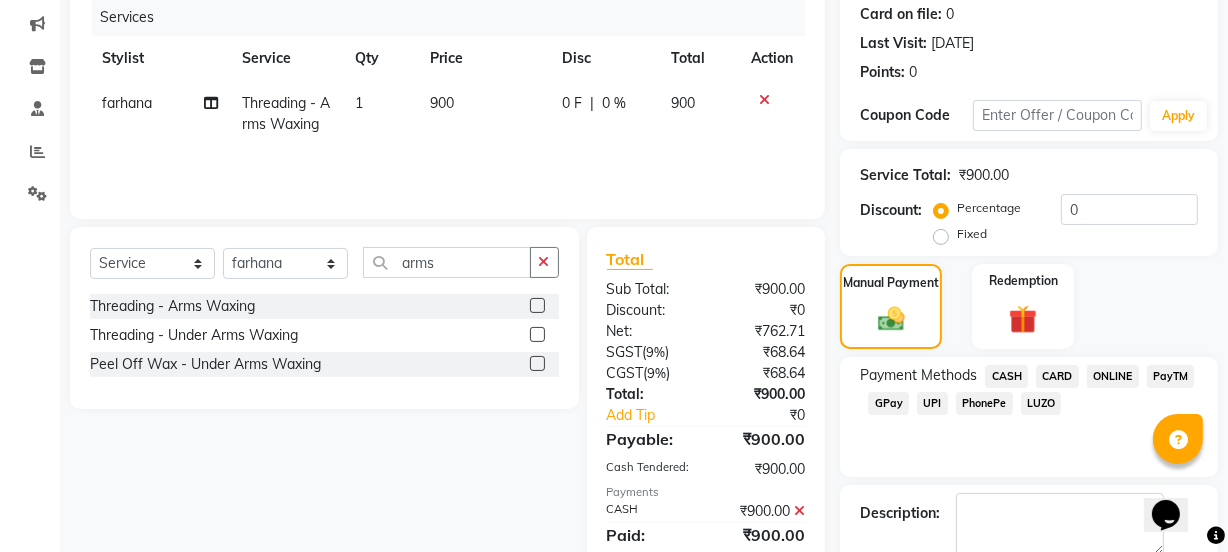 scroll, scrollTop: 357, scrollLeft: 0, axis: vertical 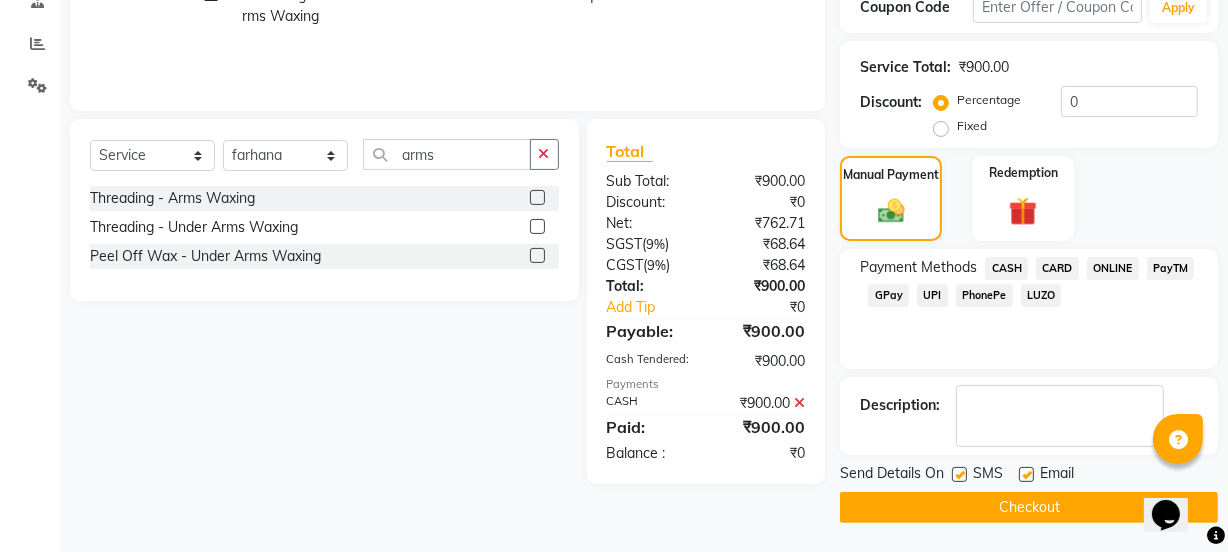 click 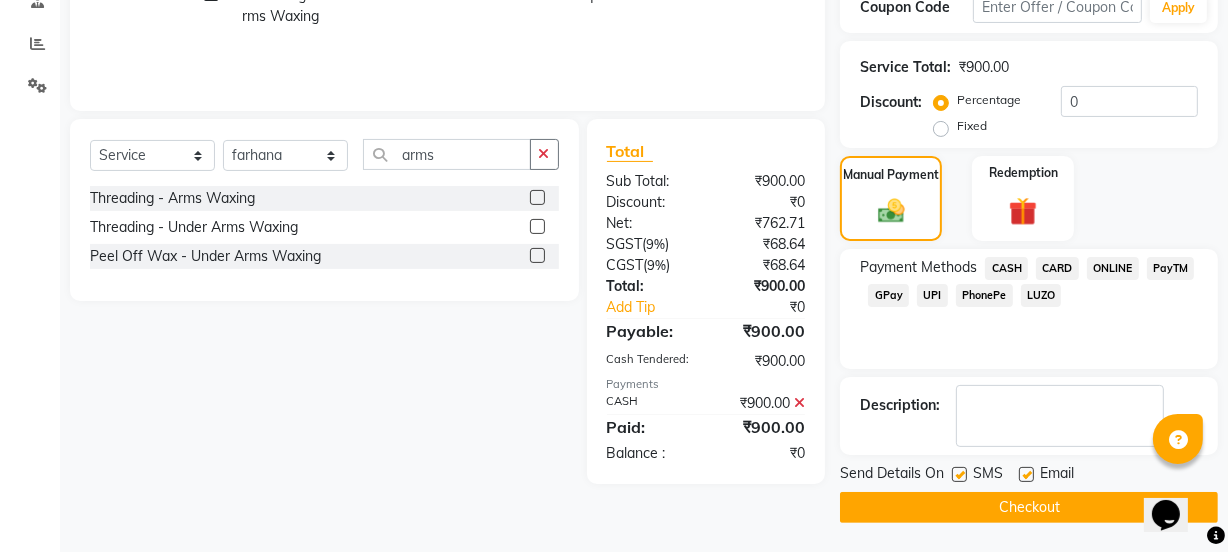 click at bounding box center (1025, 475) 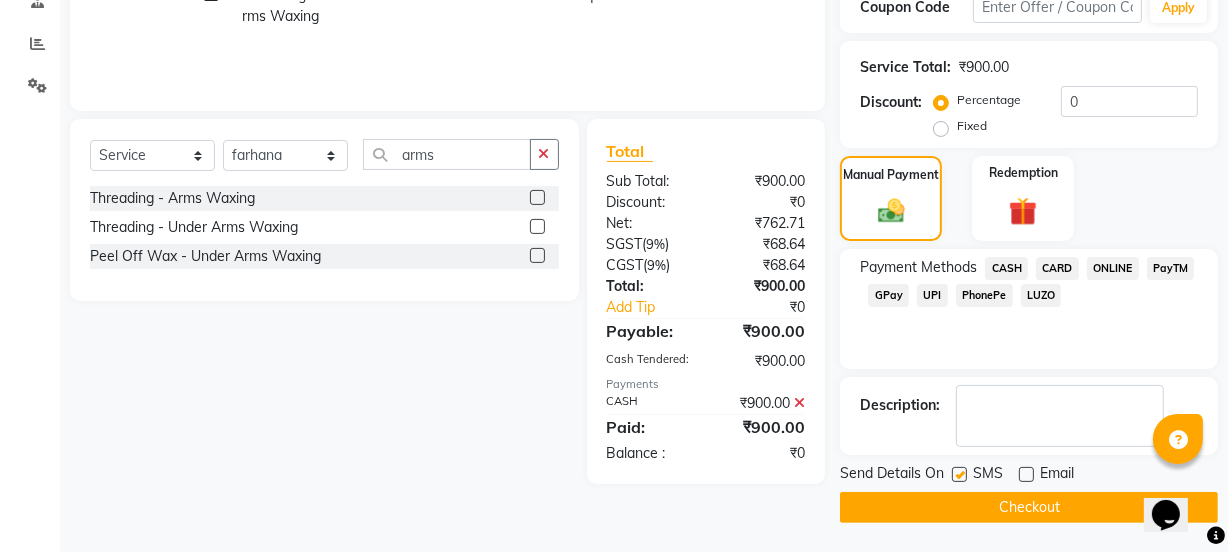 click 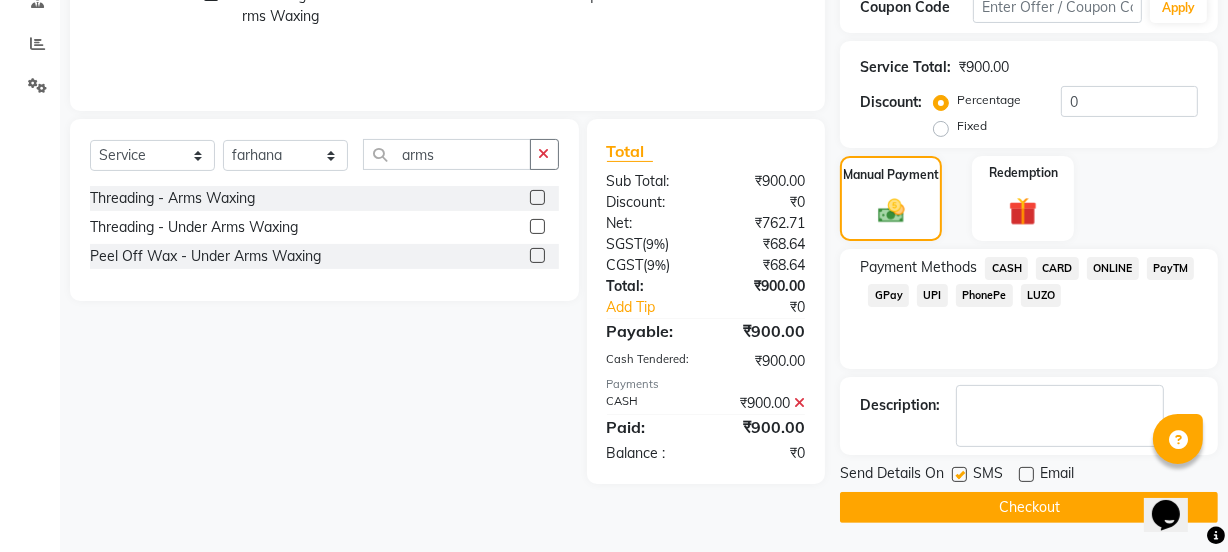 click at bounding box center (958, 475) 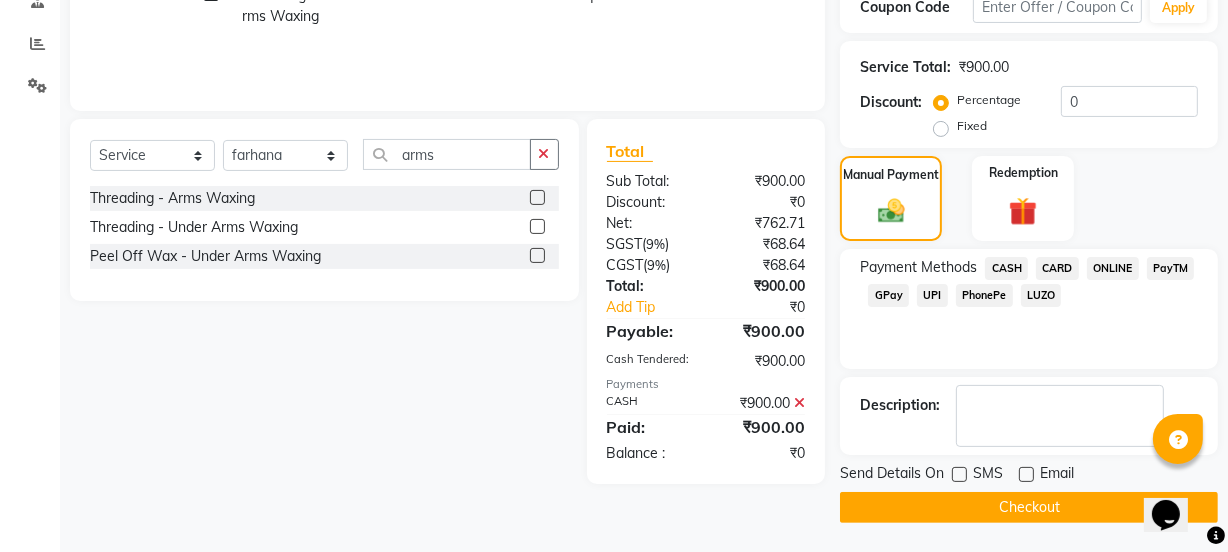 click on "Checkout" 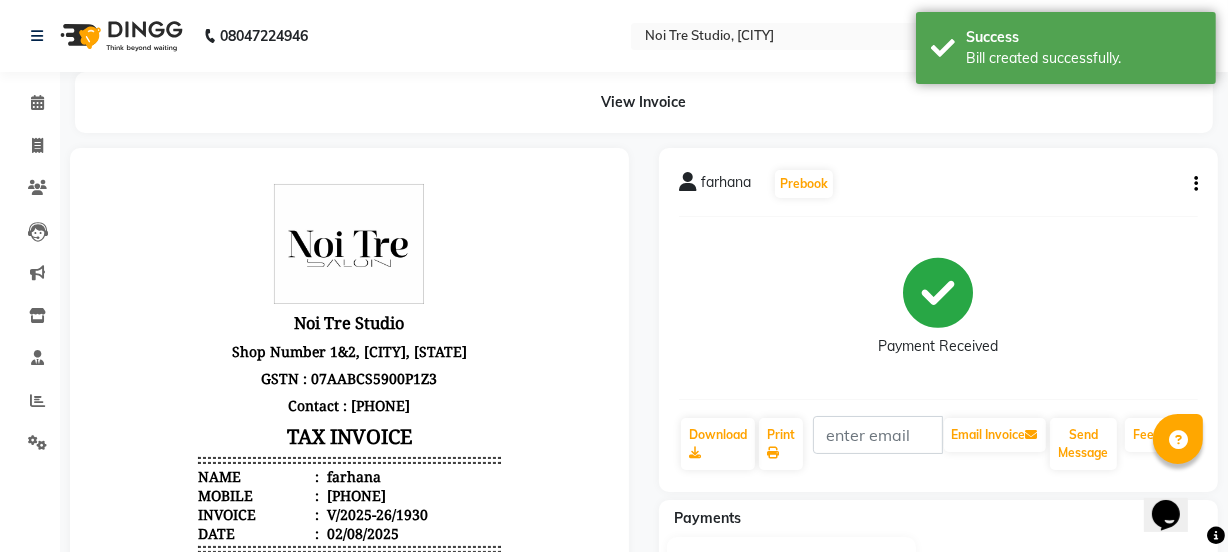 scroll, scrollTop: 0, scrollLeft: 0, axis: both 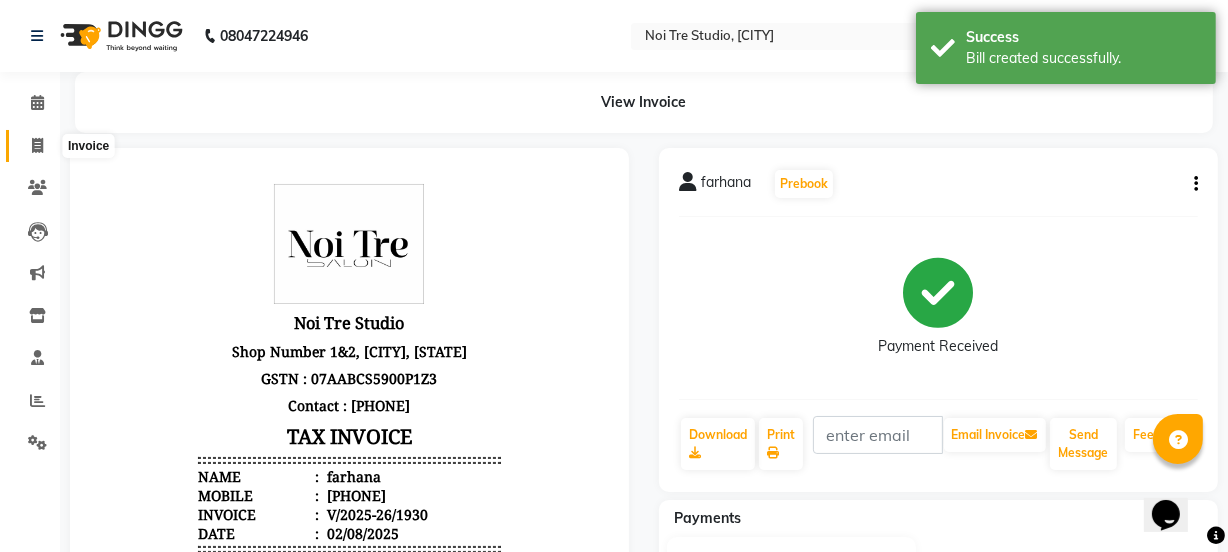 click 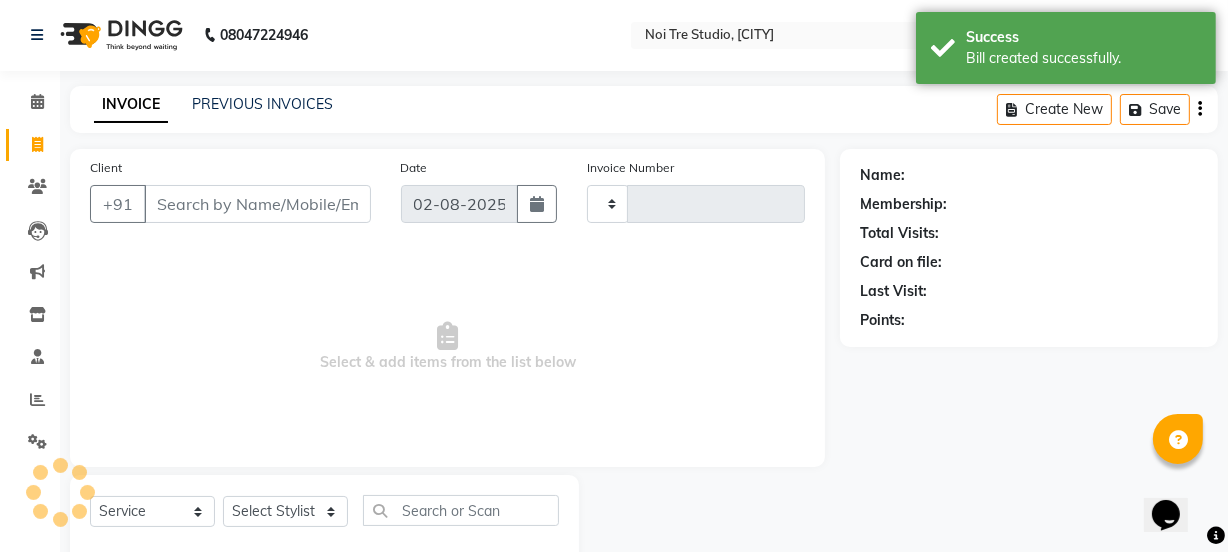 type on "1931" 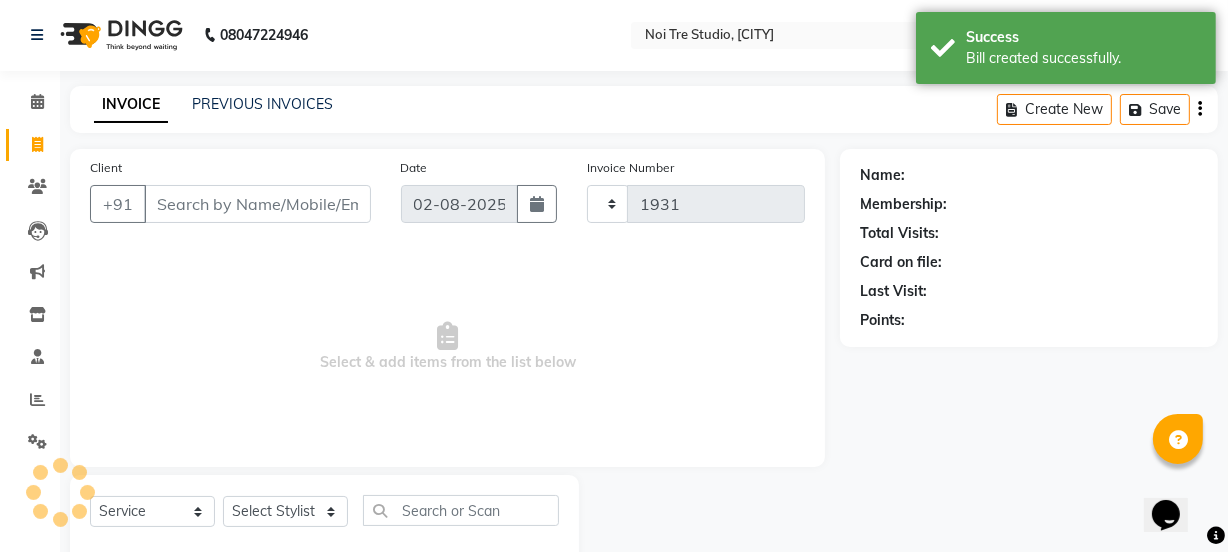 select on "4884" 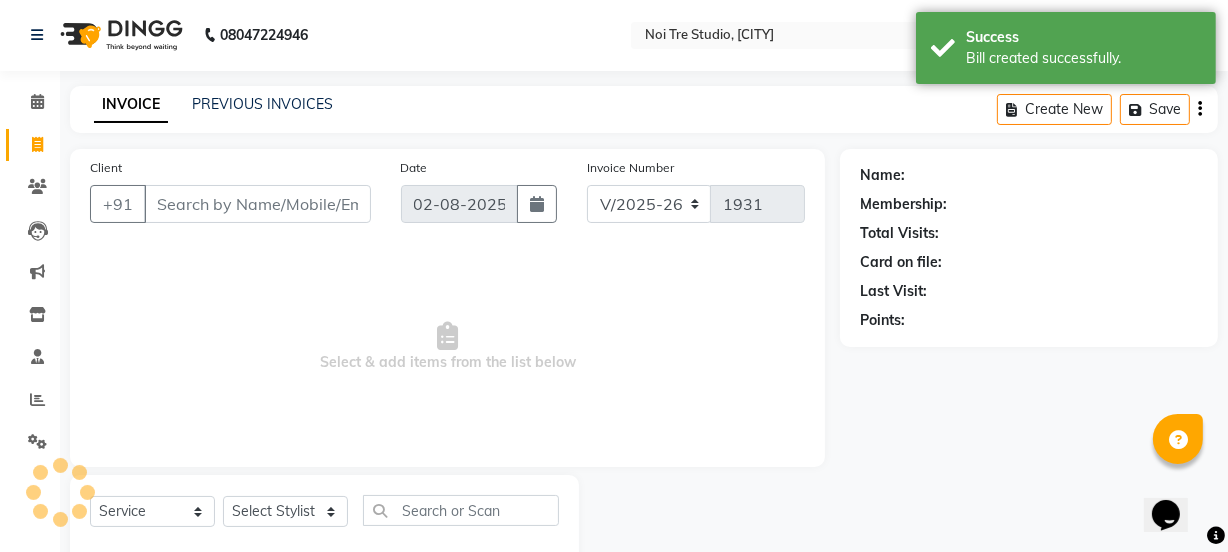 scroll, scrollTop: 50, scrollLeft: 0, axis: vertical 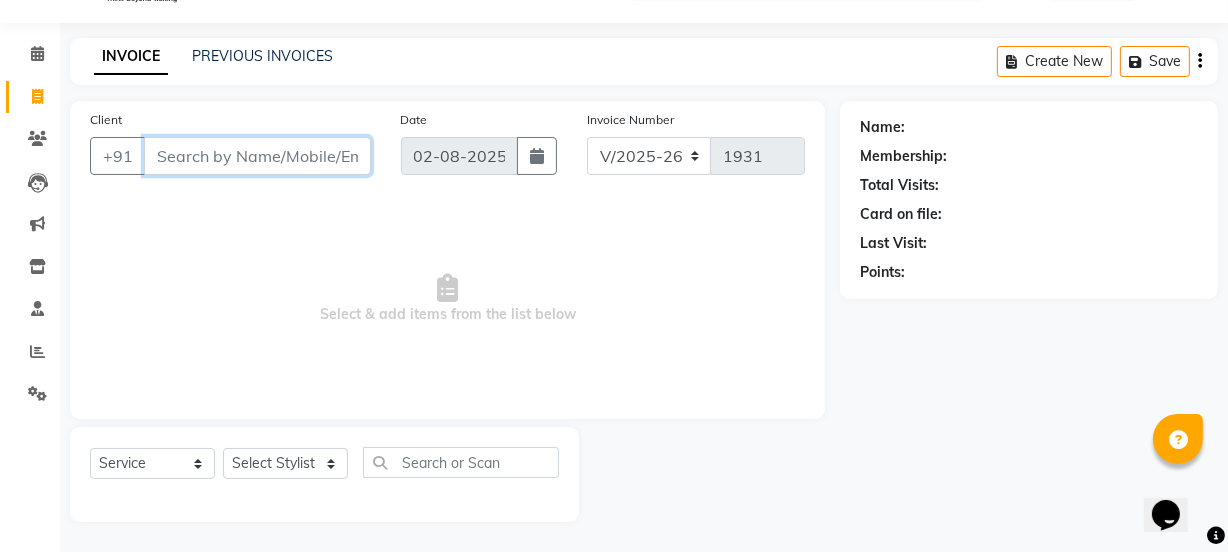 click on "Client" at bounding box center (257, 156) 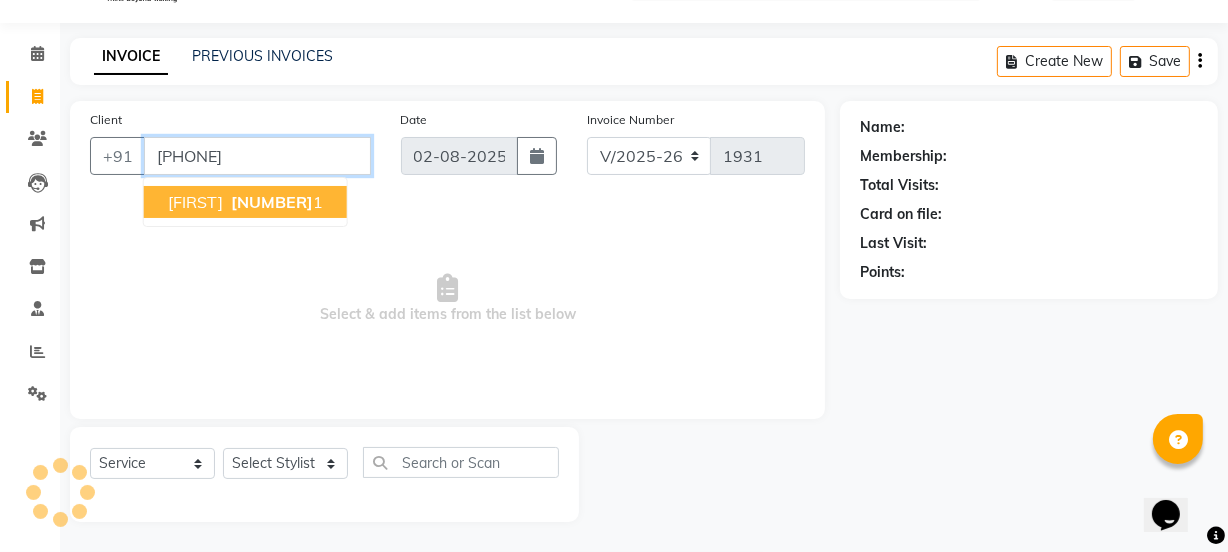 type on "[PHONE]" 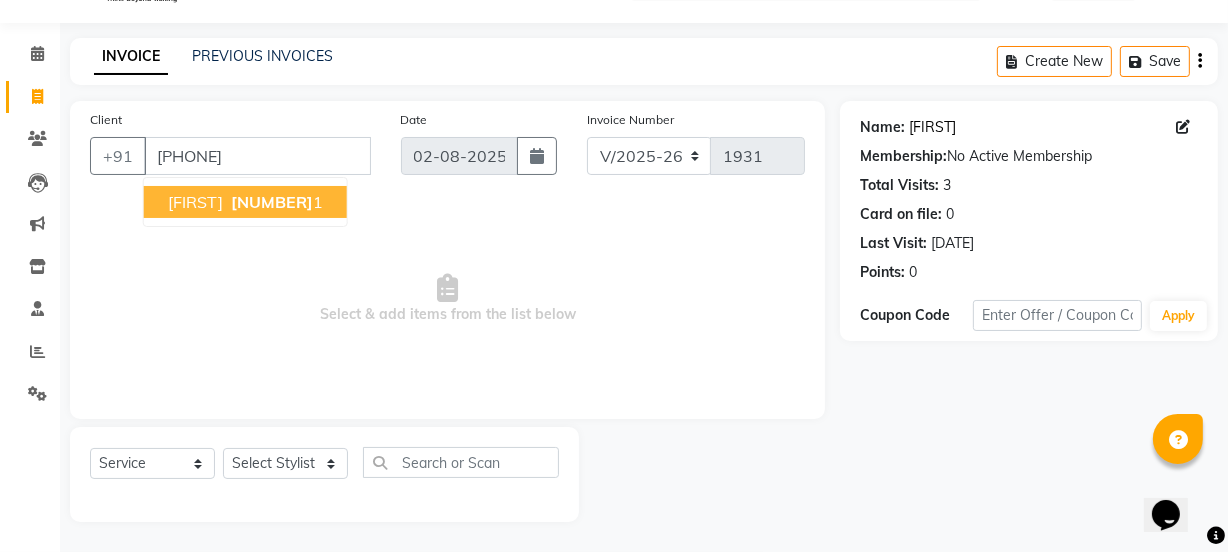 click on "[FIRST]" 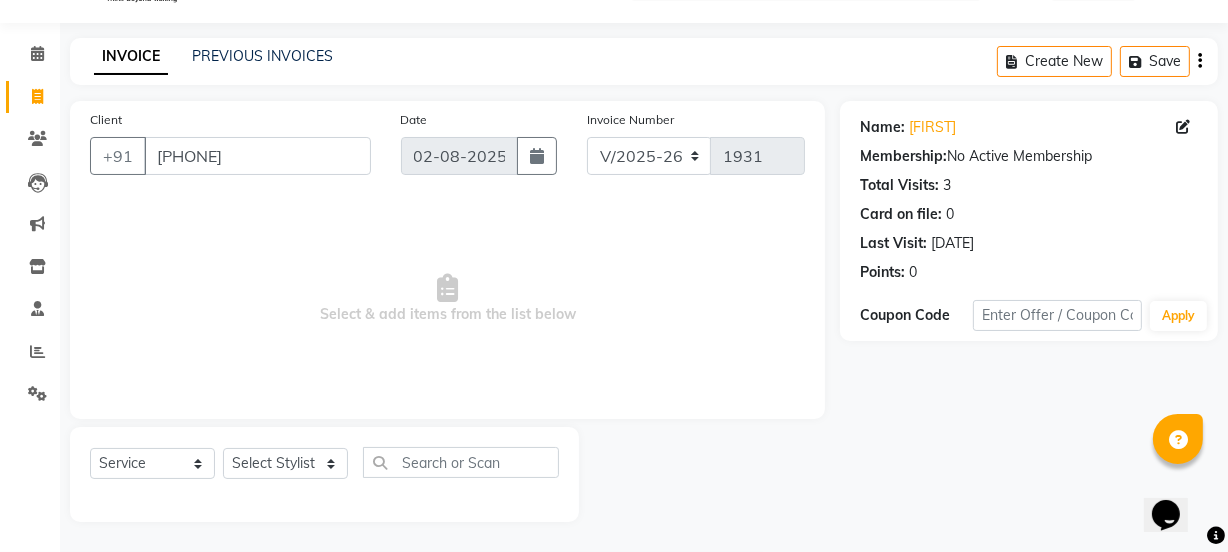 click on "Select & add items from the list below" at bounding box center (447, 299) 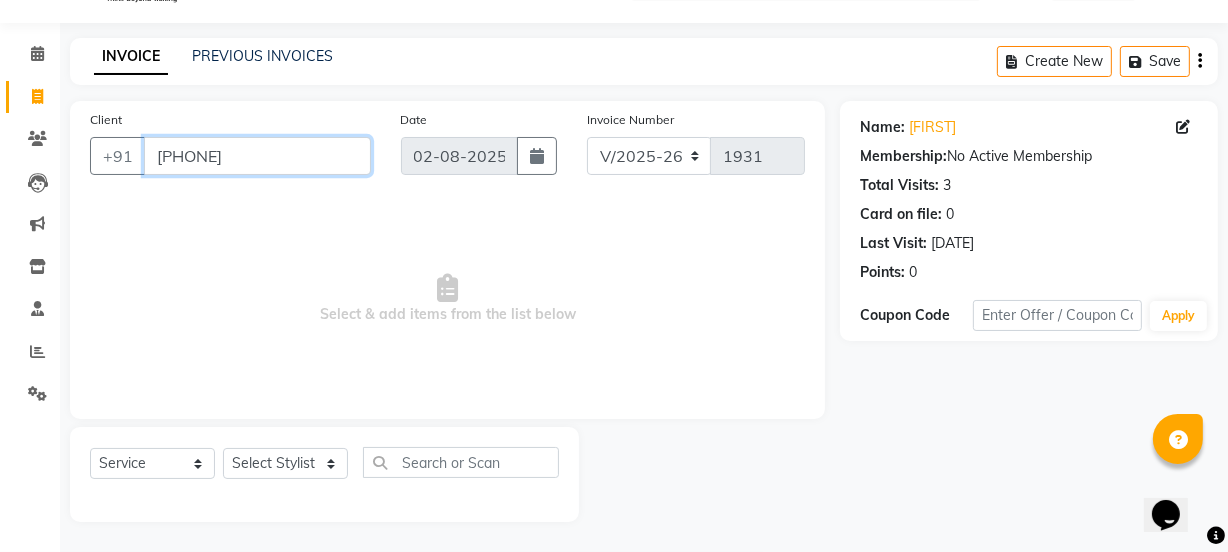 click on "[PHONE]" at bounding box center (257, 156) 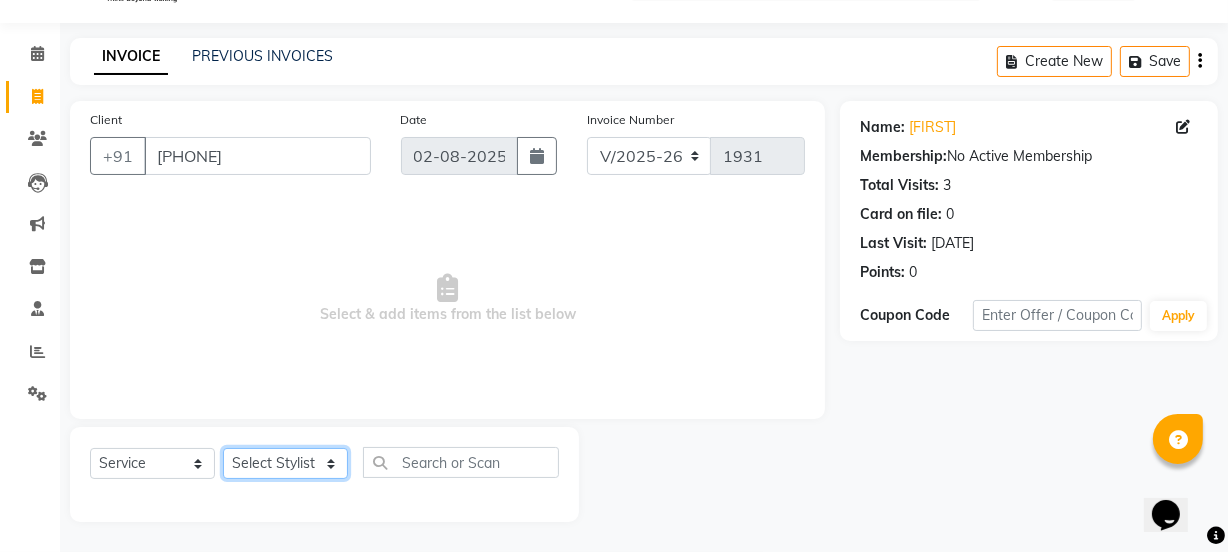 click on "Select Stylist azad farhana fiza jahan GAURAV Harsh IRFAN Manager massey monu Paras Grover POOJA Radha rahul Rani Ravi Kumar roshan Sanjana Shivani sufyan sunny tanisha" 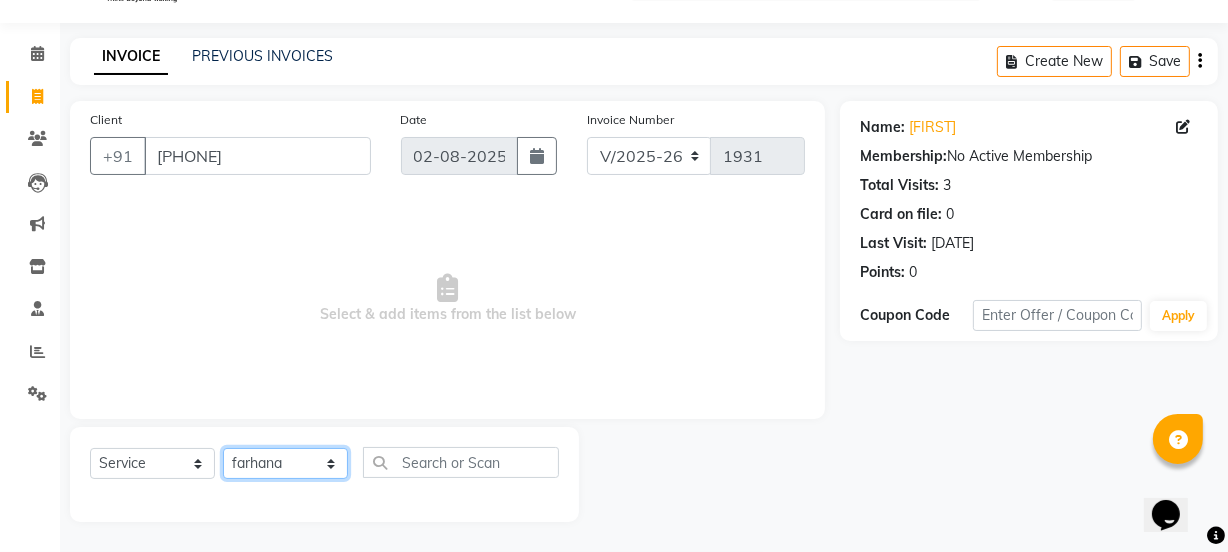 click on "Select Stylist azad farhana fiza jahan GAURAV Harsh IRFAN Manager massey monu Paras Grover POOJA Radha rahul Rani Ravi Kumar roshan Sanjana Shivani sufyan sunny tanisha" 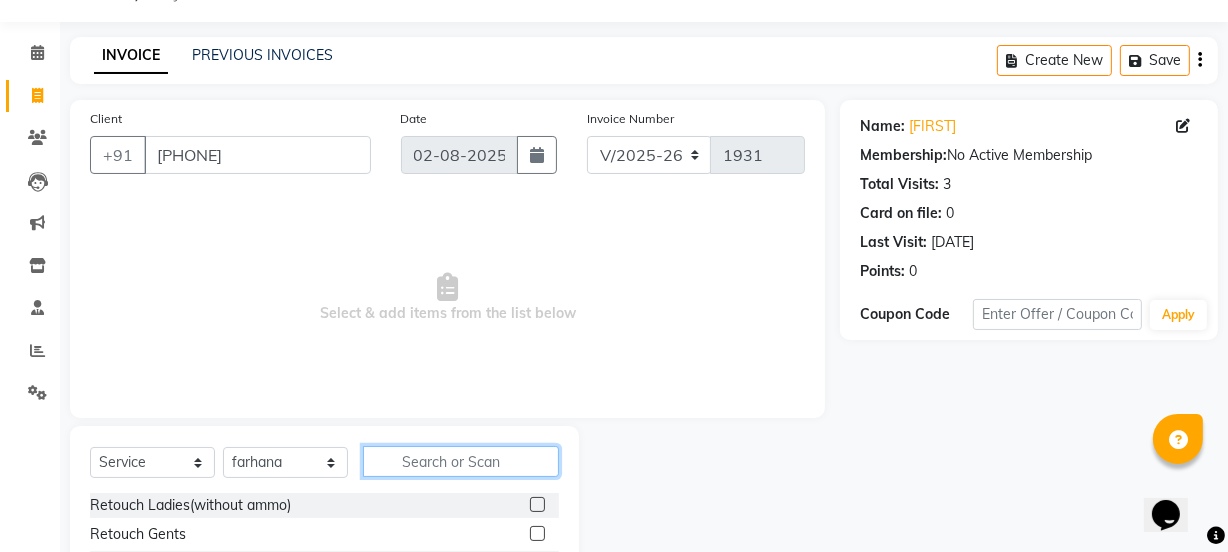click 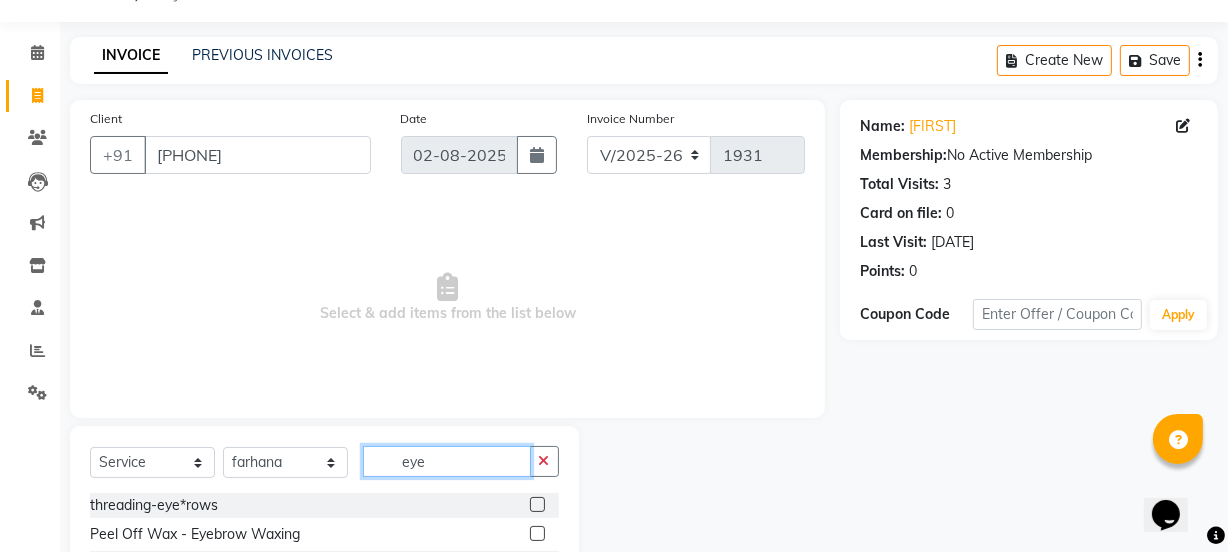 type on "eye" 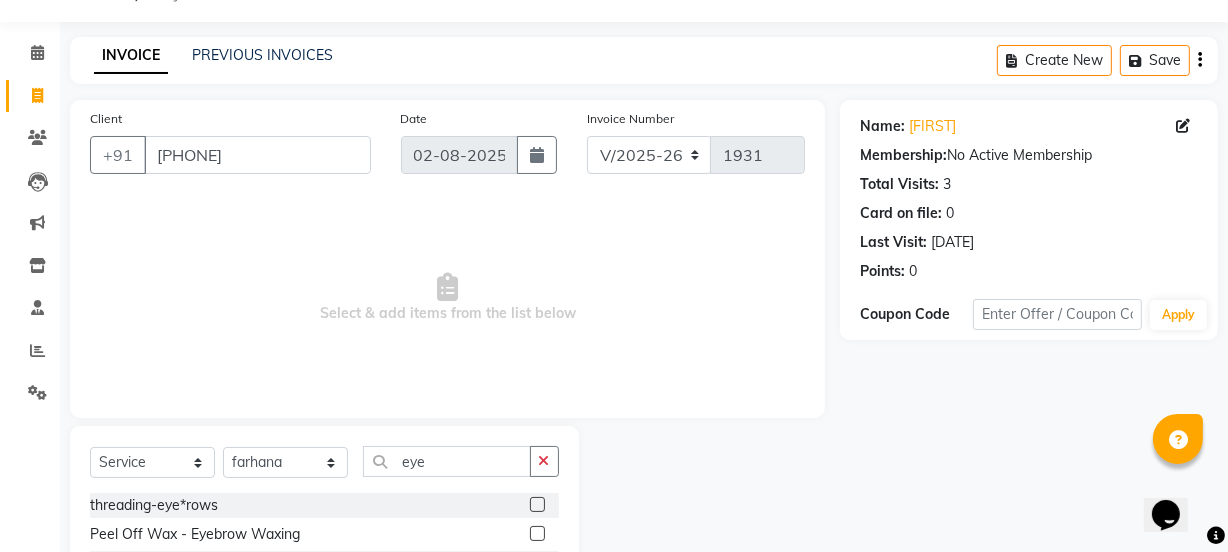 click 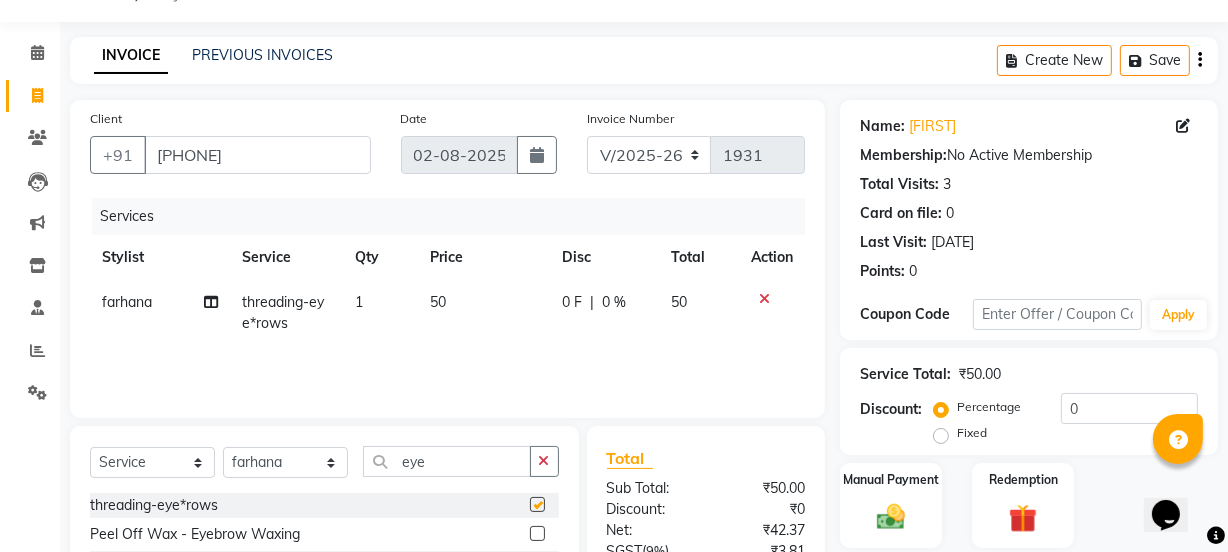 checkbox on "false" 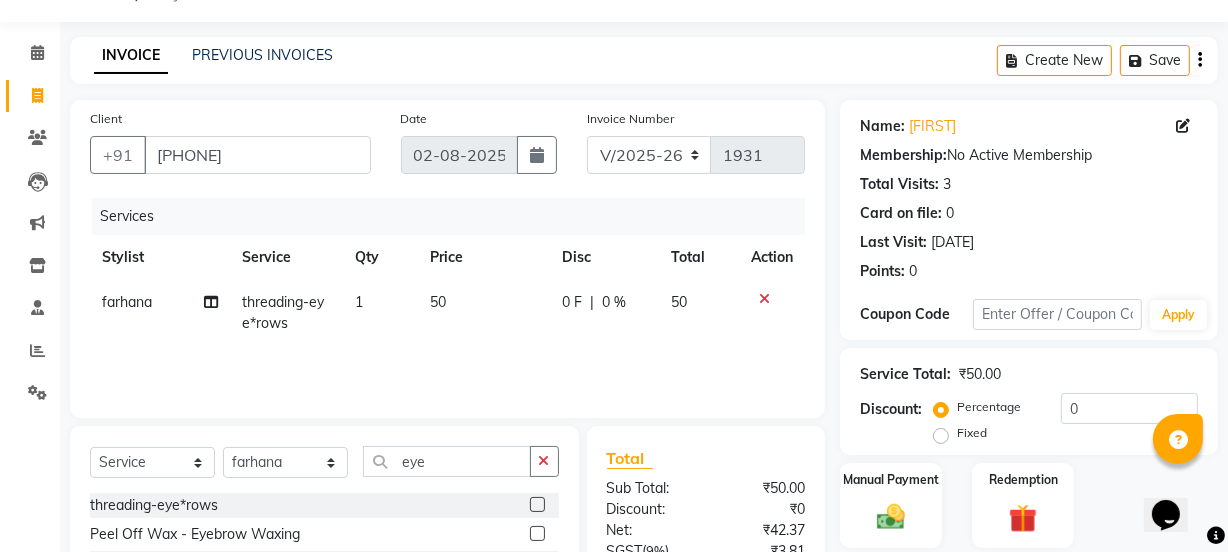 click on "50" 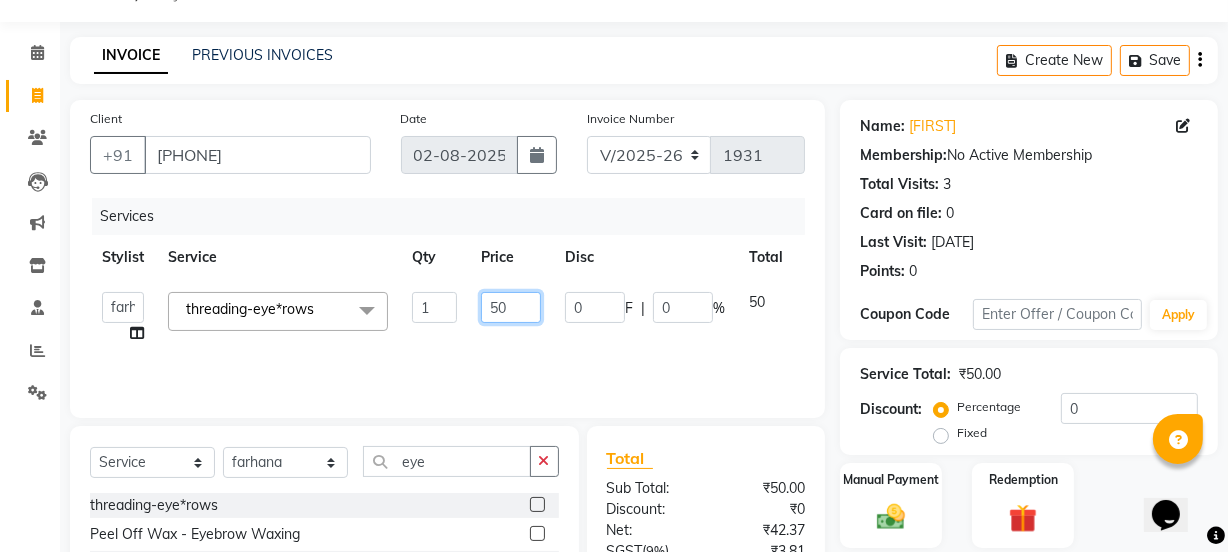 click on "50" 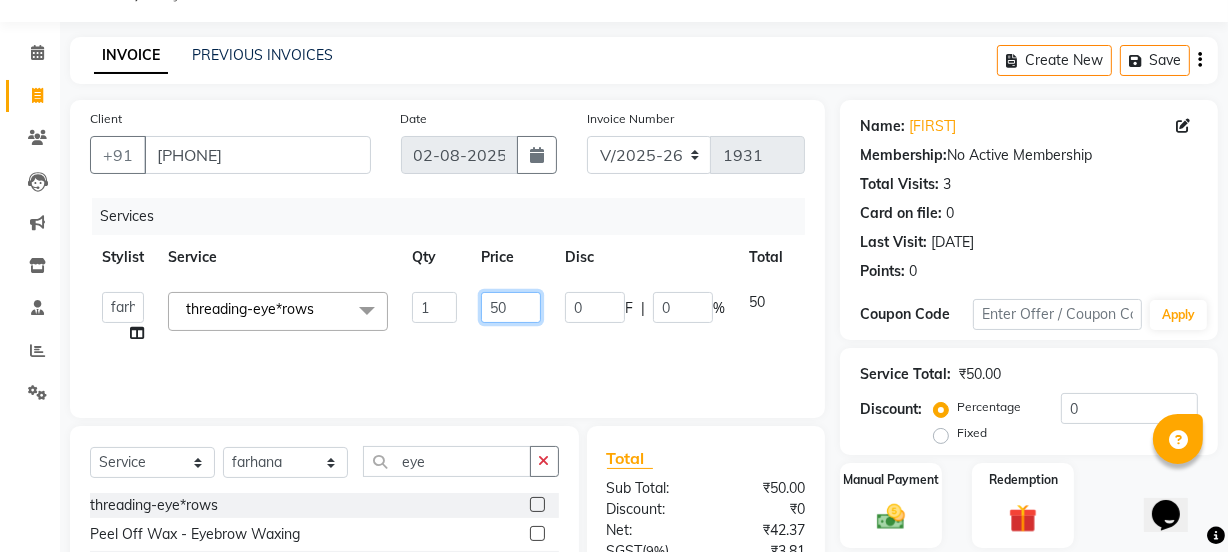 type on "5" 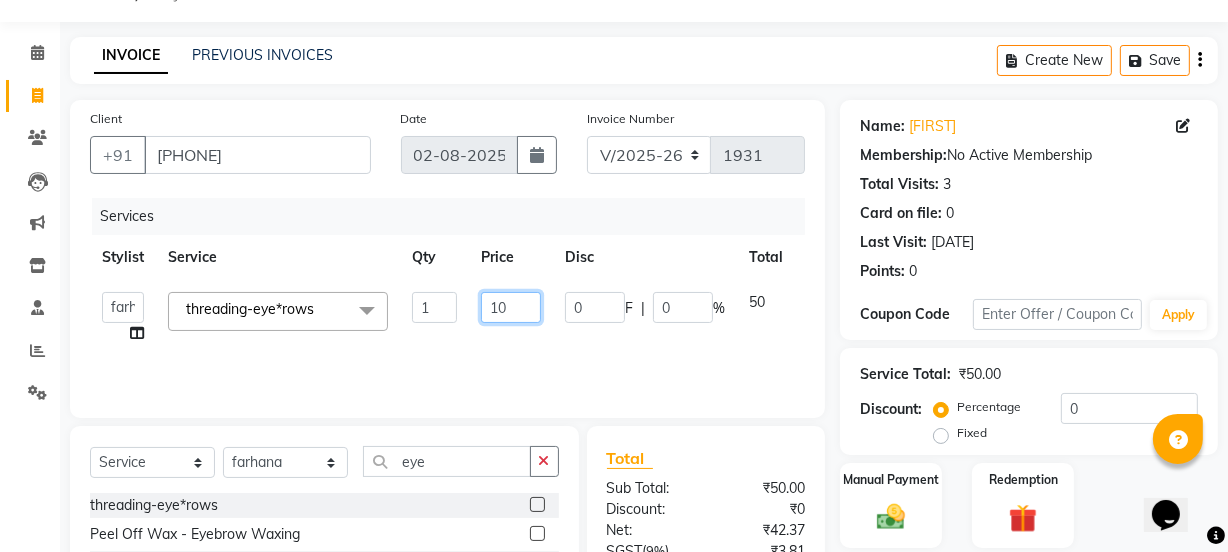 type on "100" 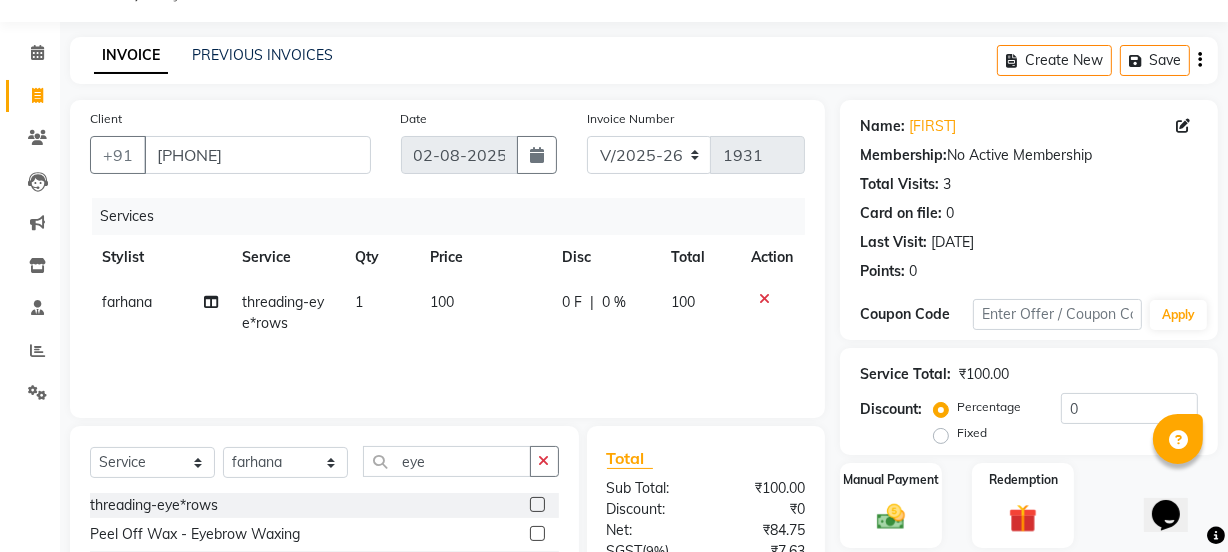 click on "1" 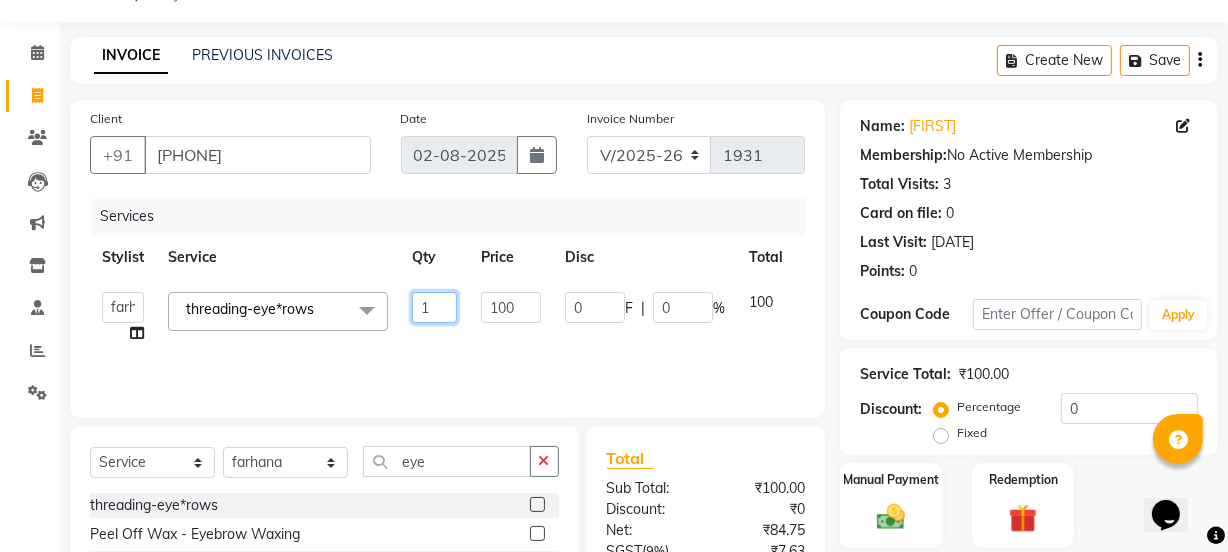 click on "1" 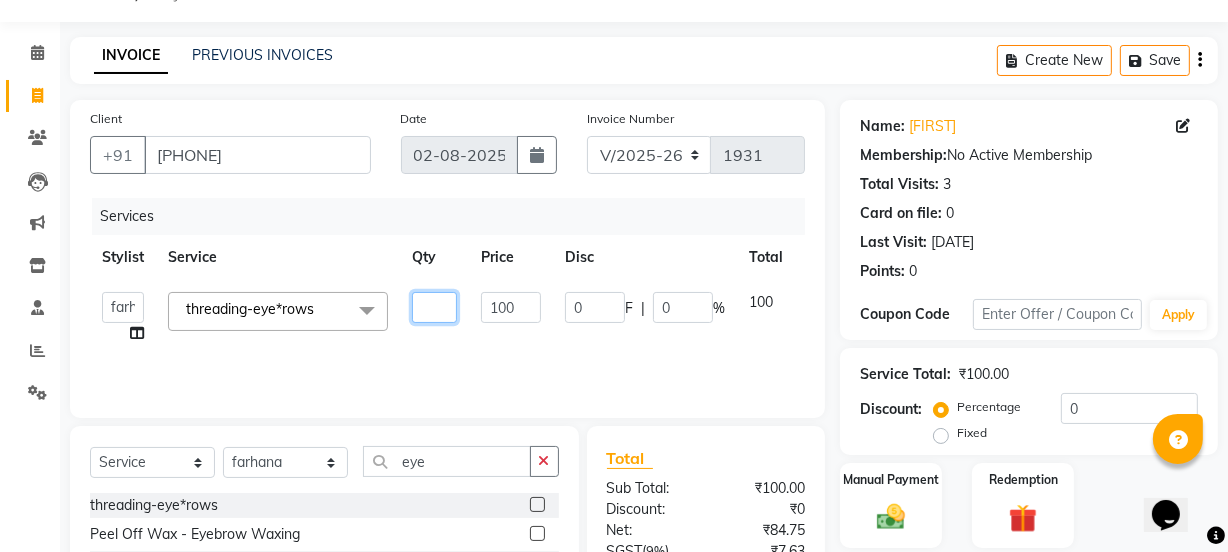 type on "2" 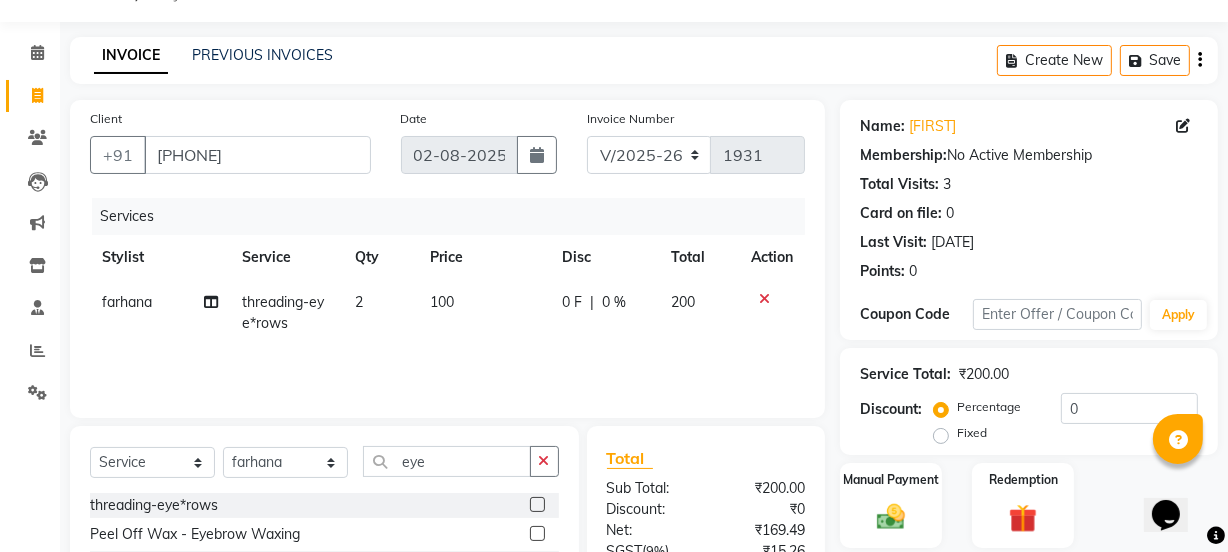 click on "farhana threading-eye*rows 2 100 0 F | 0 % 200" 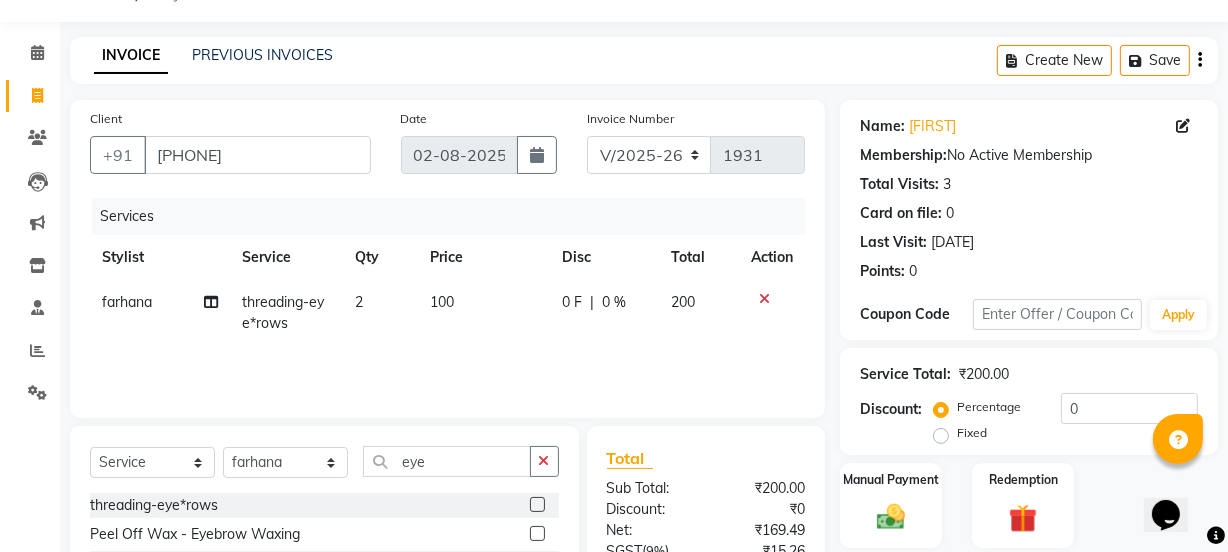 scroll, scrollTop: 249, scrollLeft: 0, axis: vertical 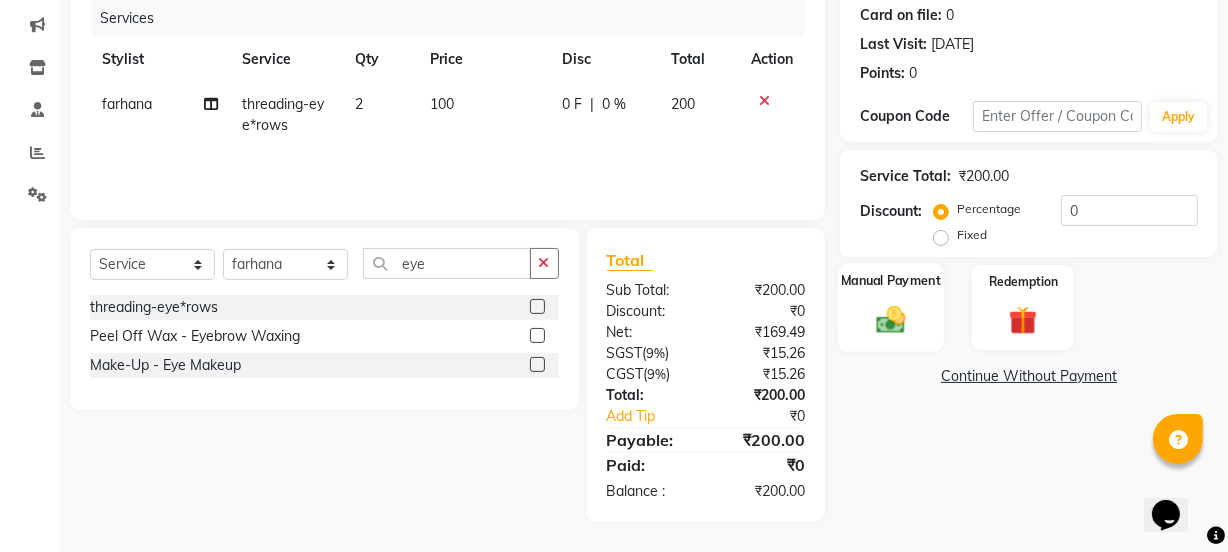 click on "Manual Payment" 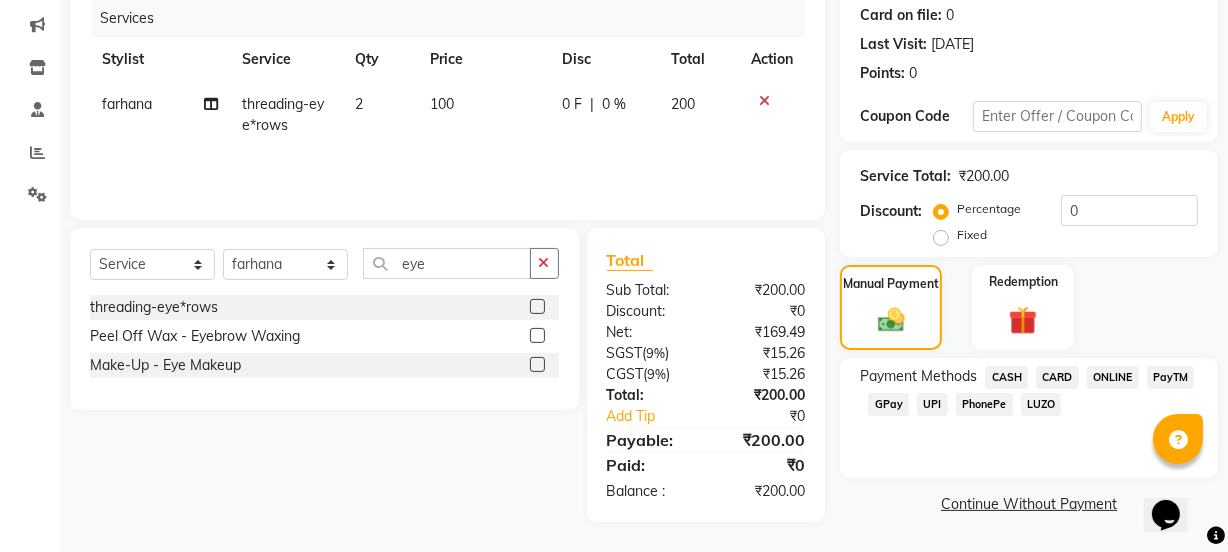 click on "UPI" 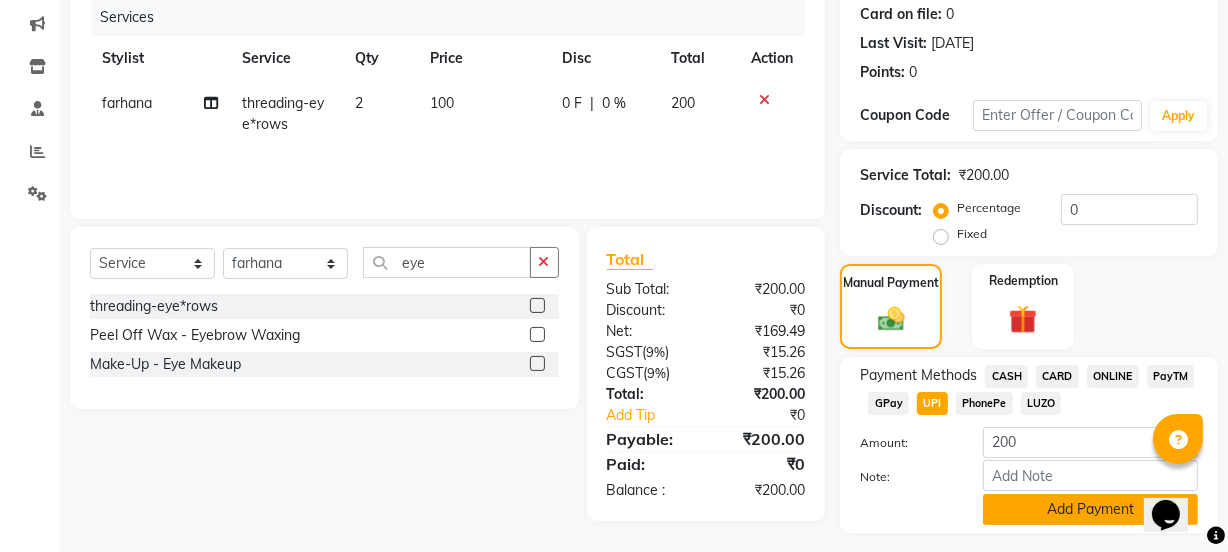 click on "Add Payment" 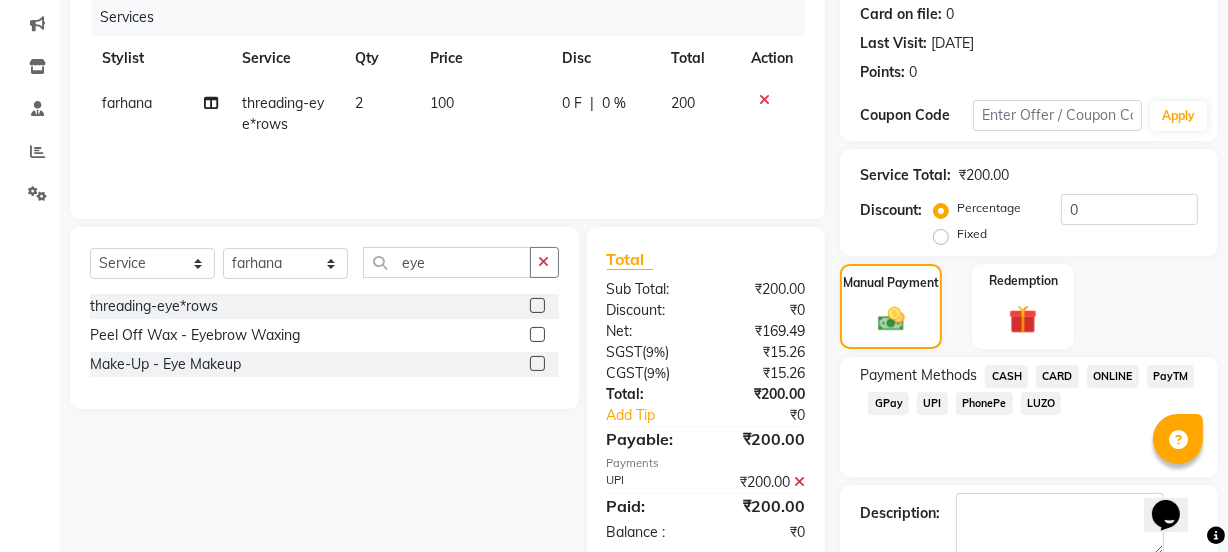 scroll, scrollTop: 357, scrollLeft: 0, axis: vertical 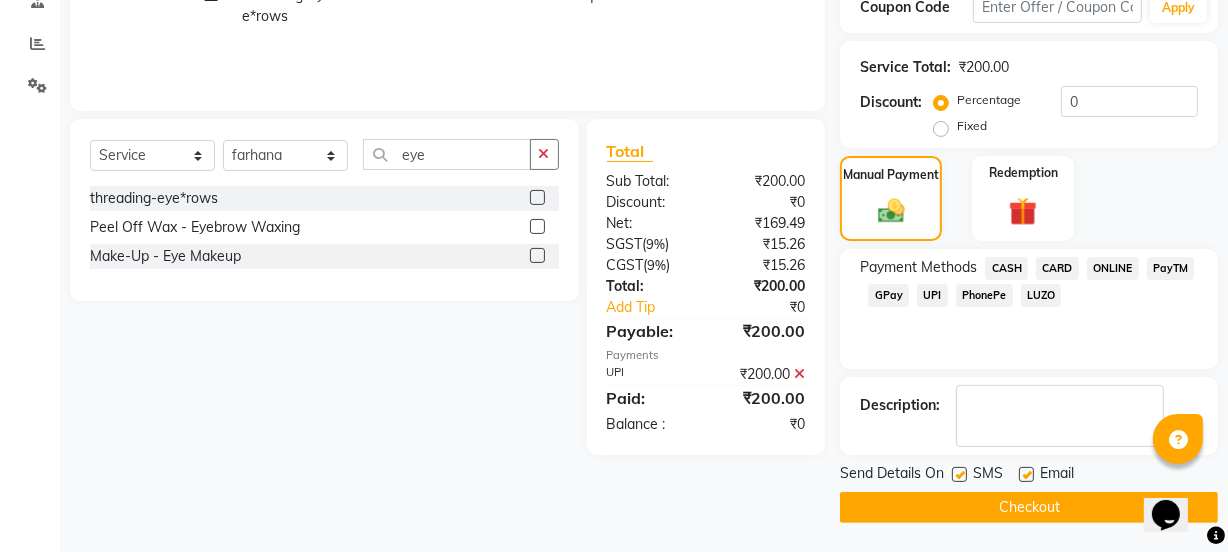 click on "Checkout" 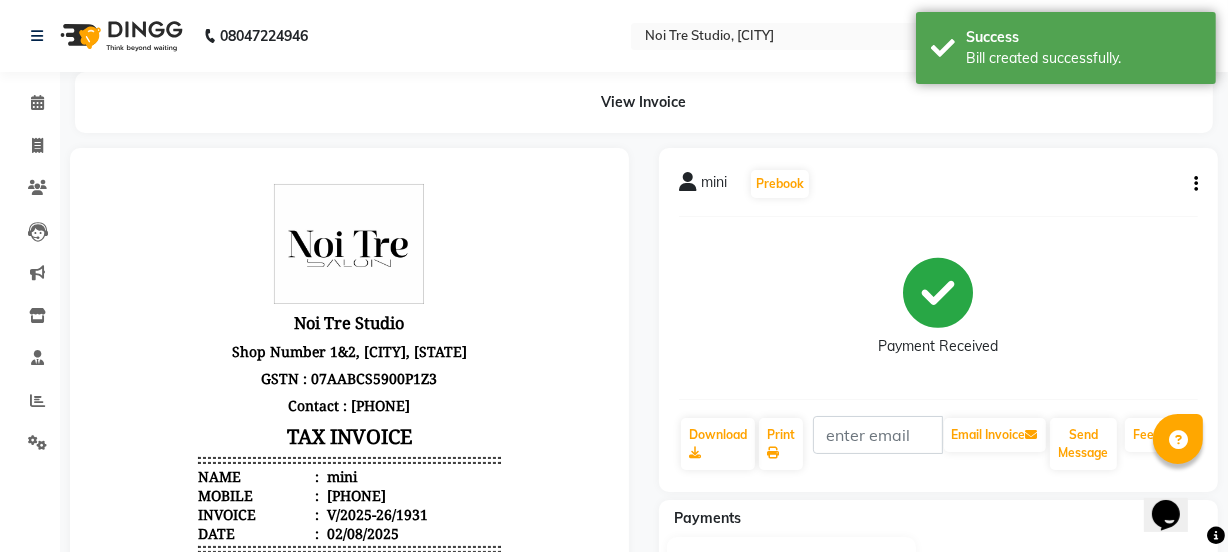 scroll, scrollTop: 0, scrollLeft: 0, axis: both 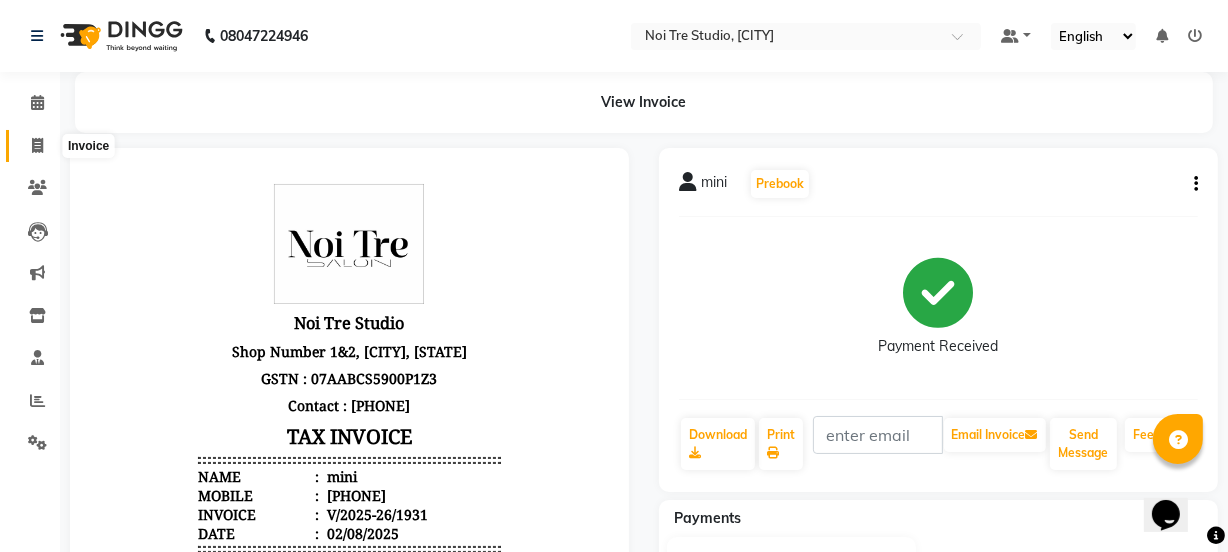 click 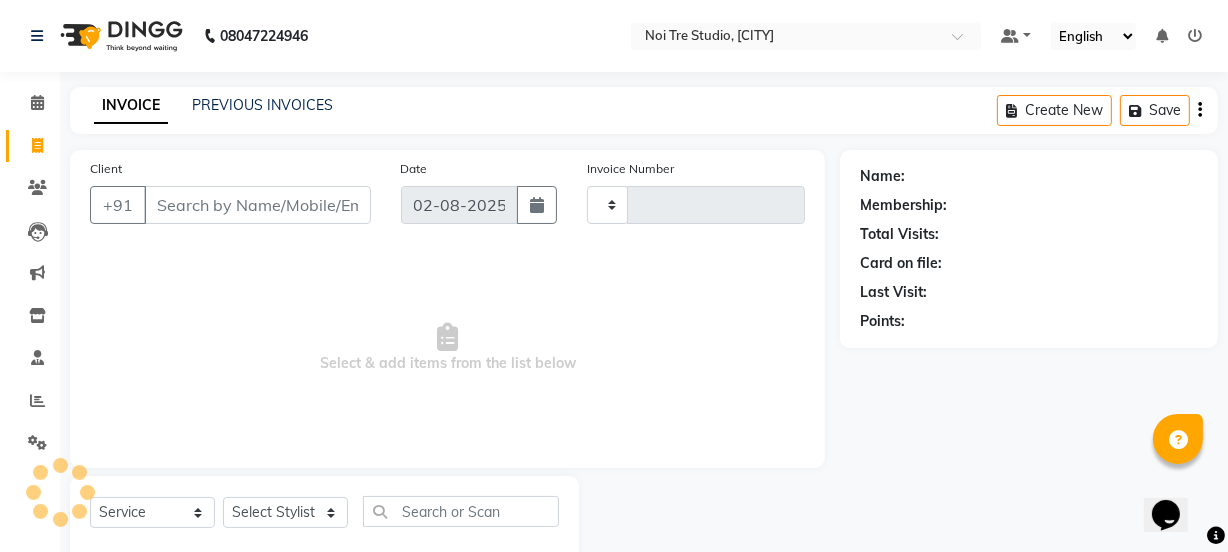 scroll, scrollTop: 50, scrollLeft: 0, axis: vertical 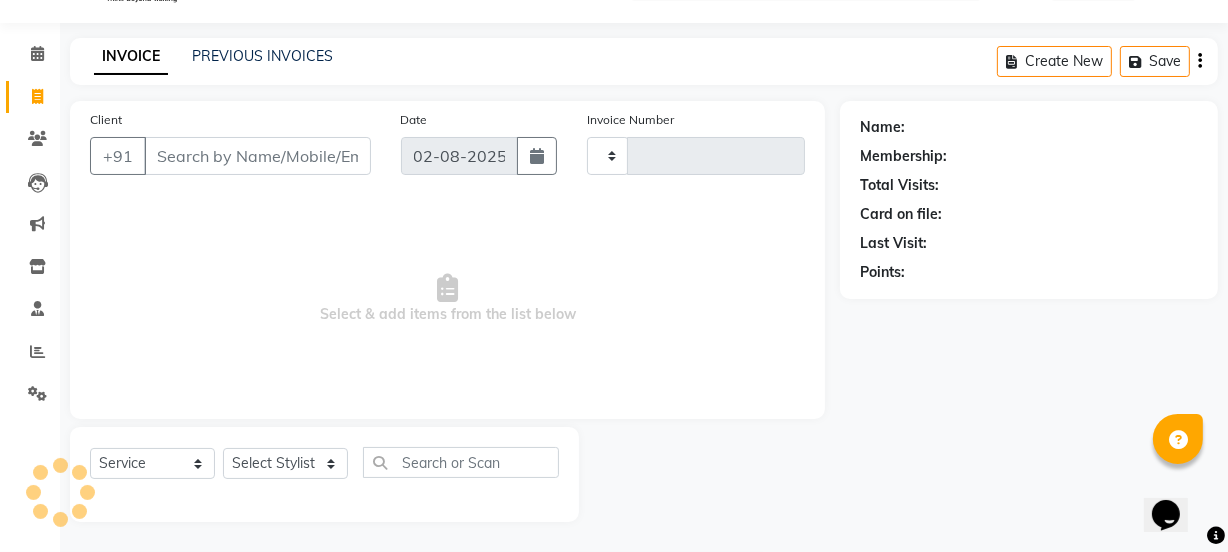 type on "1932" 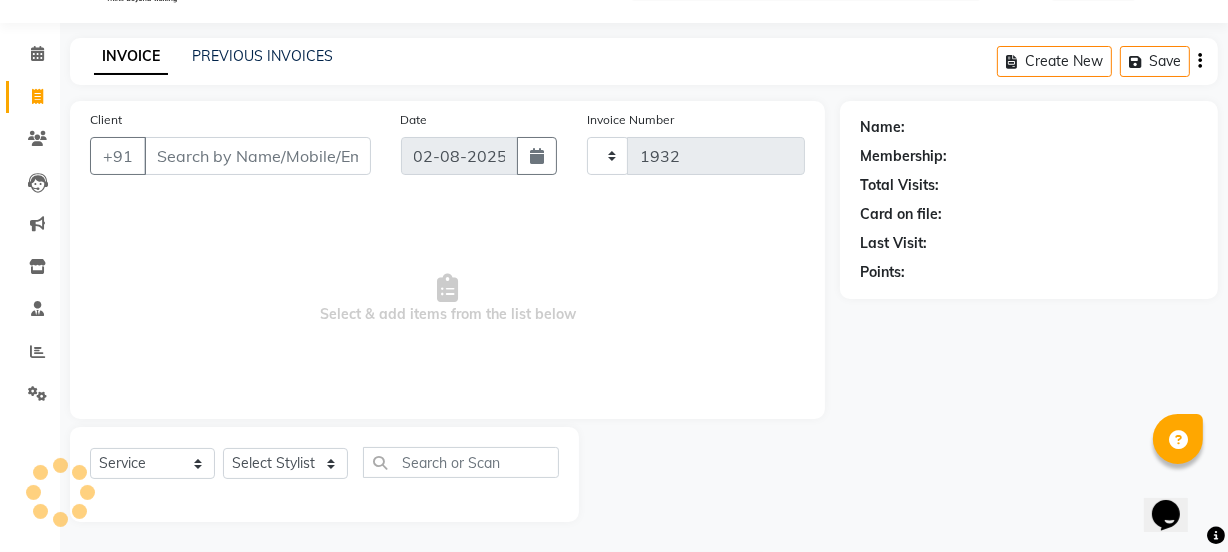 select on "4884" 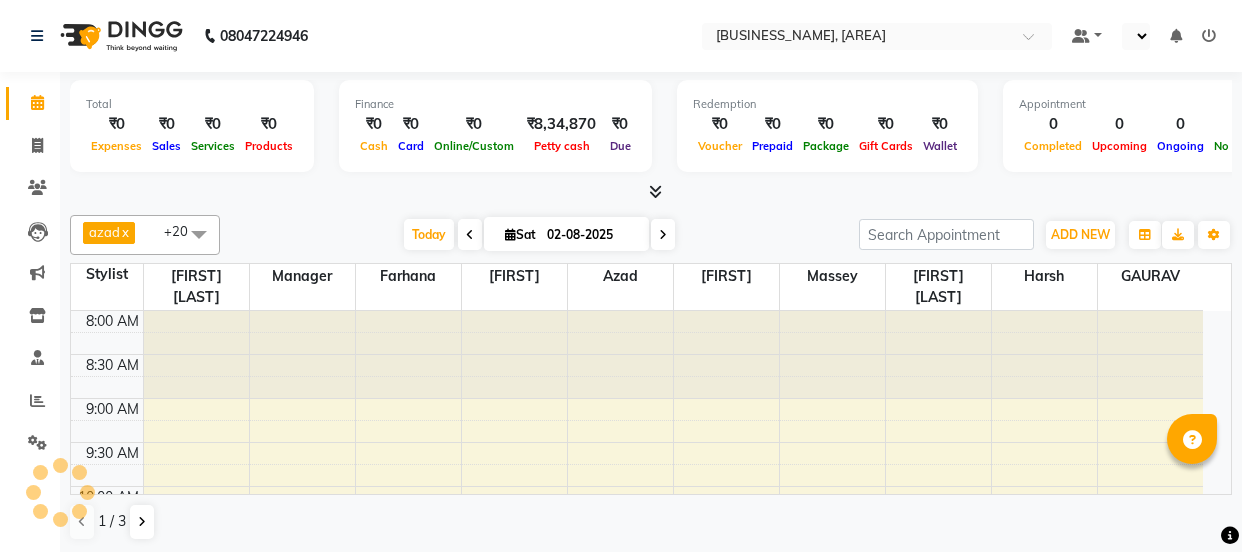 select on "en" 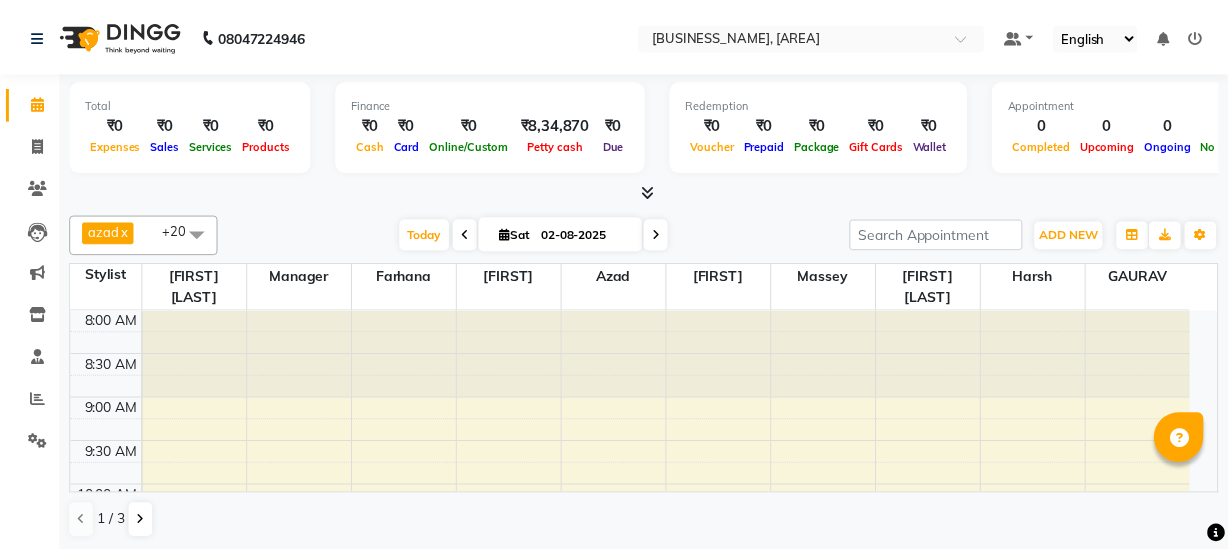 scroll, scrollTop: 0, scrollLeft: 0, axis: both 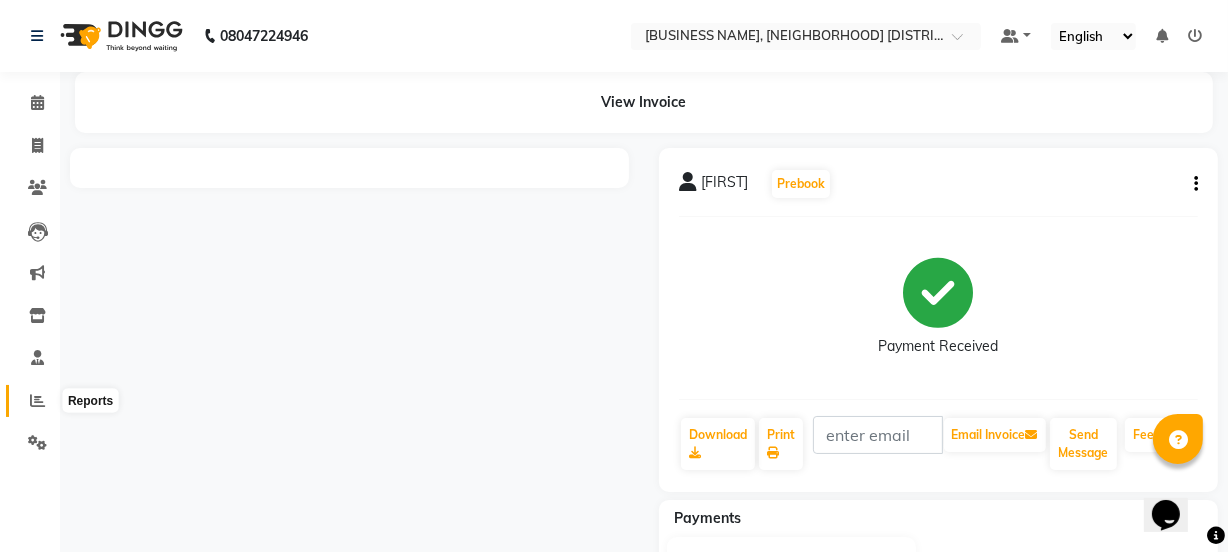 click 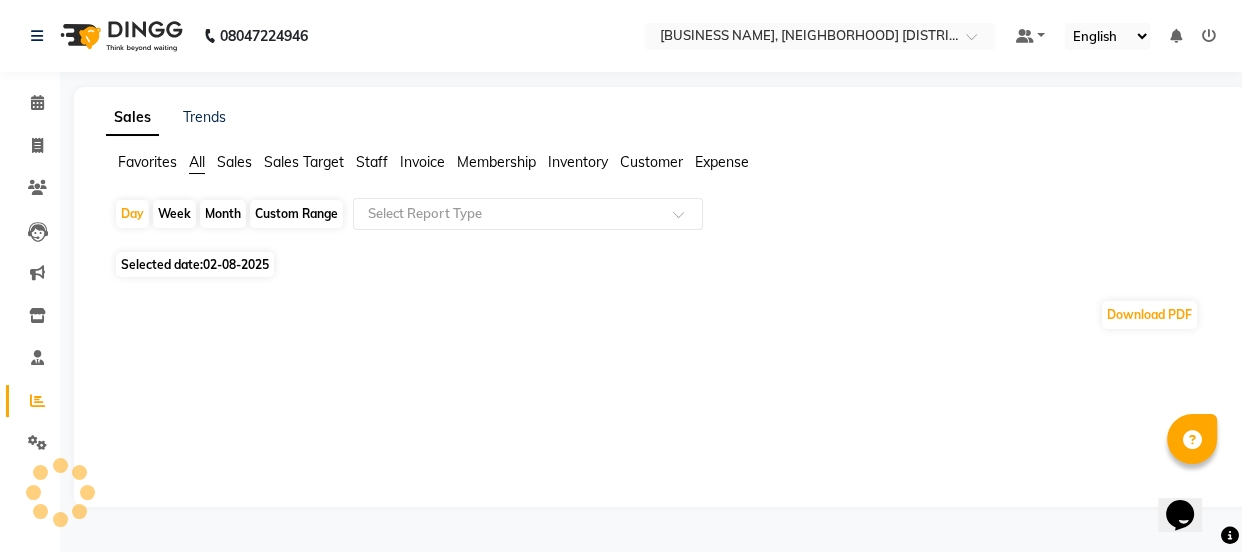 click on "Month" 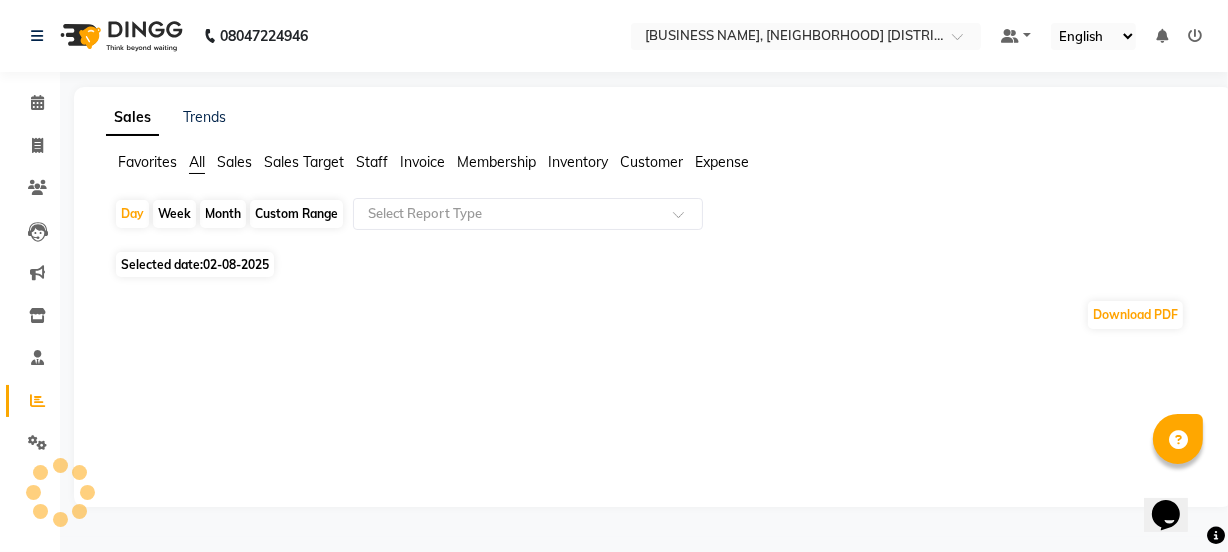 select on "8" 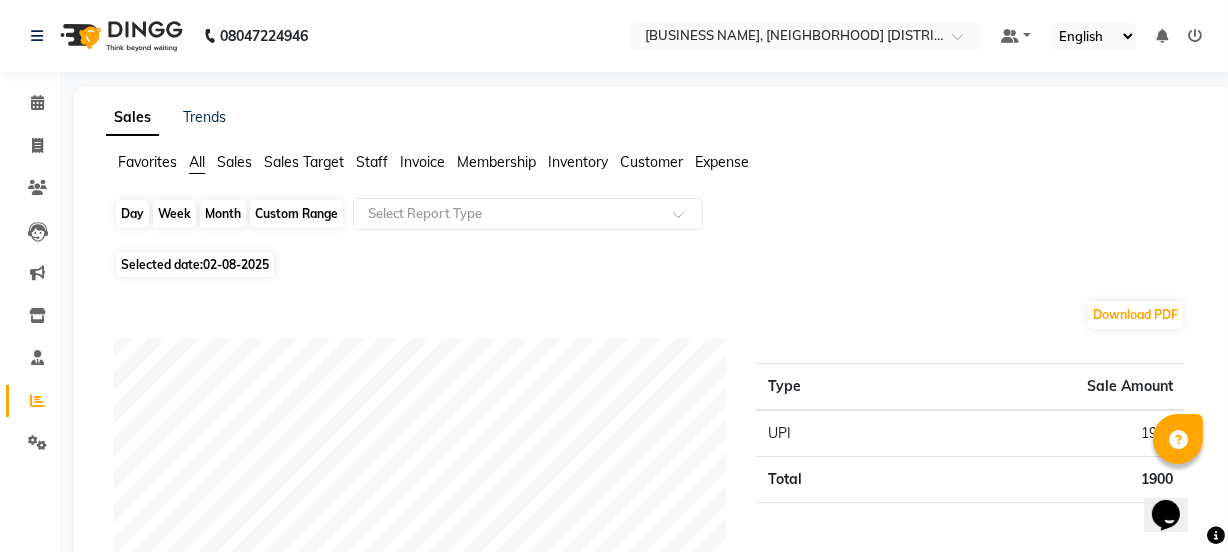 click on "Month" 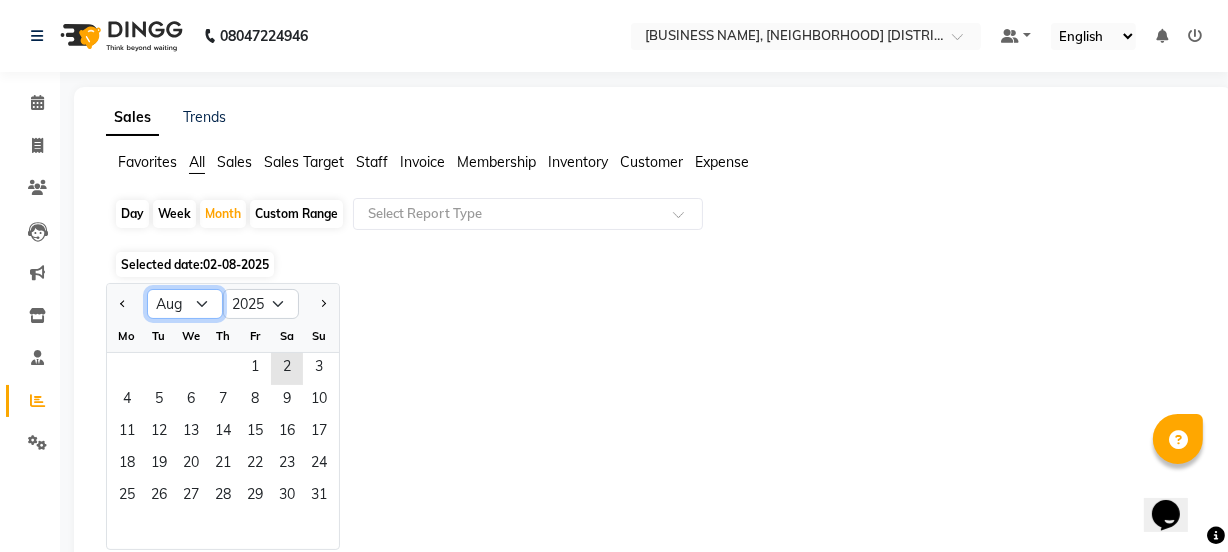 click on "Jan Feb Mar Apr May Jun Jul Aug Sep Oct Nov Dec" 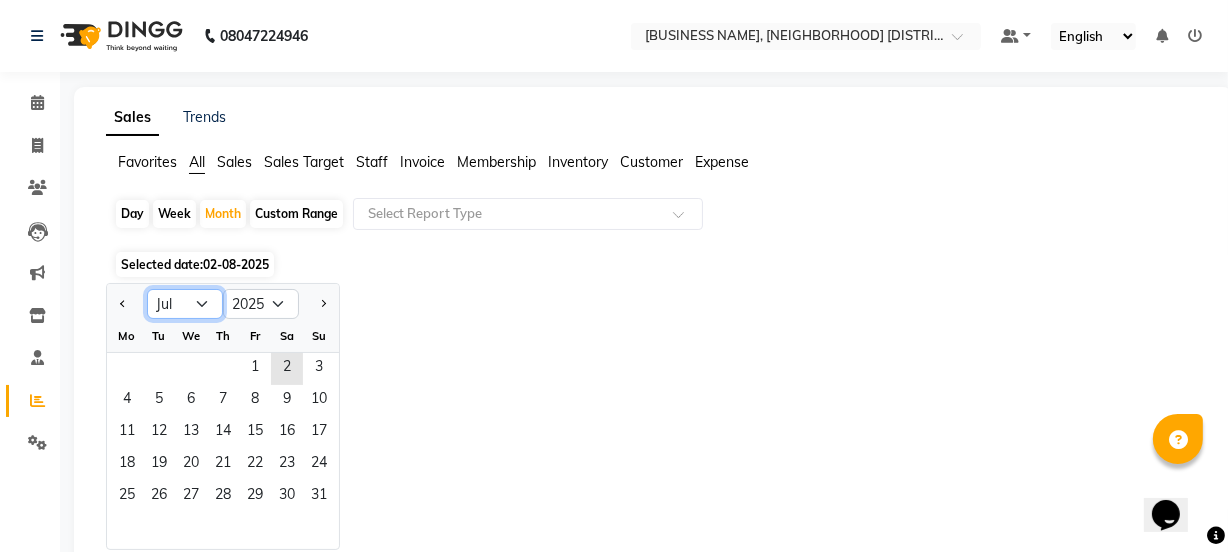 click on "Jan Feb Mar Apr May Jun Jul Aug Sep Oct Nov Dec" 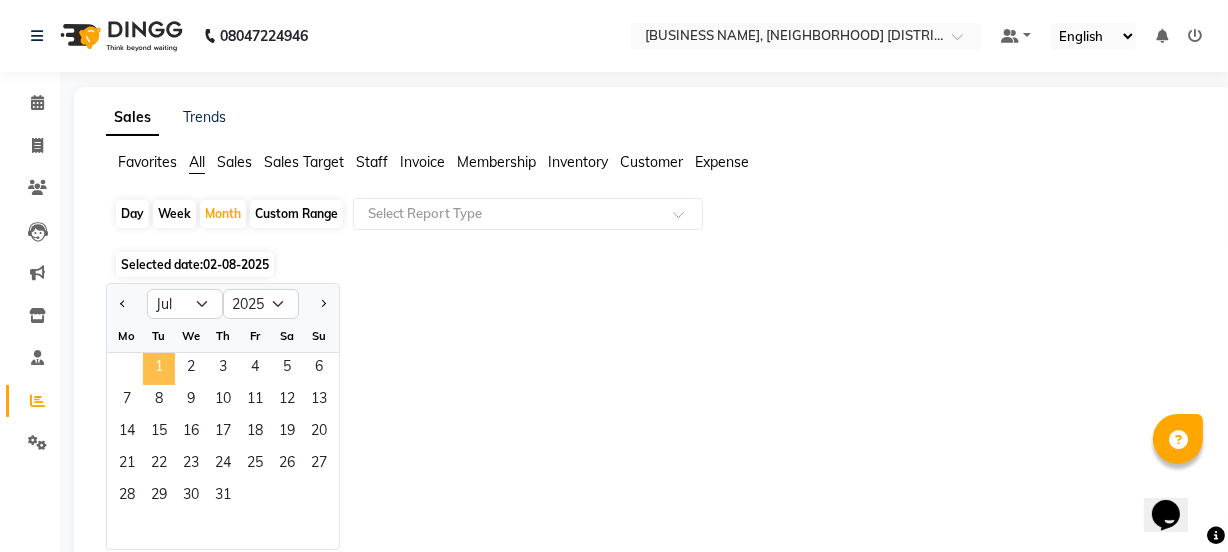 click on "1" 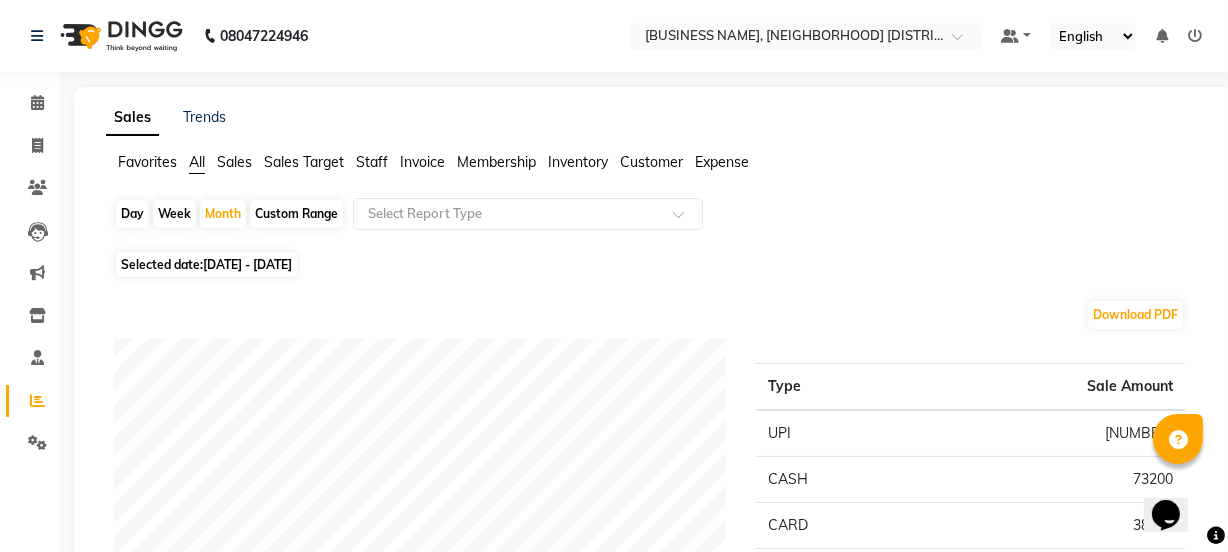 click on "Staff" 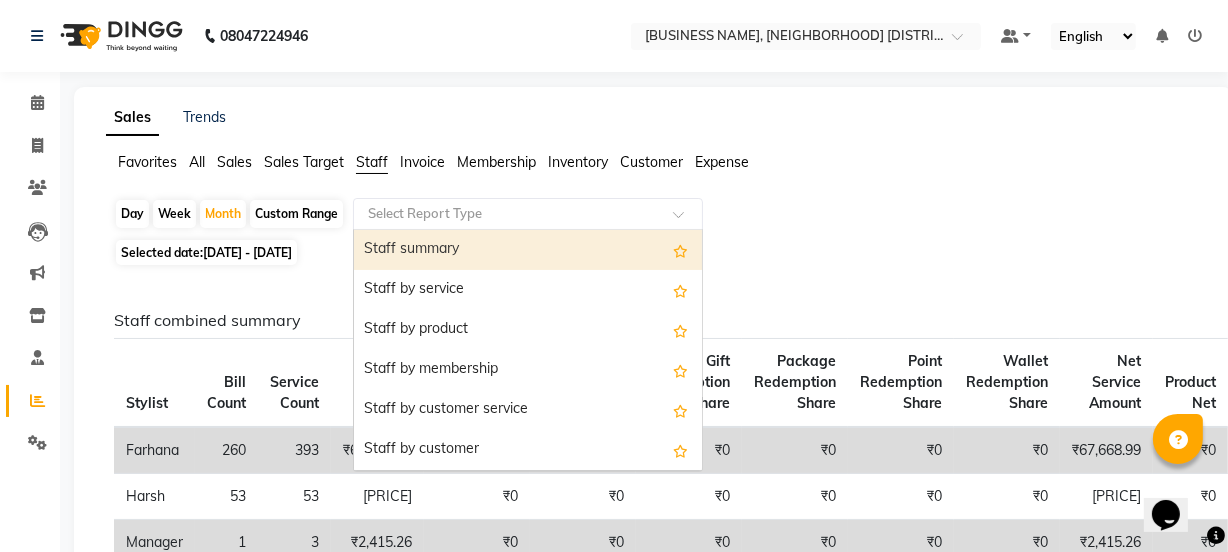 click 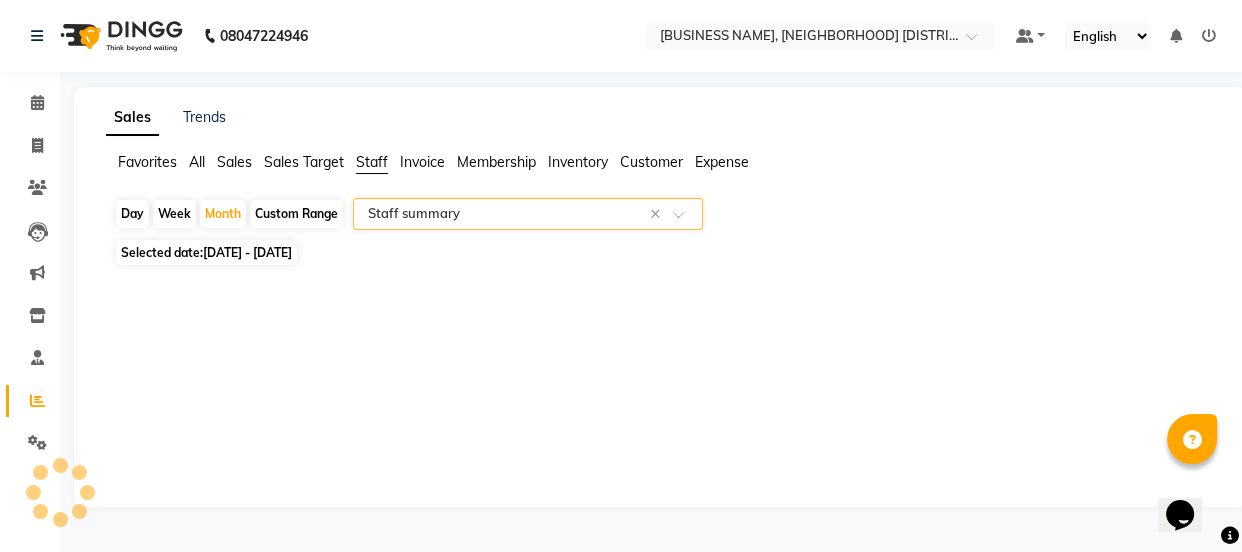 select on "full_report" 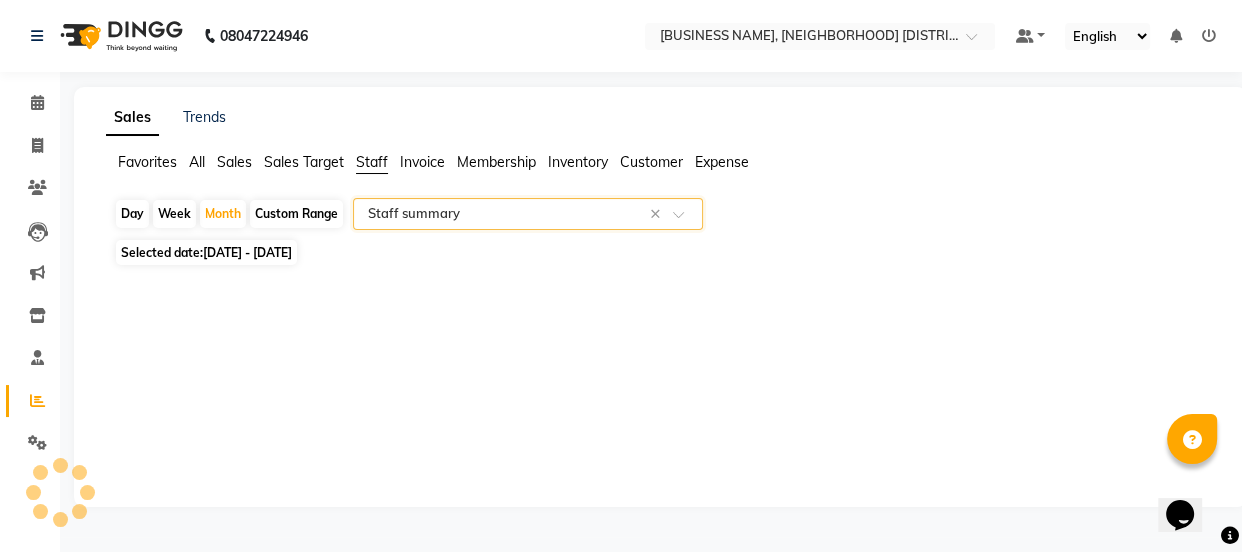 select on "csv" 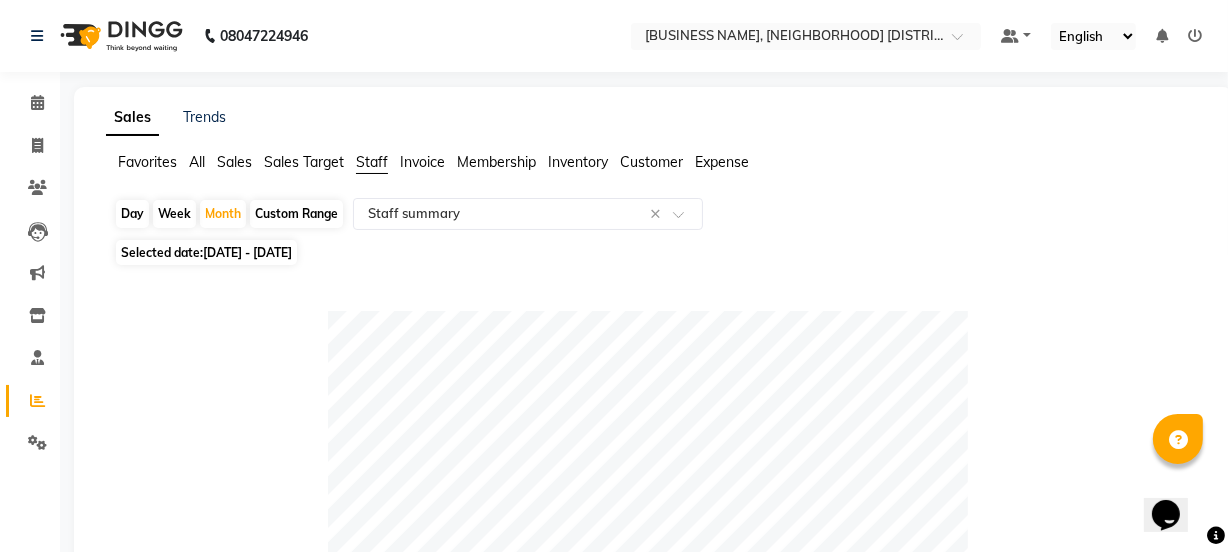 click on "Table View   Pivot View  Pie Chart Bar Chart Select Full Report Filtered Report Select CSV PDF  Export  Show  10 25 50 100  entries Search: Location Stylist Customer Invoices Services Services W/o Tax Memberships Products Packages Vouchers Prepaid Gifts Average Total Total W/o Tax Payment Redemption Redemption Share Emp Code Location Stylist Customer Invoices Services Services W/o Tax Memberships Products Packages Vouchers Prepaid Gifts Average Total Total W/o Tax Payment Redemption Redemption Share Emp Code Total 376 543 ₹3,02,450.00 ₹2,56,313.36 ₹0 ₹0 ₹0 ₹0 ₹0 ₹0 ₹9,110.43 ₹3,02,450.00 ₹2,56,313.36 ₹3,02,450.00 ₹0 ₹0 Noi Tre Studio, East kidwai nagar Paras Grover 62 75 ₹81,950.00 ₹69,449.29 ₹0 ₹0 ₹0 ₹0 ₹0 ₹0 ₹1,321.77 ₹81,950.00 ₹69,449.29 ₹81,950.00 ₹0 ₹0 e2058-02 Noi Tre Studio, East kidwai nagar Farhana 140 260 ₹79,850.00 ₹67,668.99 ₹0 ₹0 ₹0 ₹0 ₹0 ₹0 ₹570.36 ₹79,850.00 ₹67,668.99 ₹79,850.00 ₹0 ₹0 e2058-09 Harsh 51 53 1" 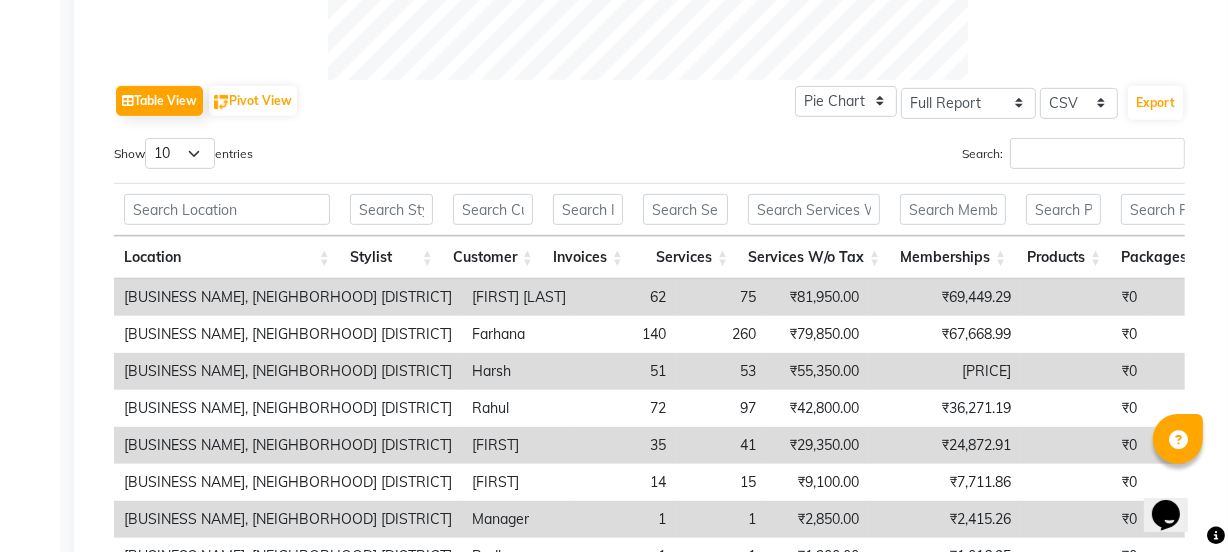 scroll, scrollTop: 874, scrollLeft: 0, axis: vertical 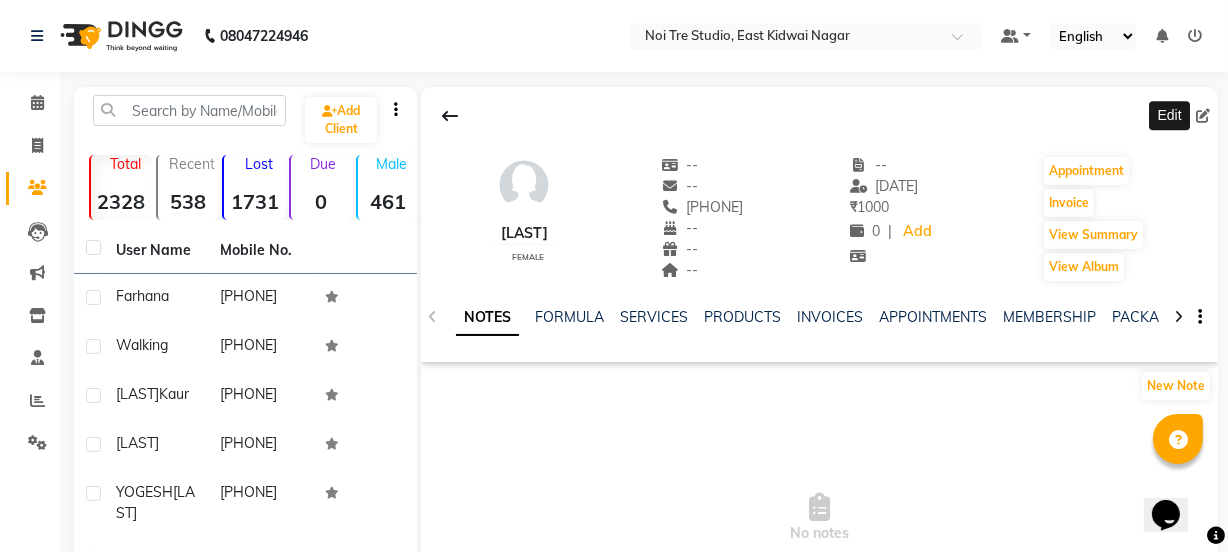 click 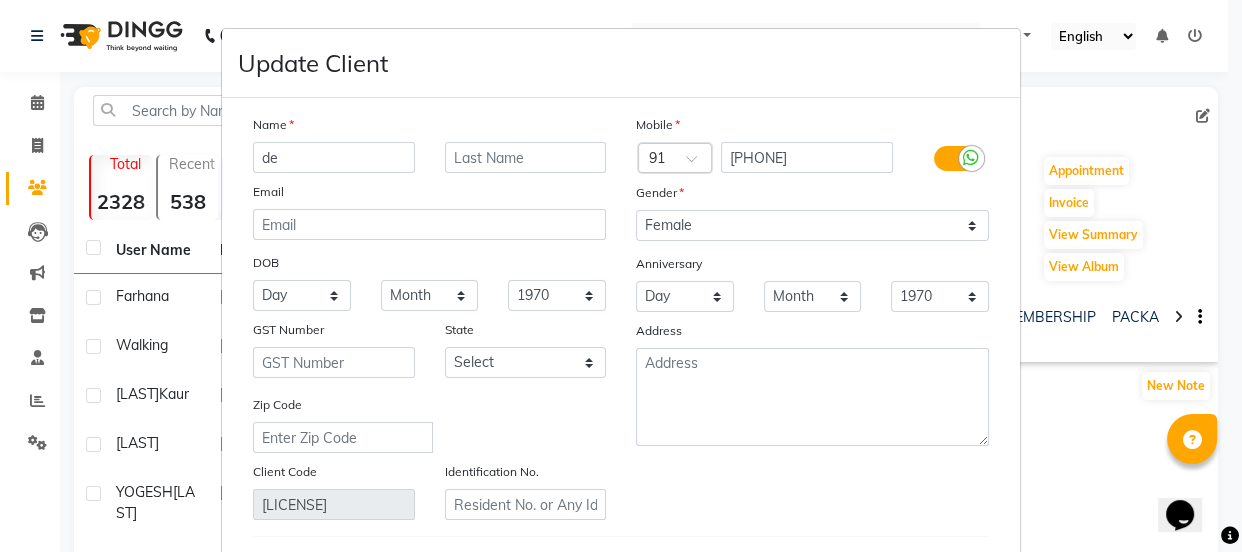 type on "d" 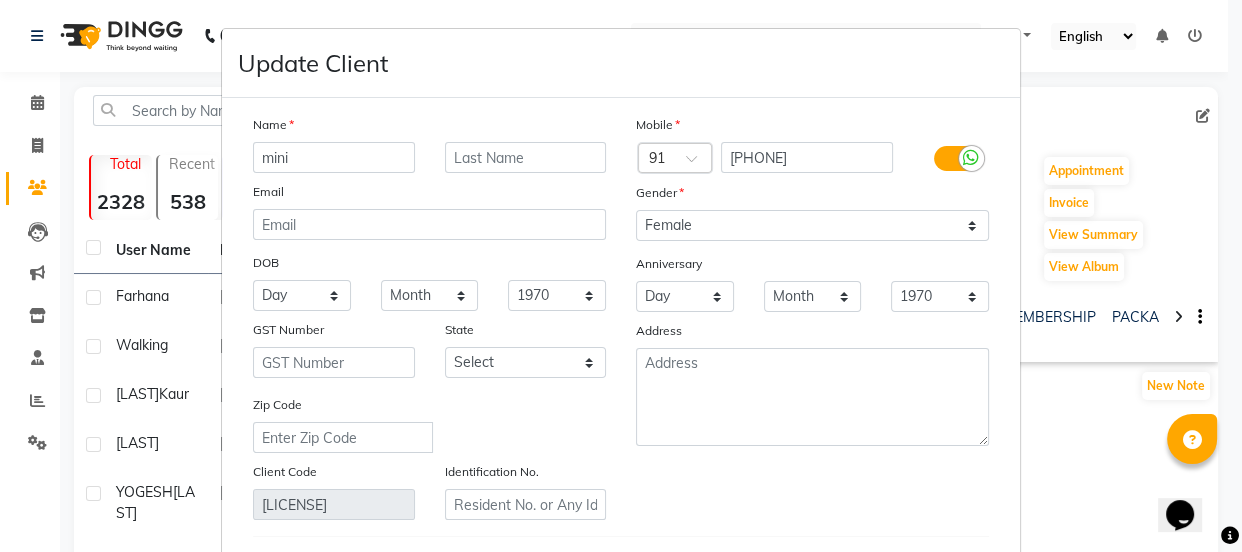 type on "mini" 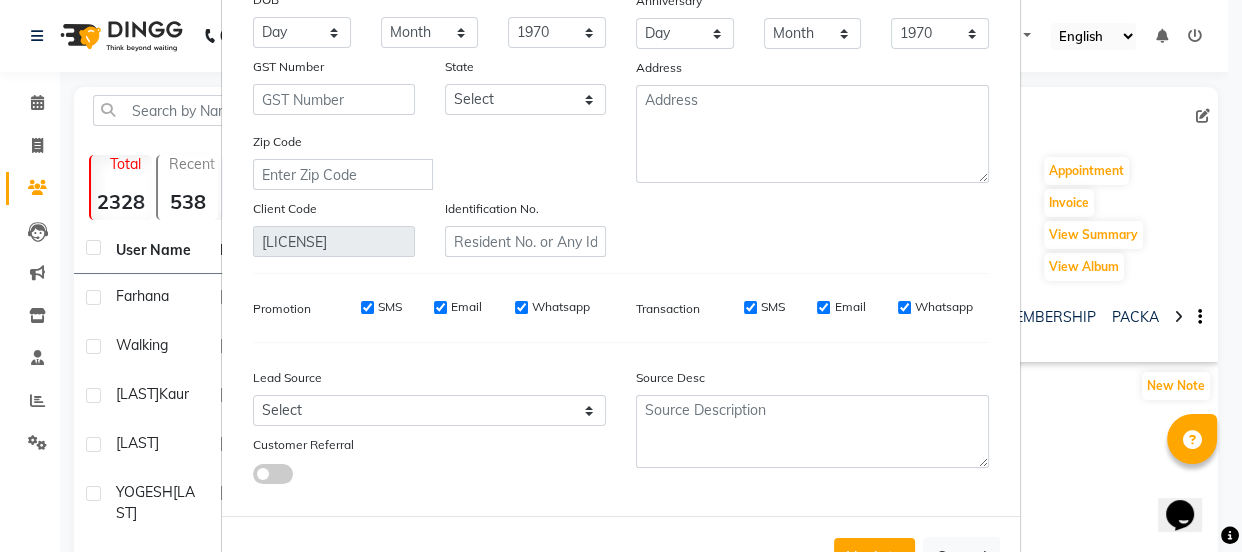 scroll, scrollTop: 268, scrollLeft: 0, axis: vertical 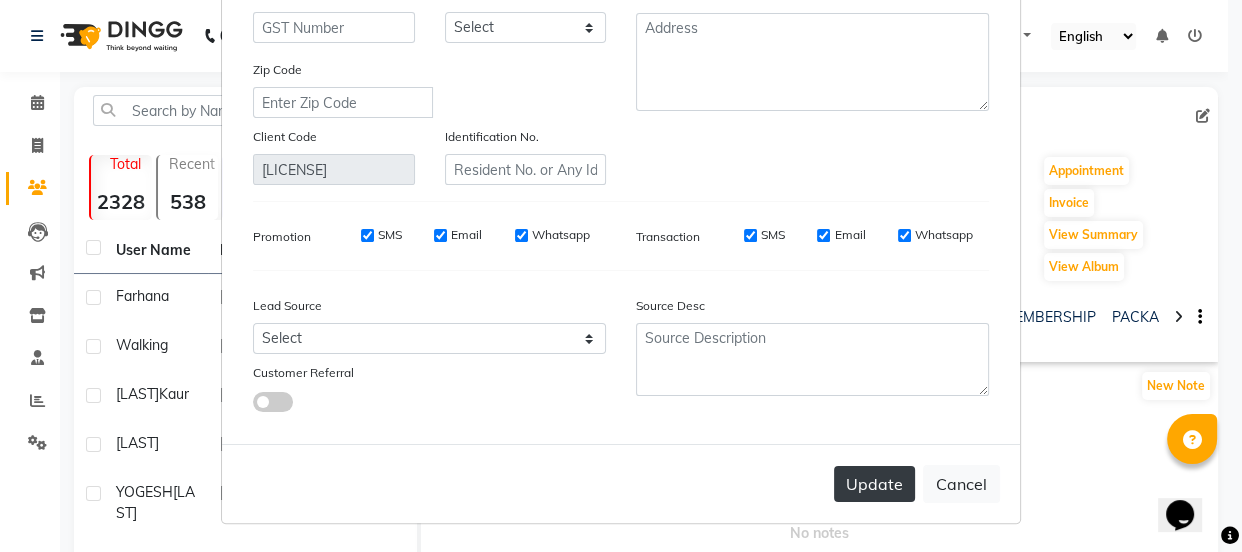 click on "Update" at bounding box center (874, 484) 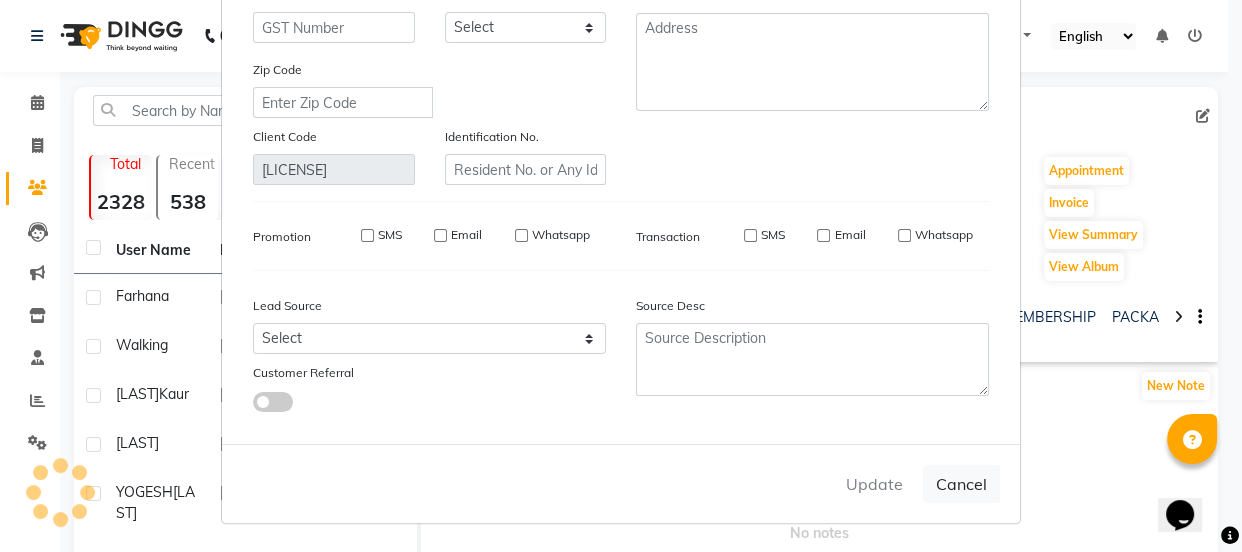type 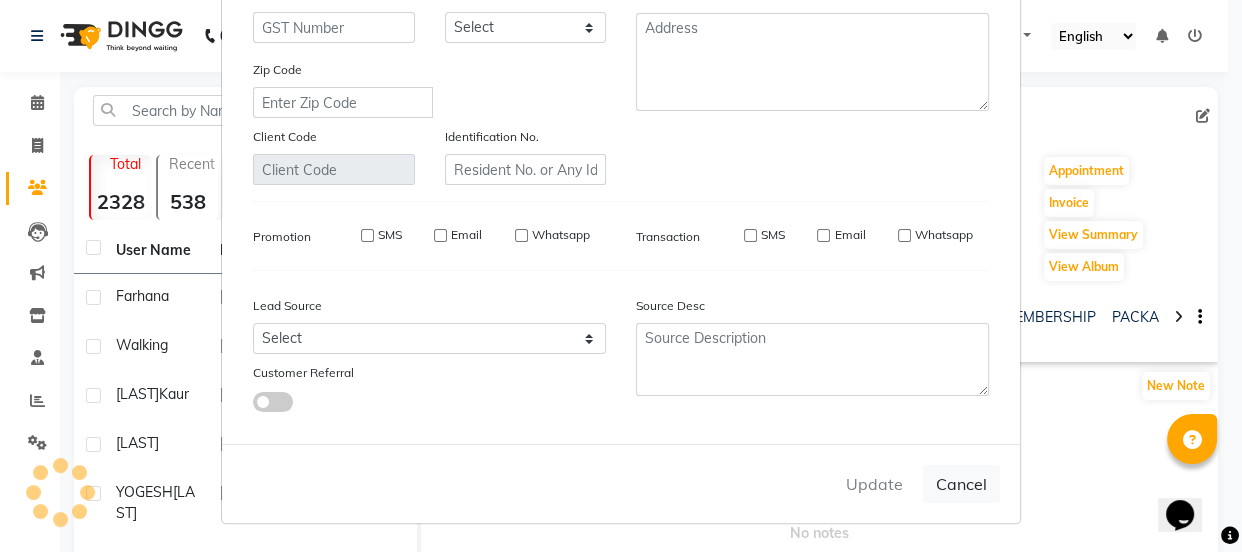 checkbox on "false" 